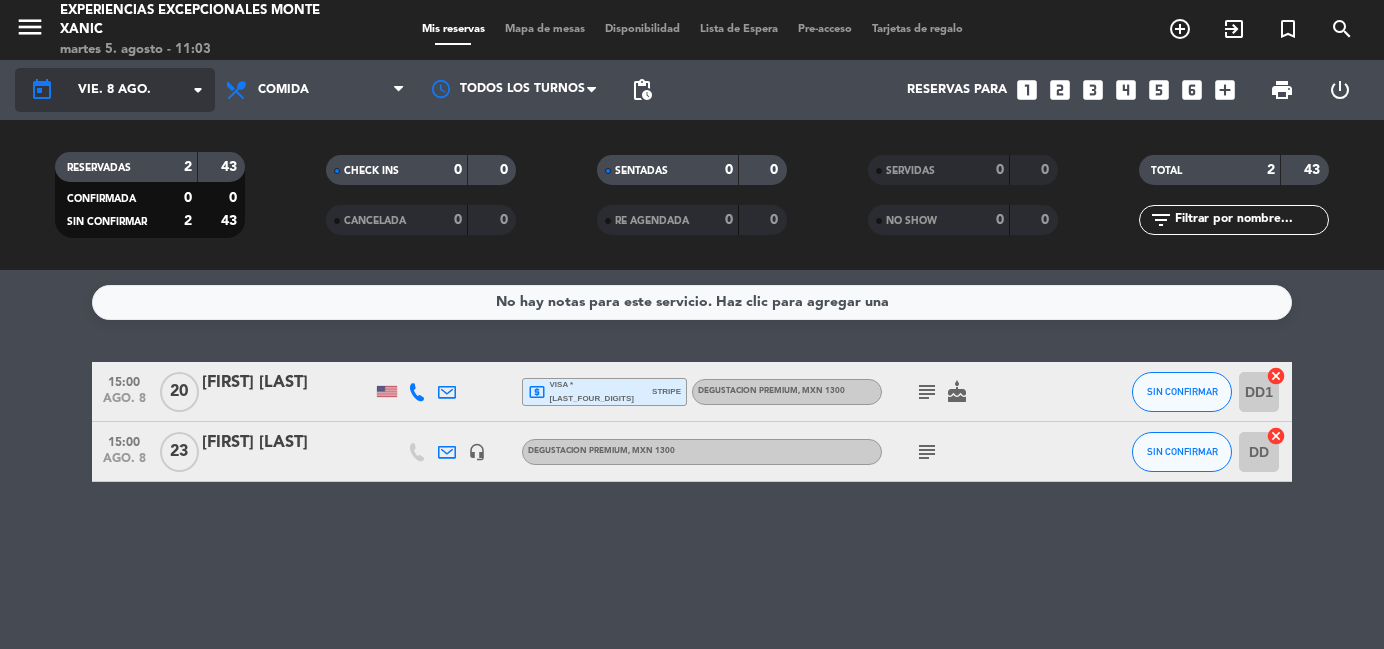 scroll, scrollTop: 0, scrollLeft: 0, axis: both 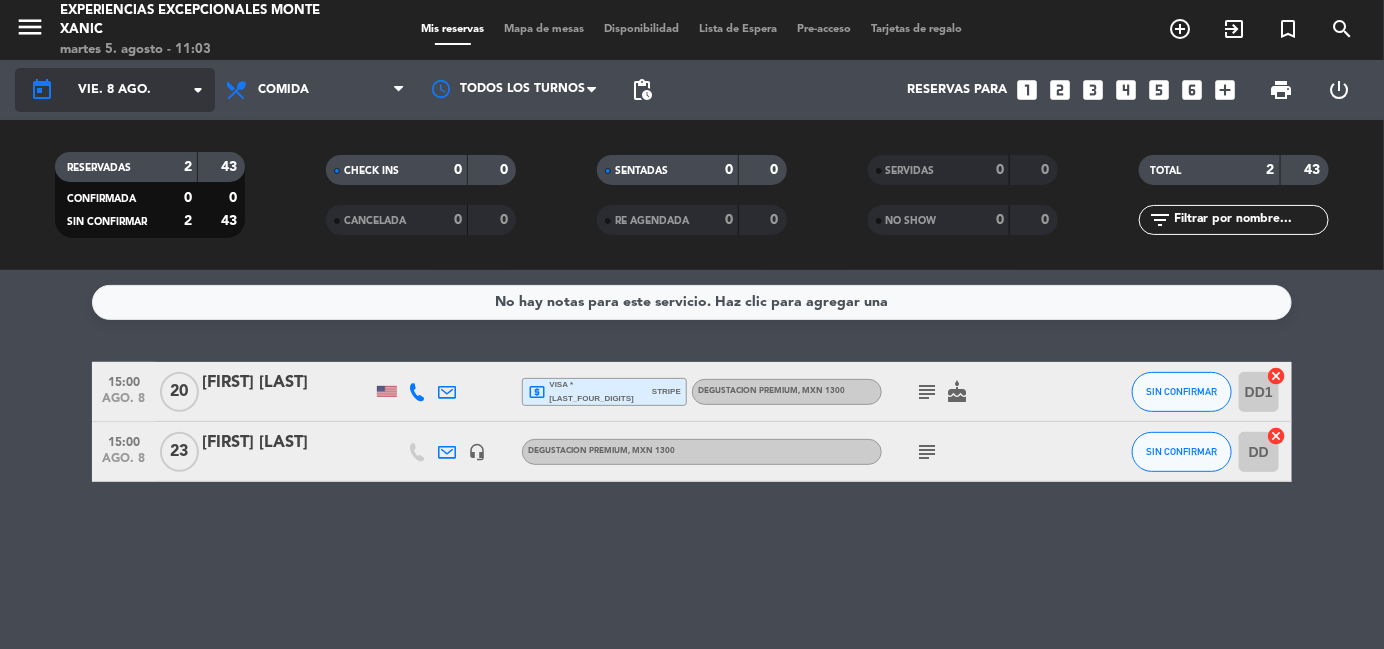 click on "arrow_drop_down" 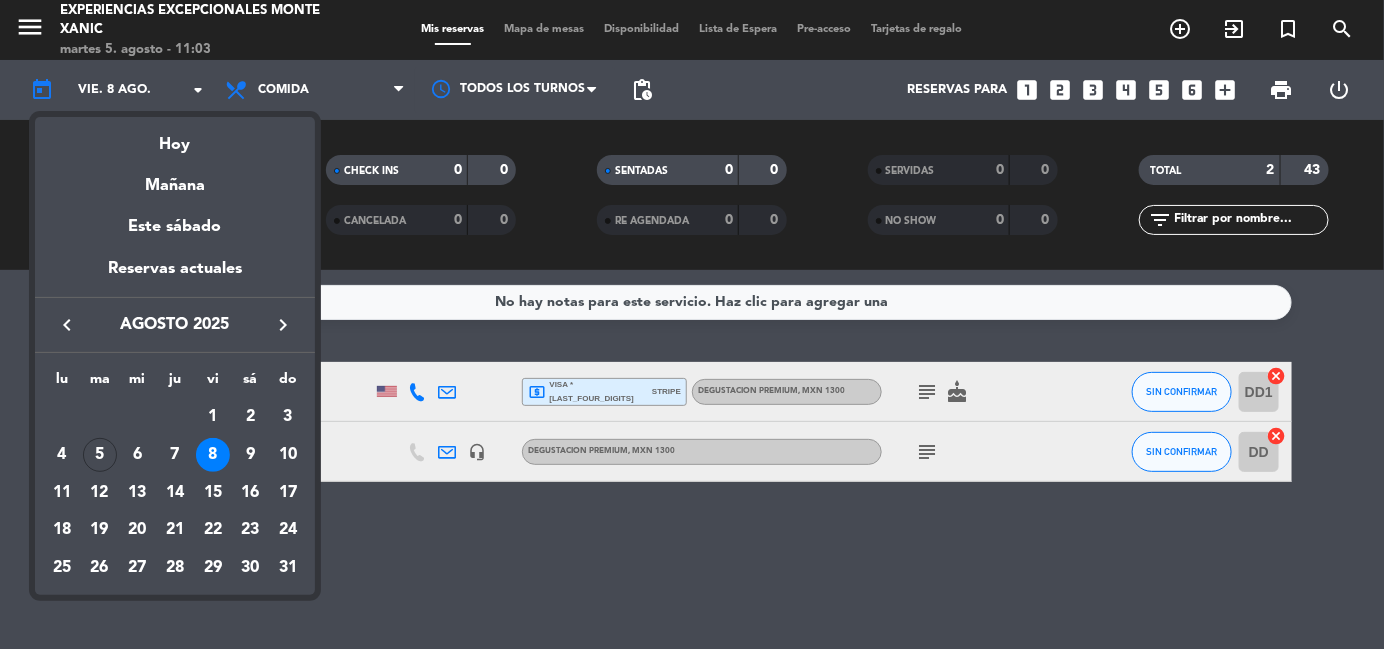 click on "keyboard_arrow_left" at bounding box center [67, 325] 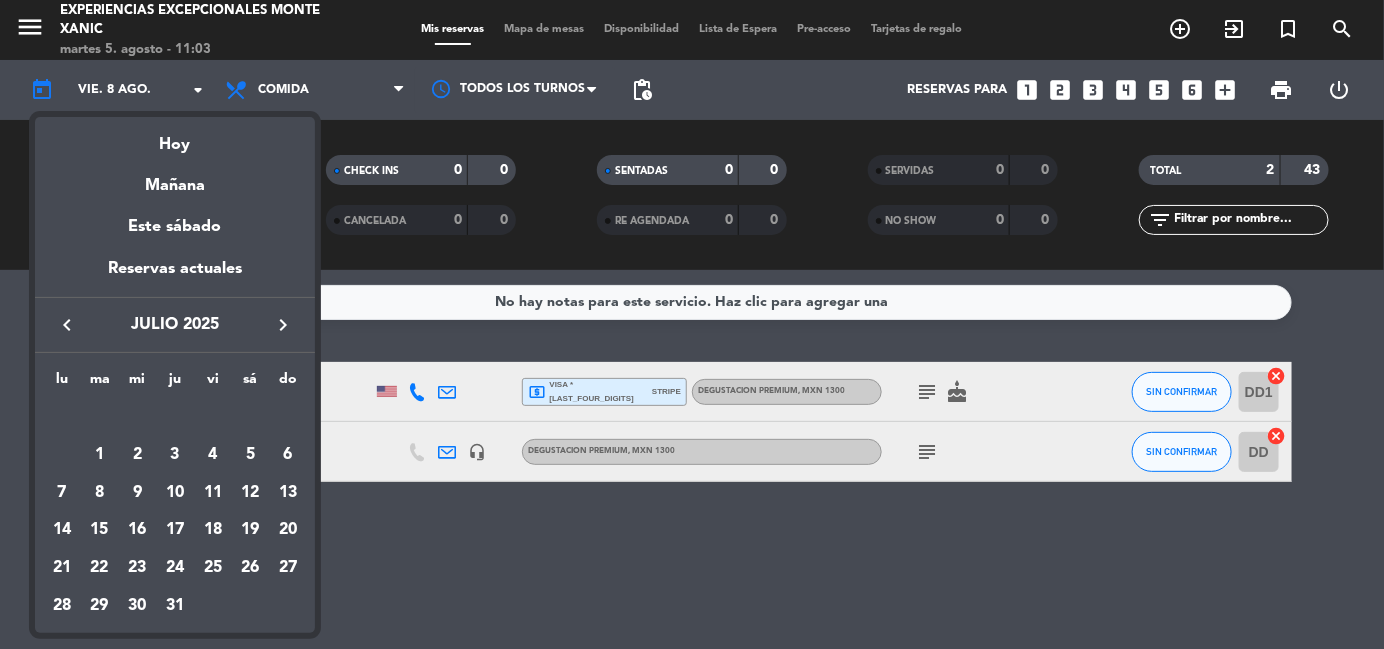 click on "keyboard_arrow_left" at bounding box center (67, 325) 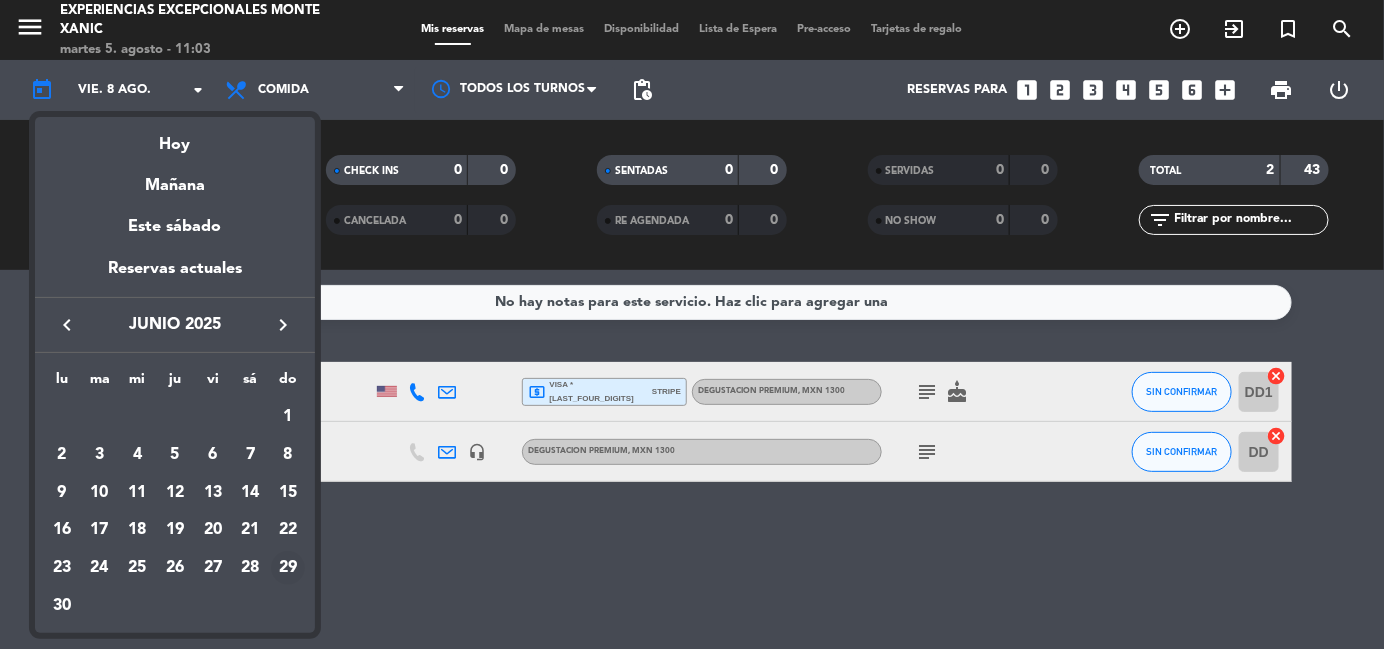 click on "29" at bounding box center (288, 568) 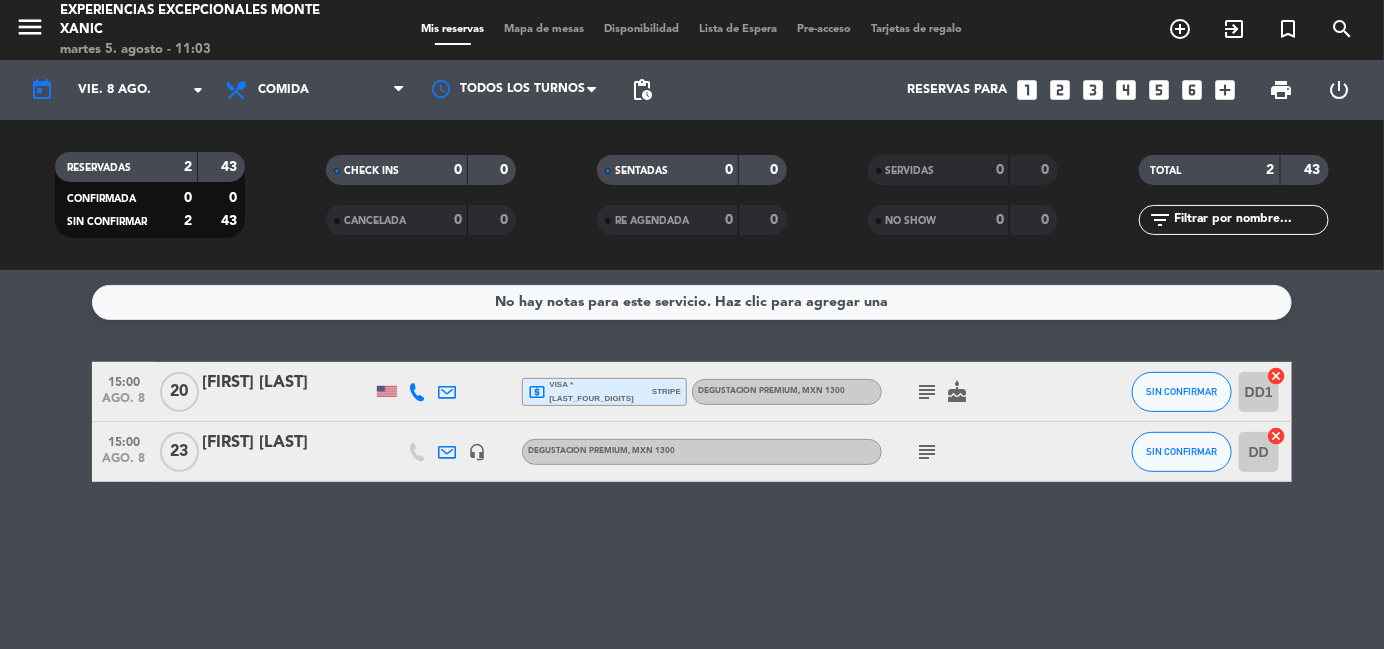 type on "dom. 29 jun." 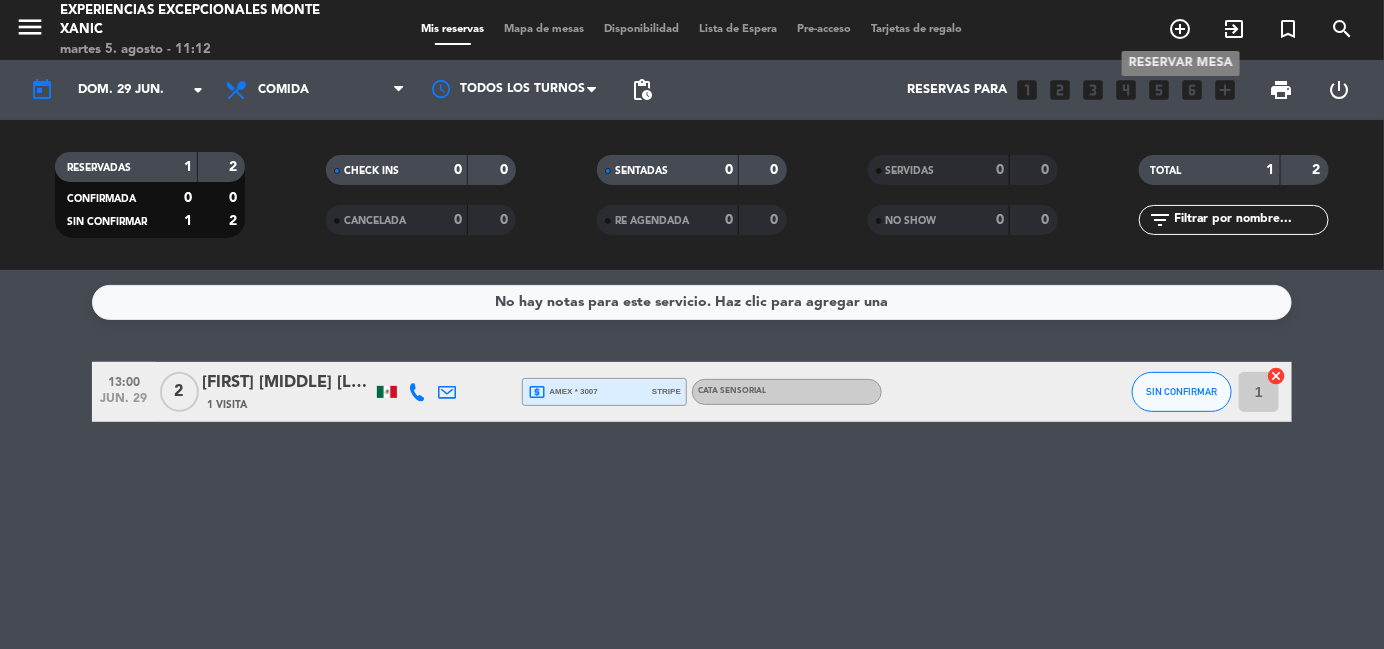 click on "add_circle_outline" at bounding box center (1180, 29) 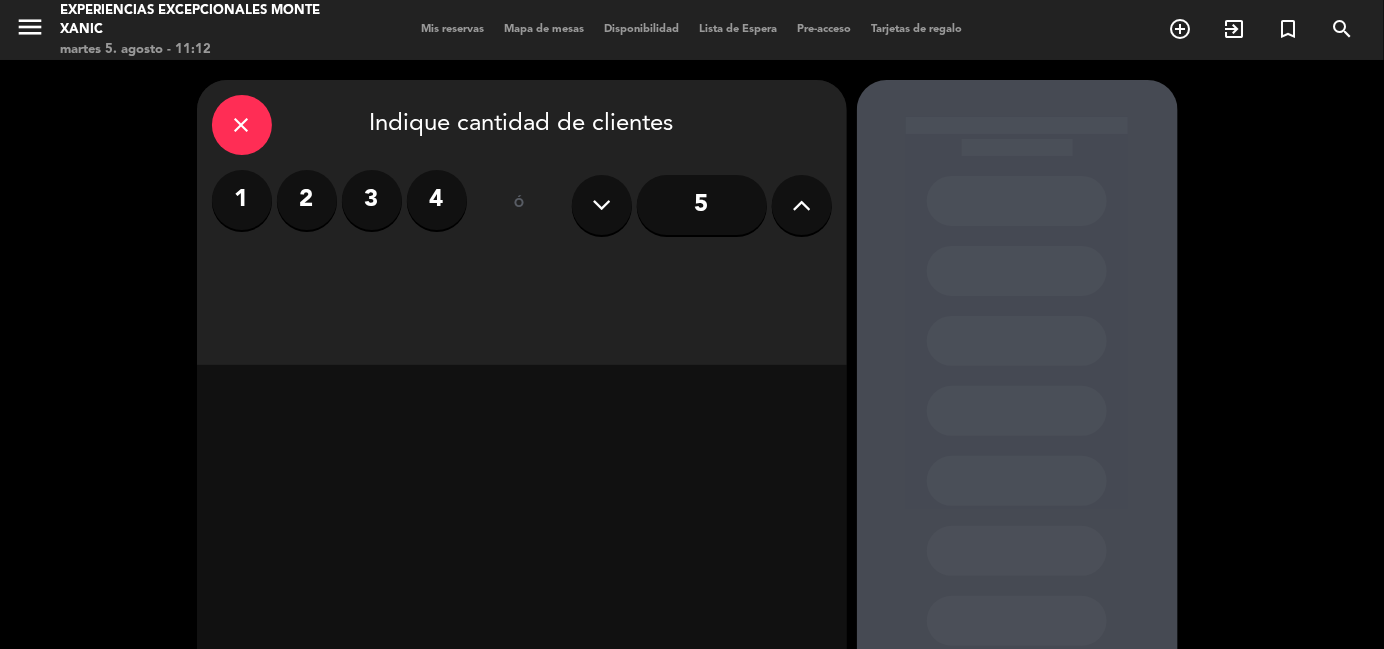 click at bounding box center [802, 205] 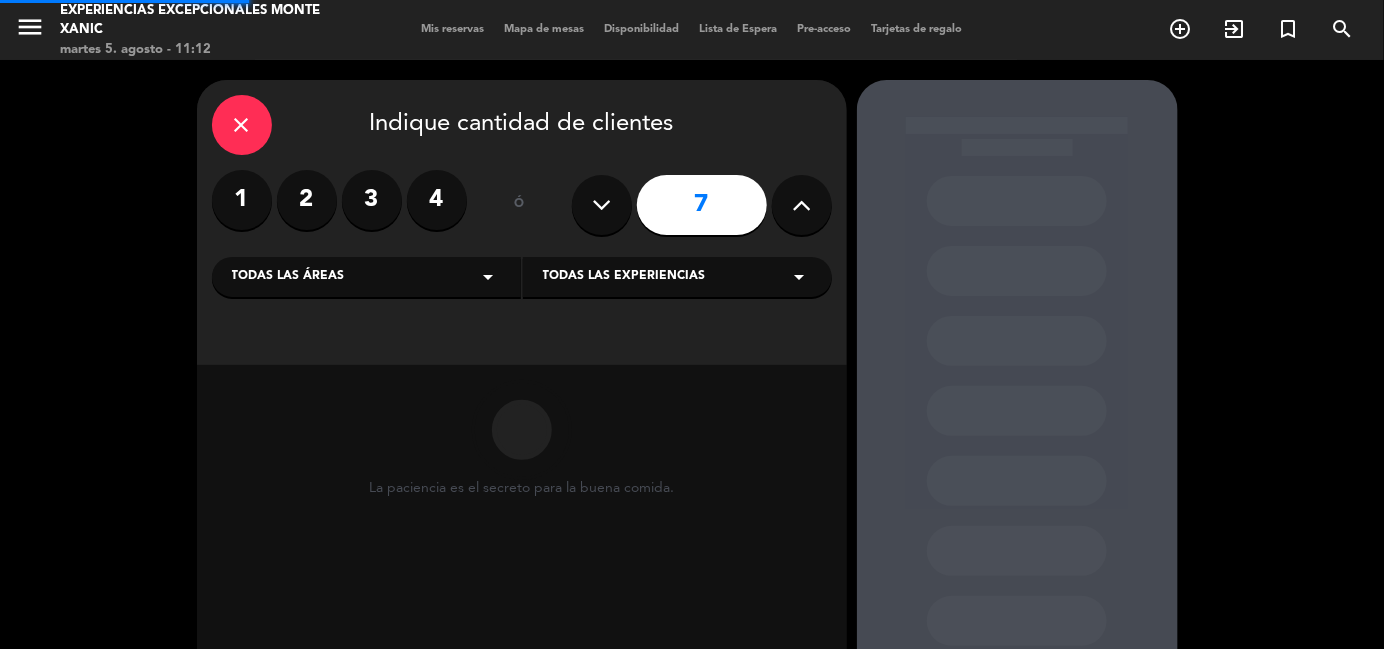 click at bounding box center (802, 205) 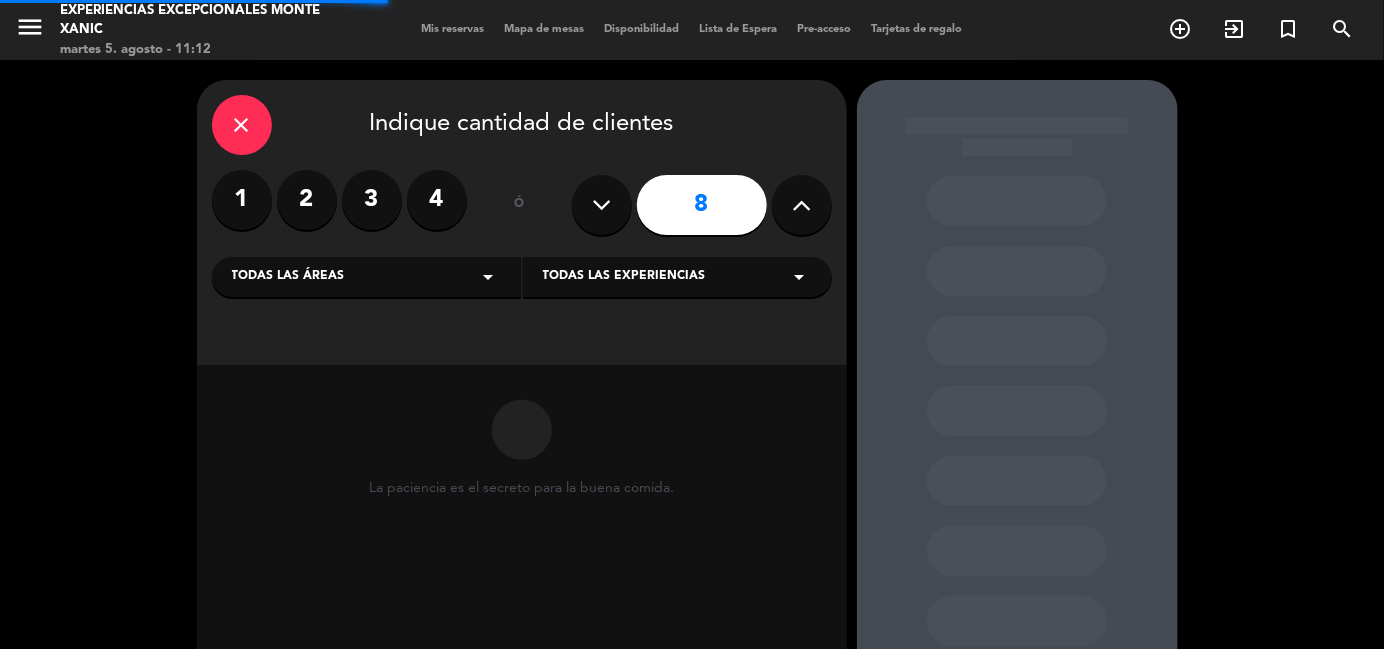 click at bounding box center (802, 205) 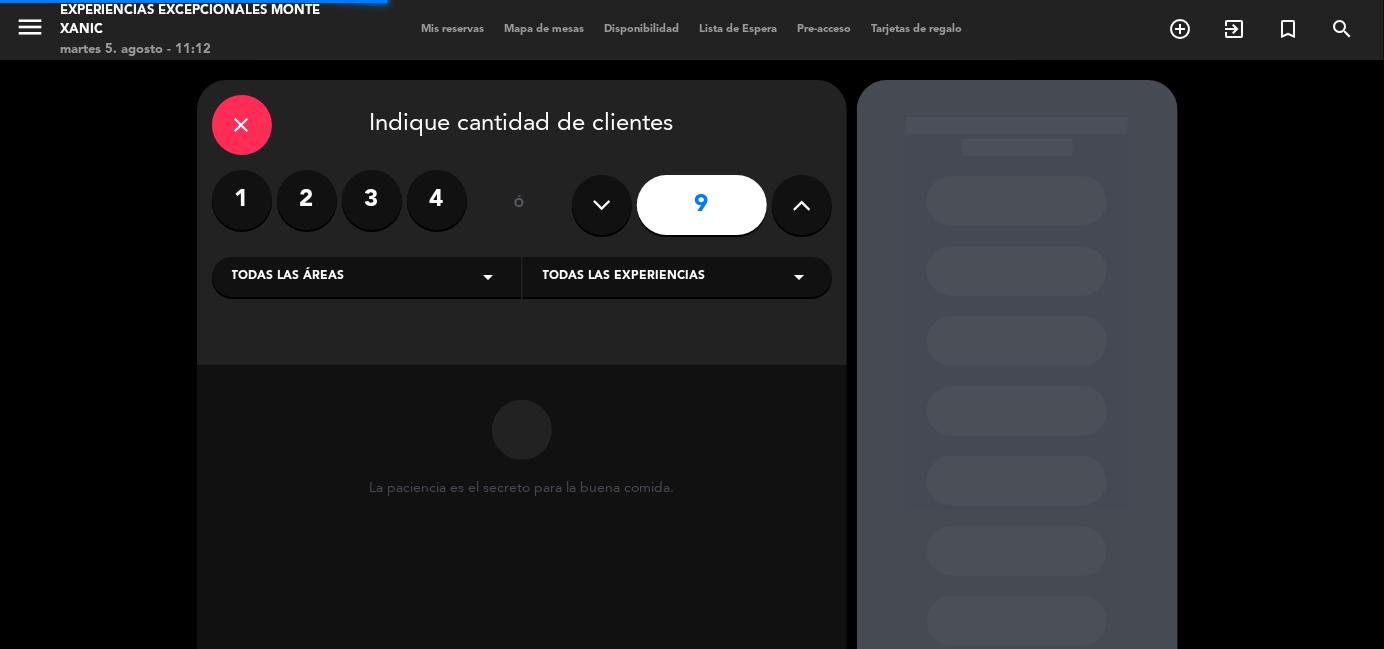 click at bounding box center [802, 205] 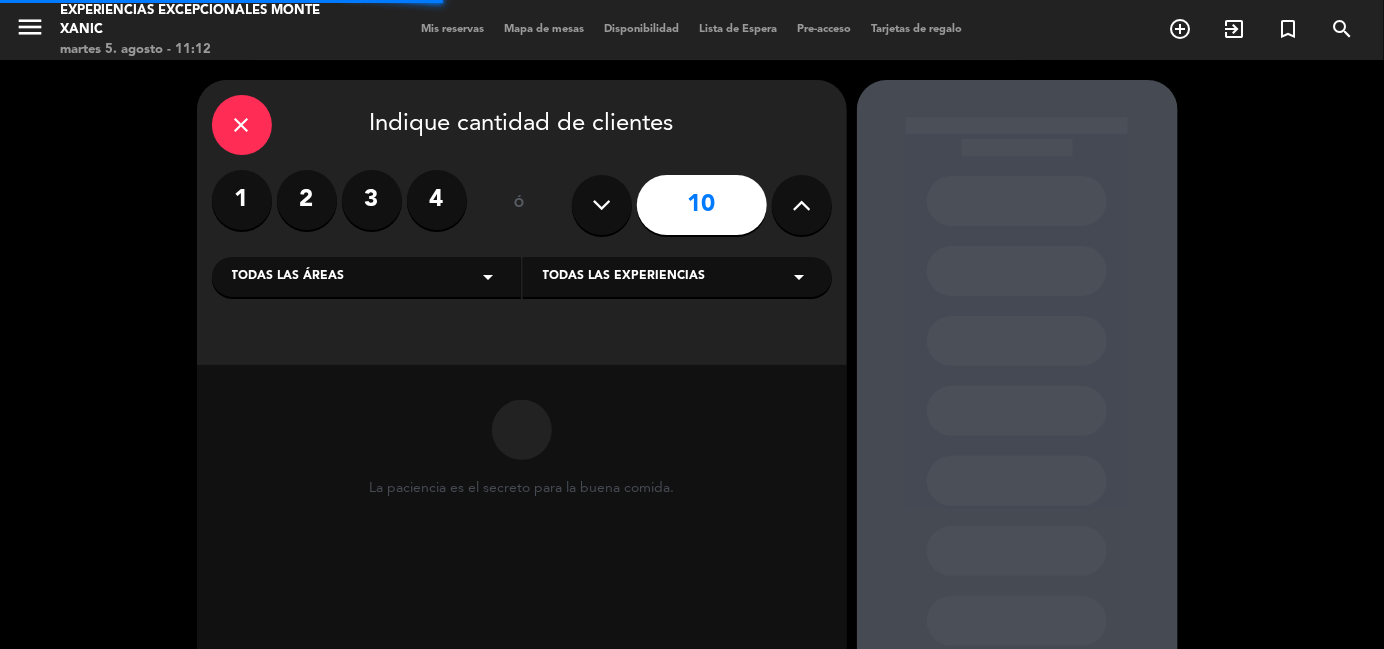 click at bounding box center [802, 205] 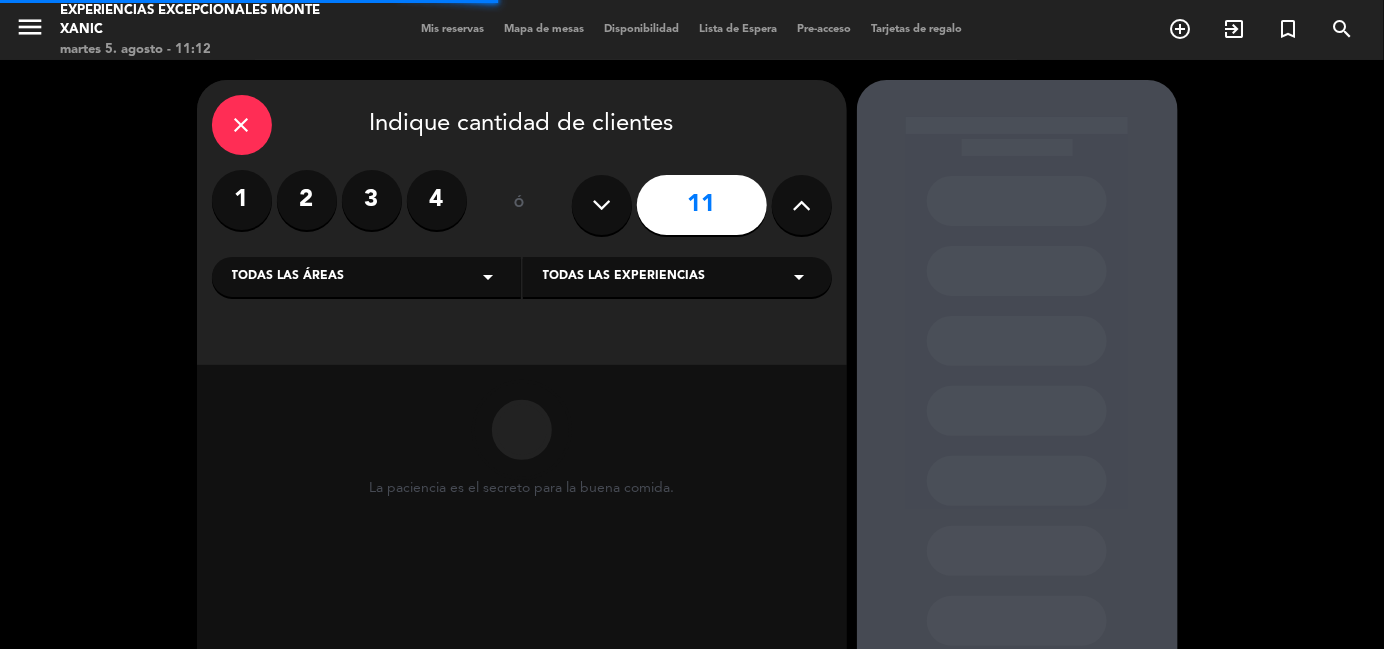 click at bounding box center [802, 205] 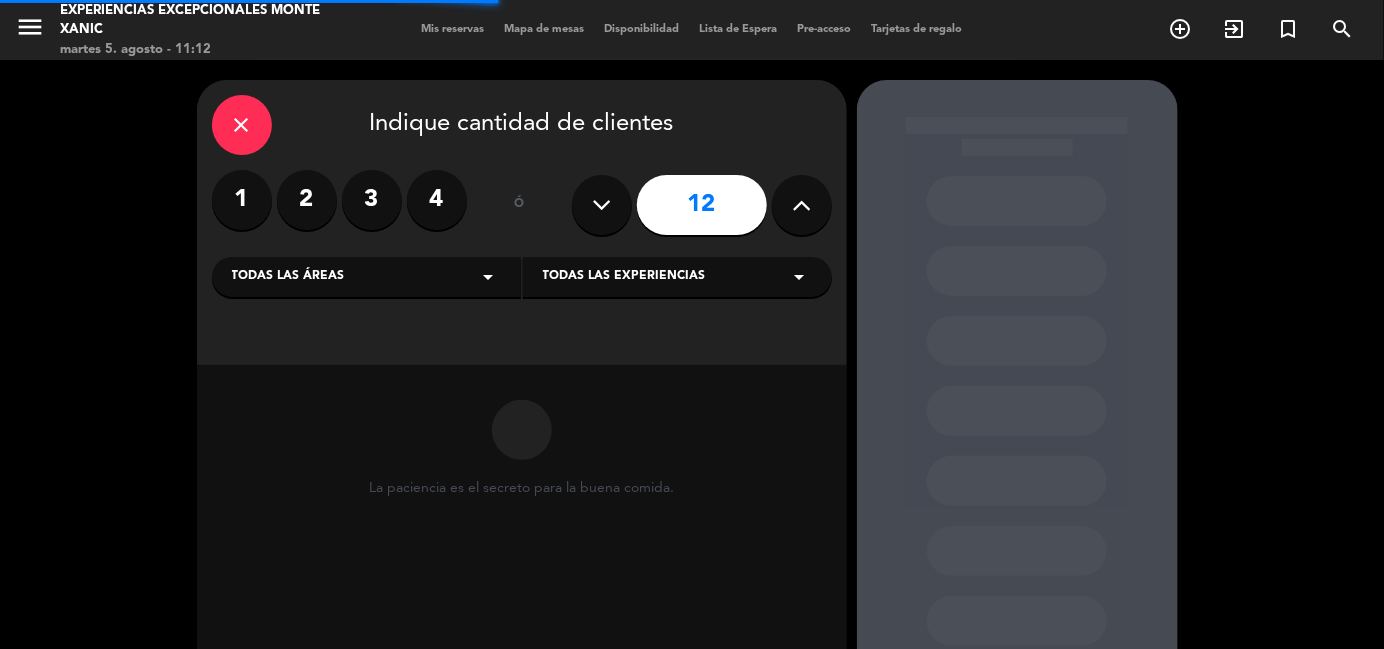 click at bounding box center (802, 205) 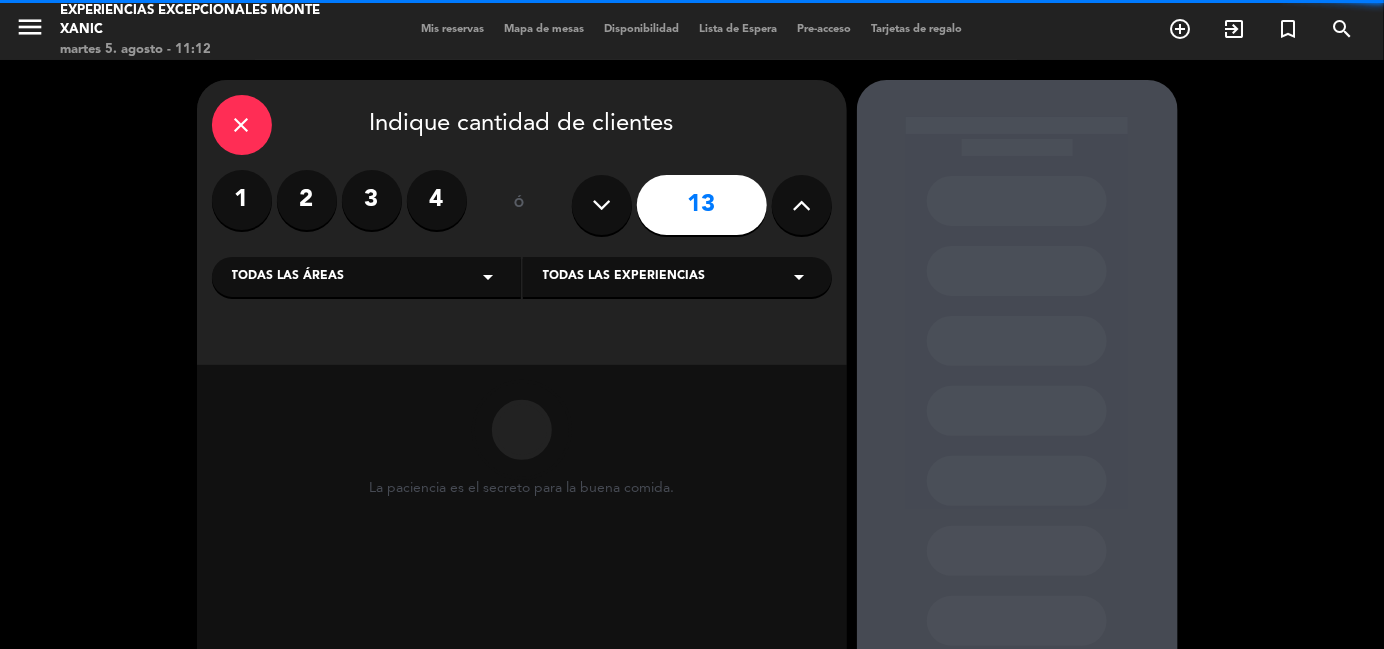 click at bounding box center [802, 205] 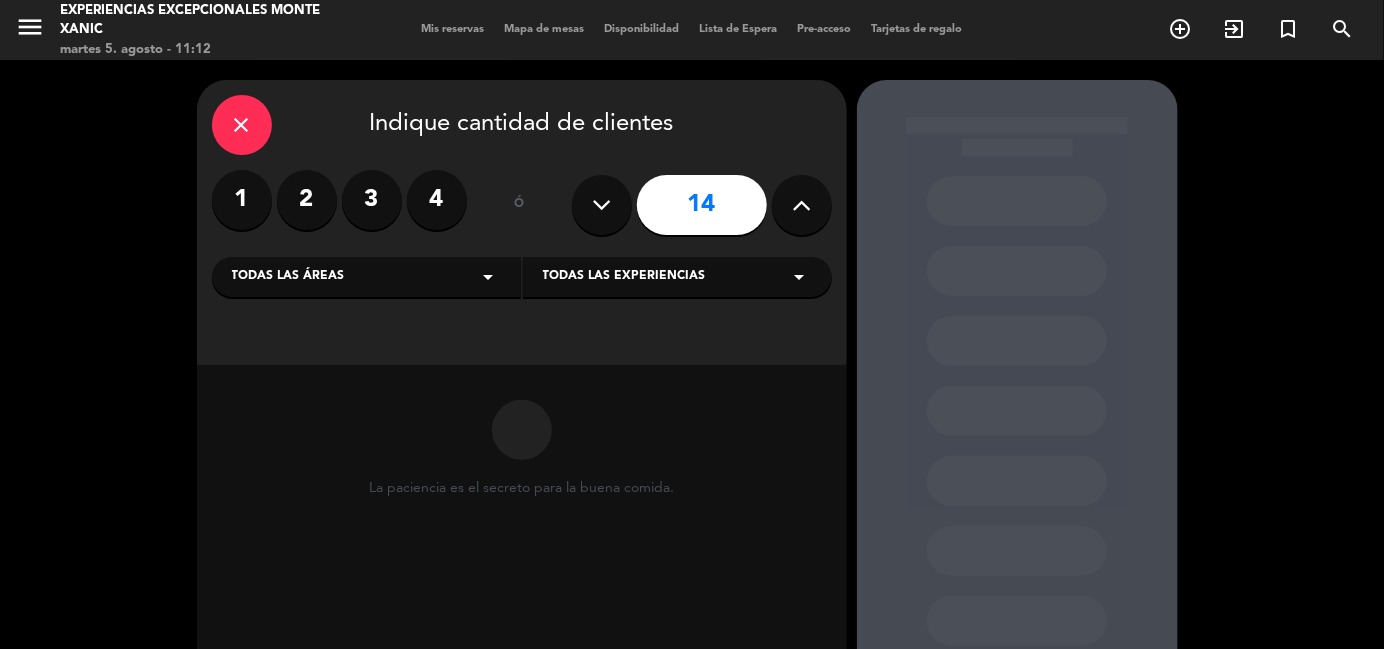 click at bounding box center (802, 205) 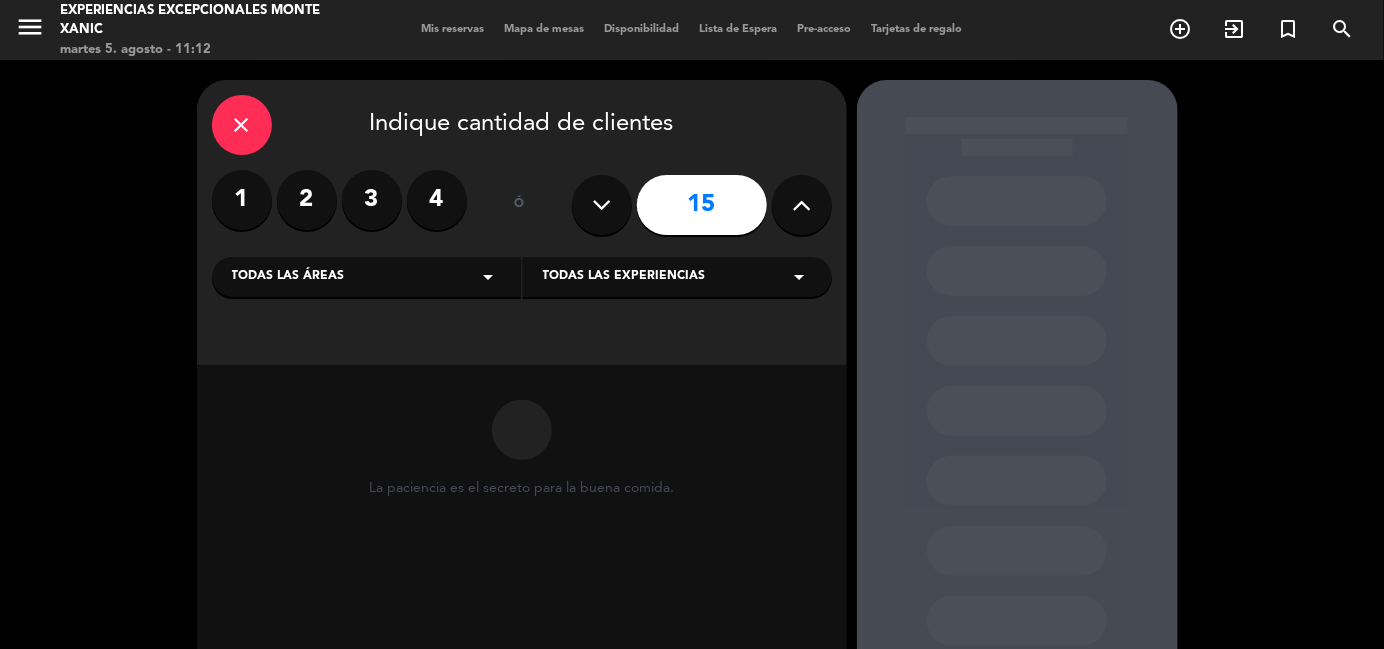 click at bounding box center (802, 205) 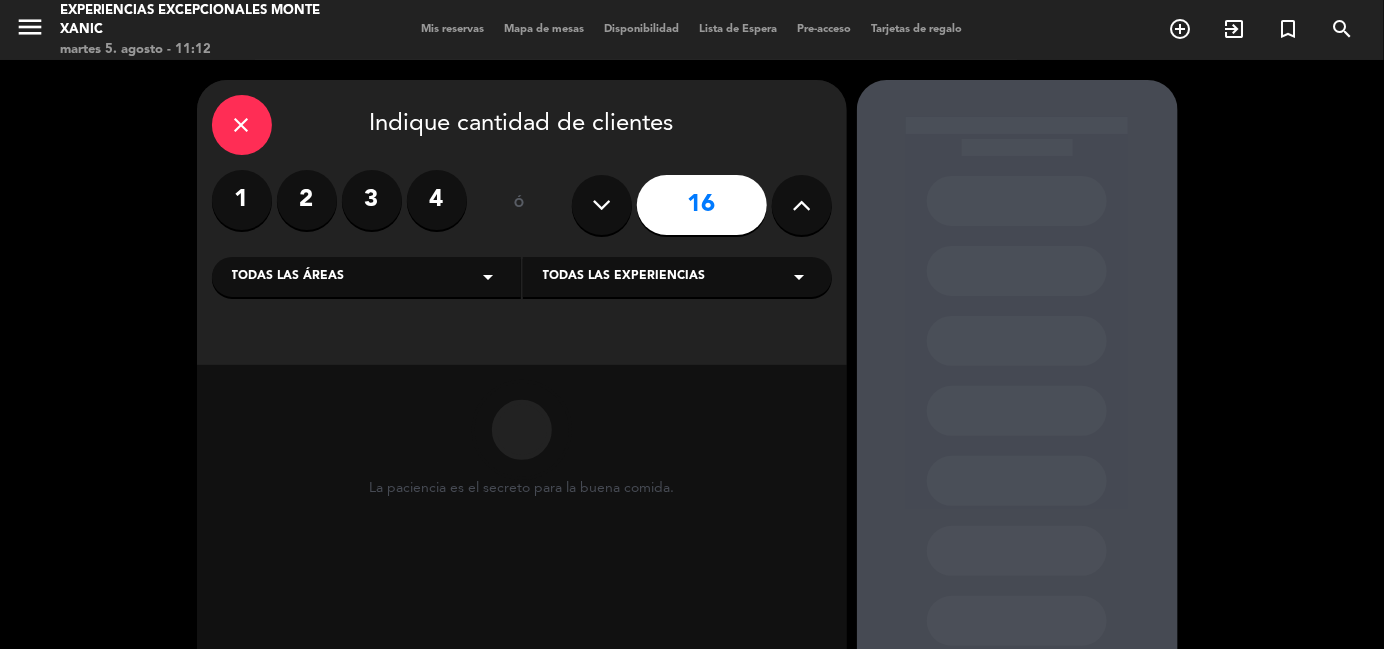 click at bounding box center (802, 205) 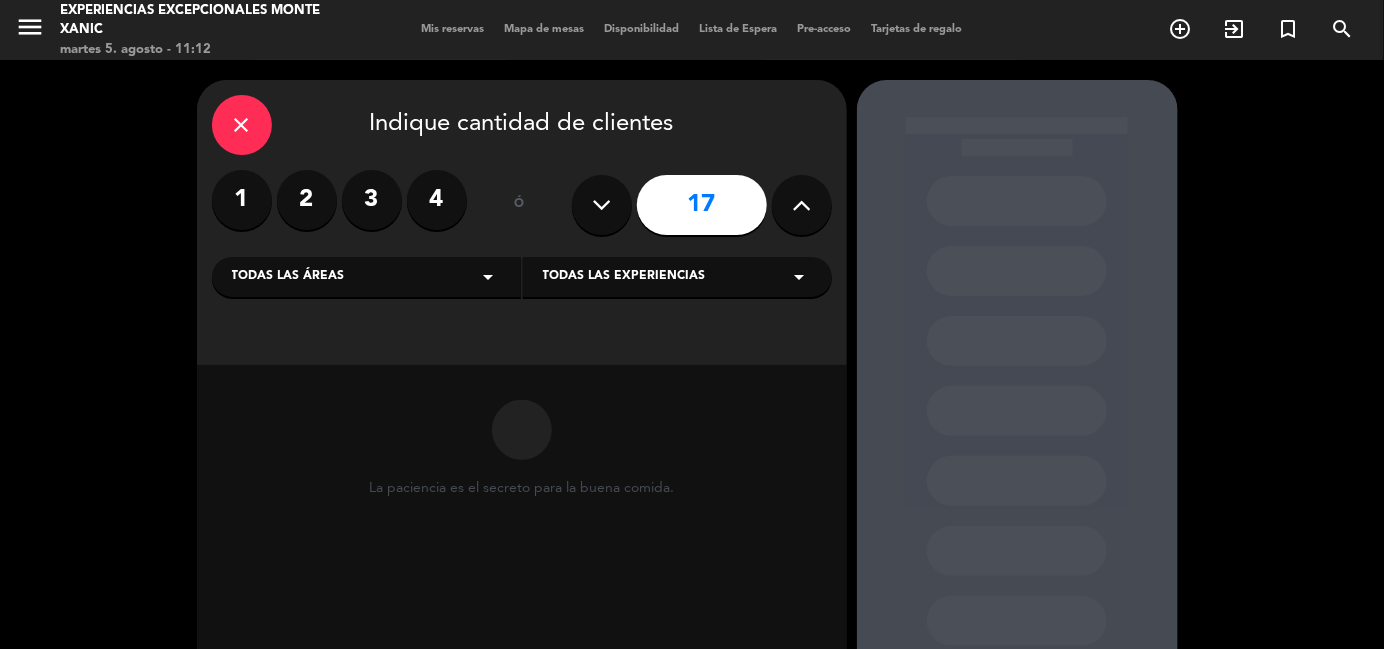 click at bounding box center (802, 205) 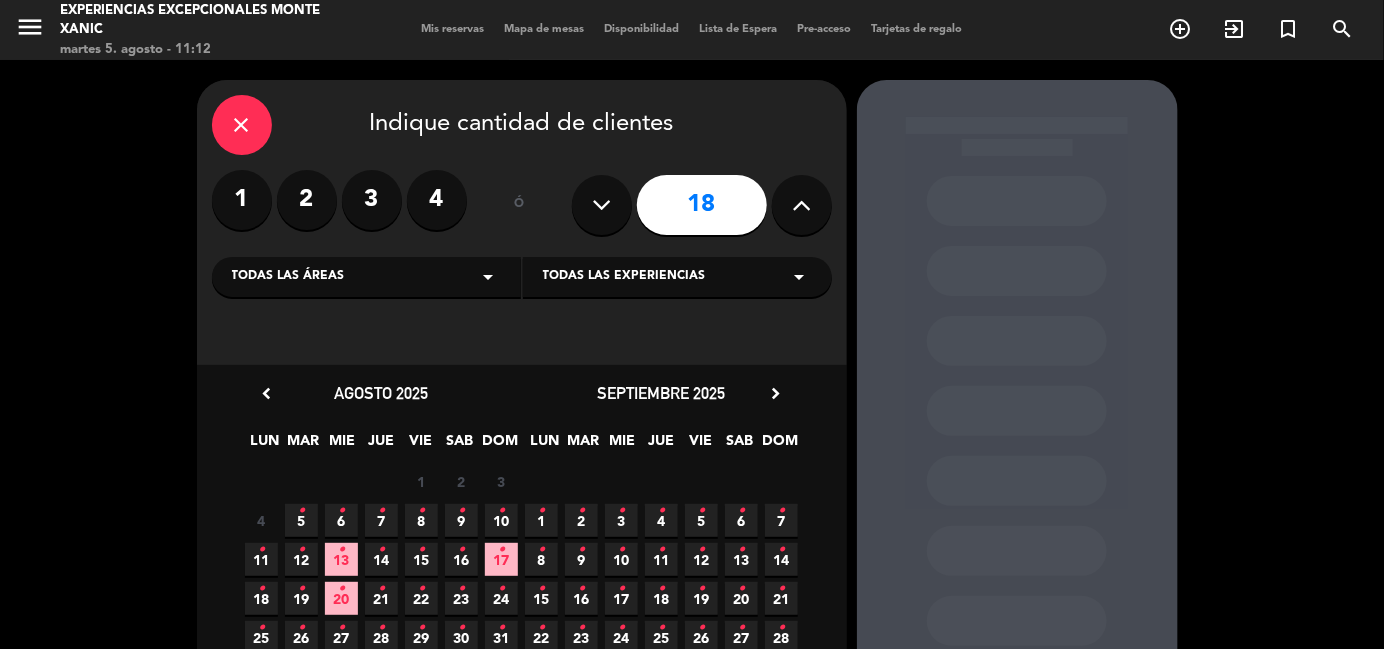 click at bounding box center (802, 205) 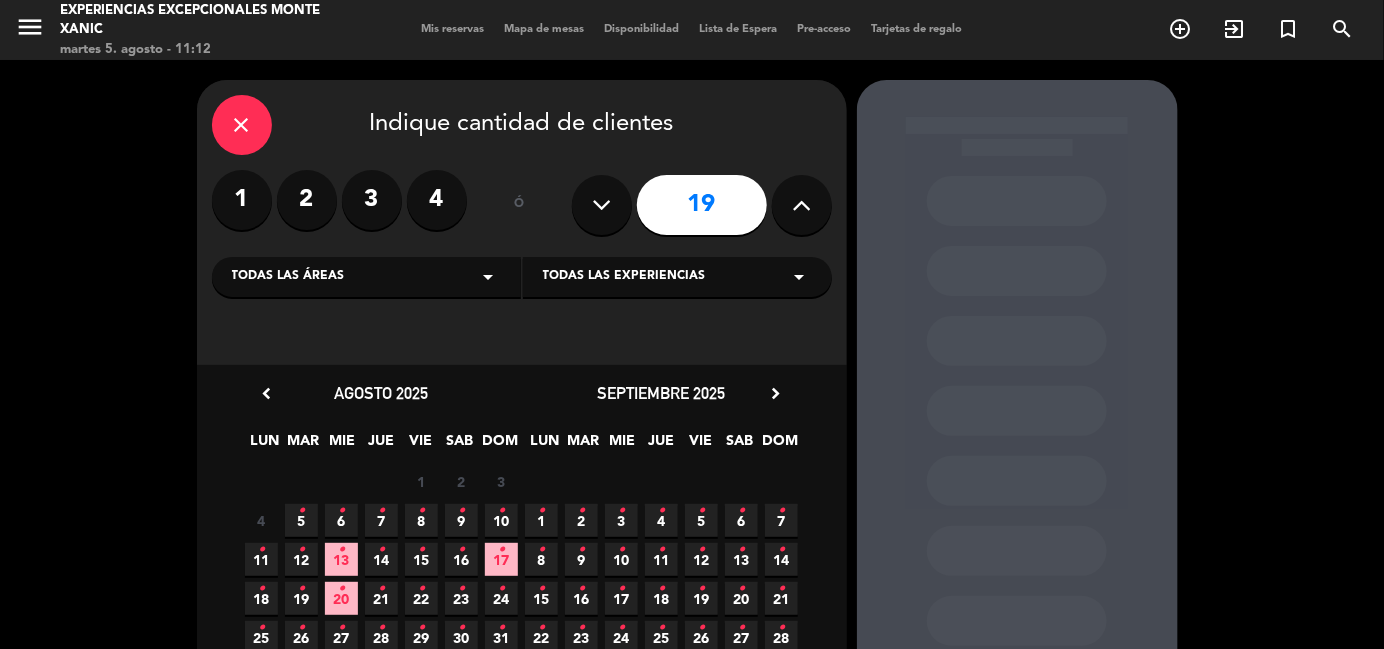 click on "Todas las experiencias" at bounding box center [624, 277] 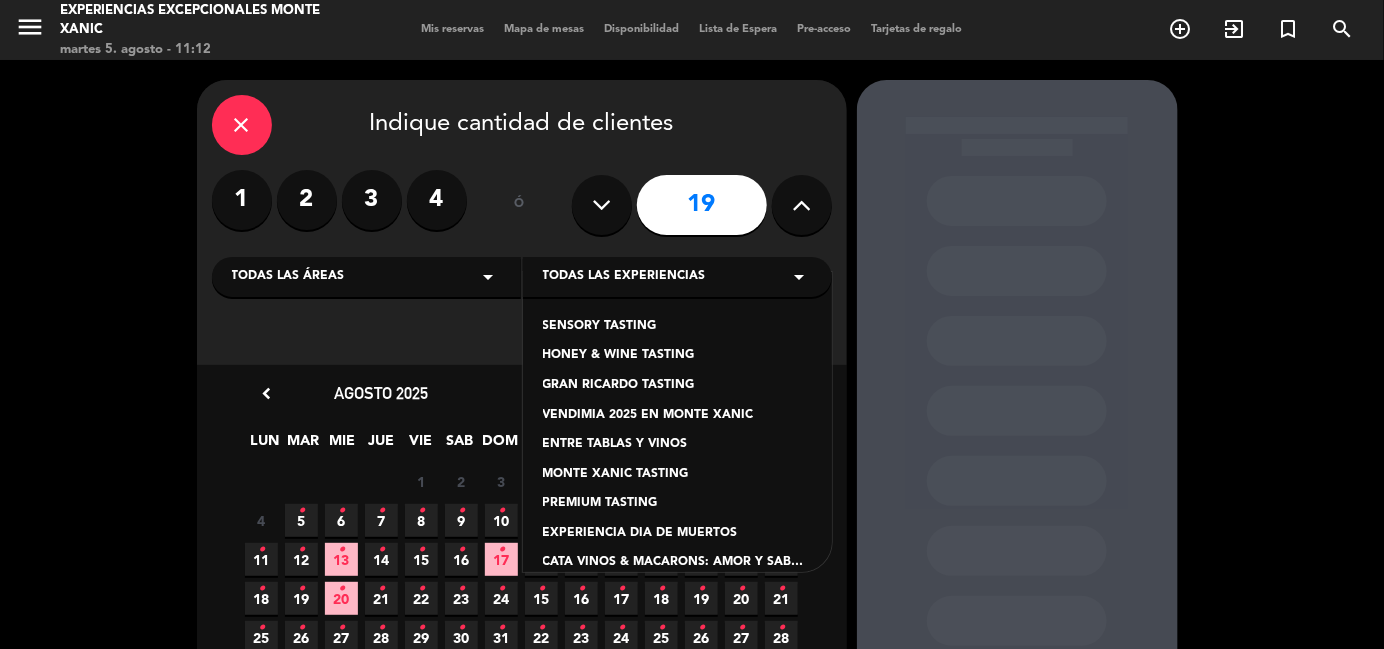 click on "PREMIUM TASTING" at bounding box center [677, 504] 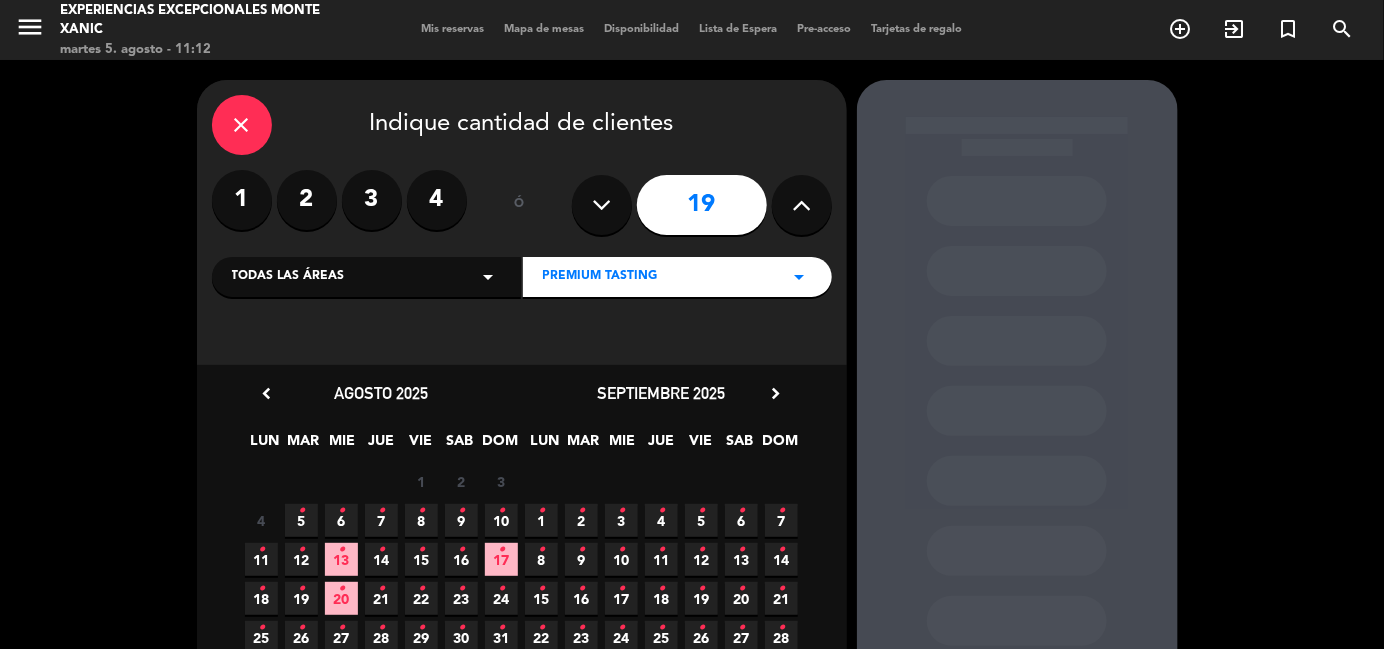 click on "8  •" at bounding box center (421, 520) 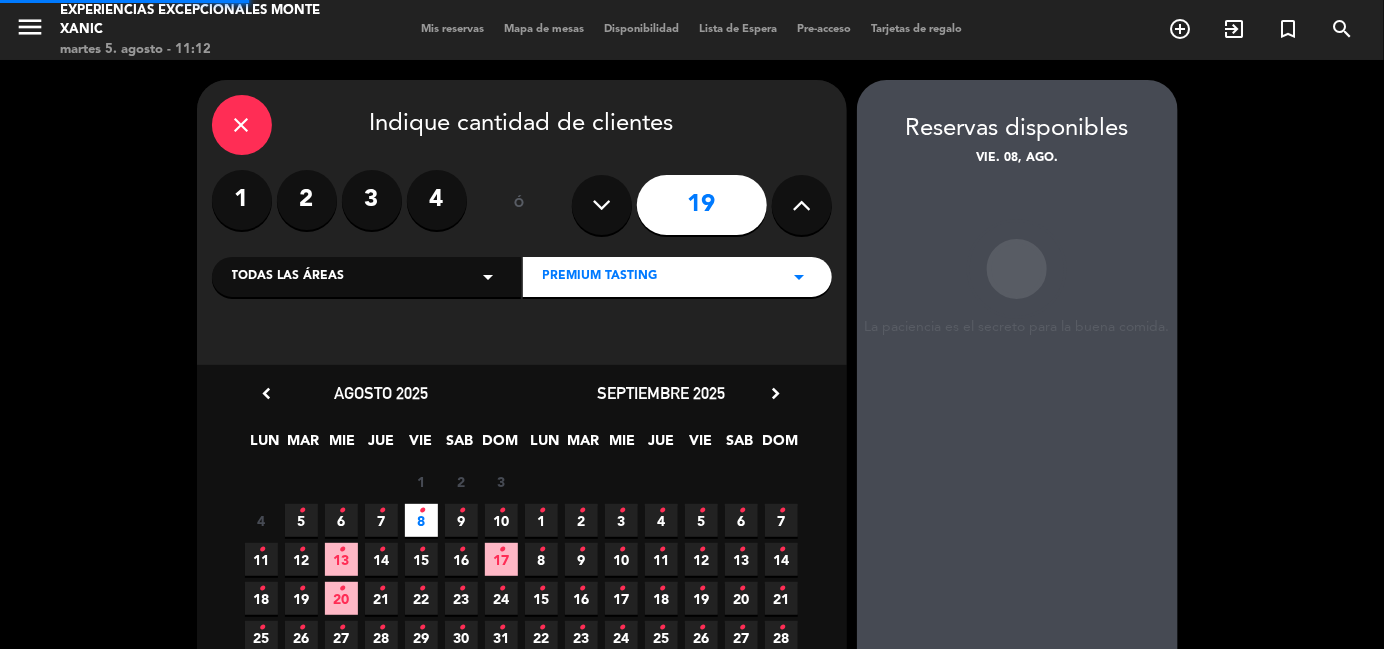 scroll, scrollTop: 80, scrollLeft: 0, axis: vertical 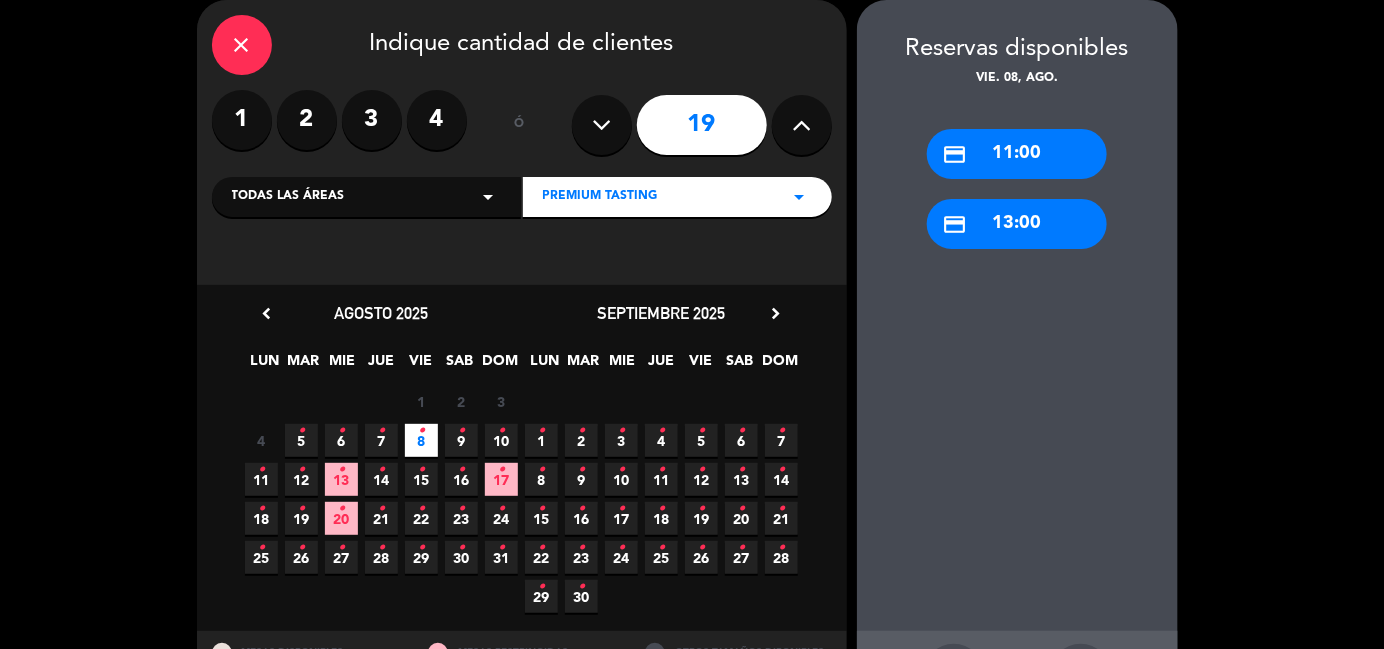click on "credit_card  11:00" at bounding box center [1017, 154] 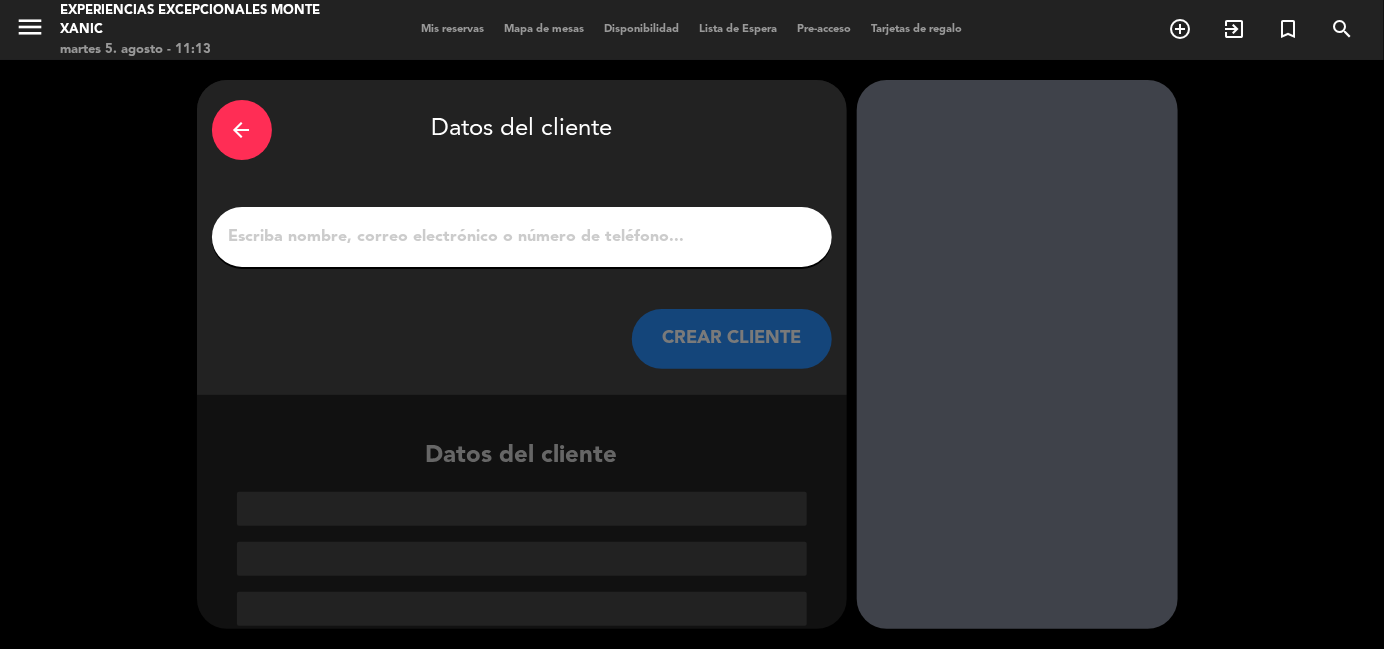 scroll, scrollTop: 0, scrollLeft: 0, axis: both 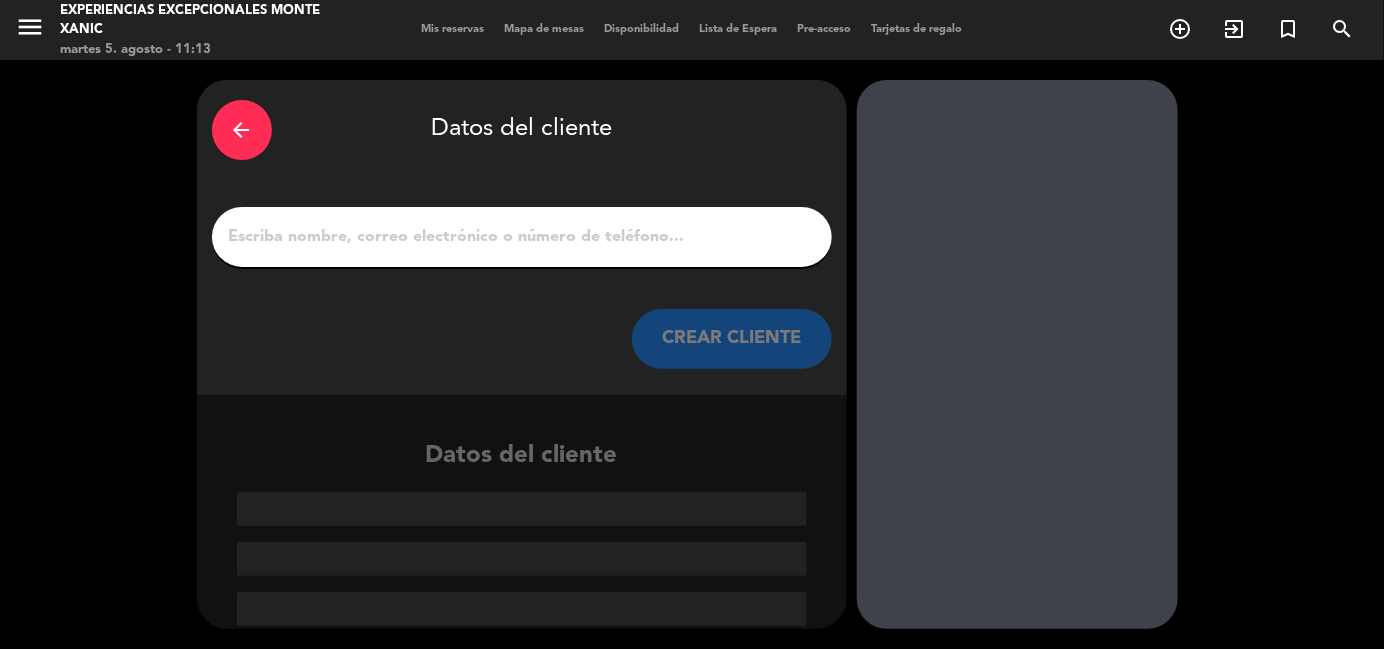click on "arrow_back" at bounding box center [242, 130] 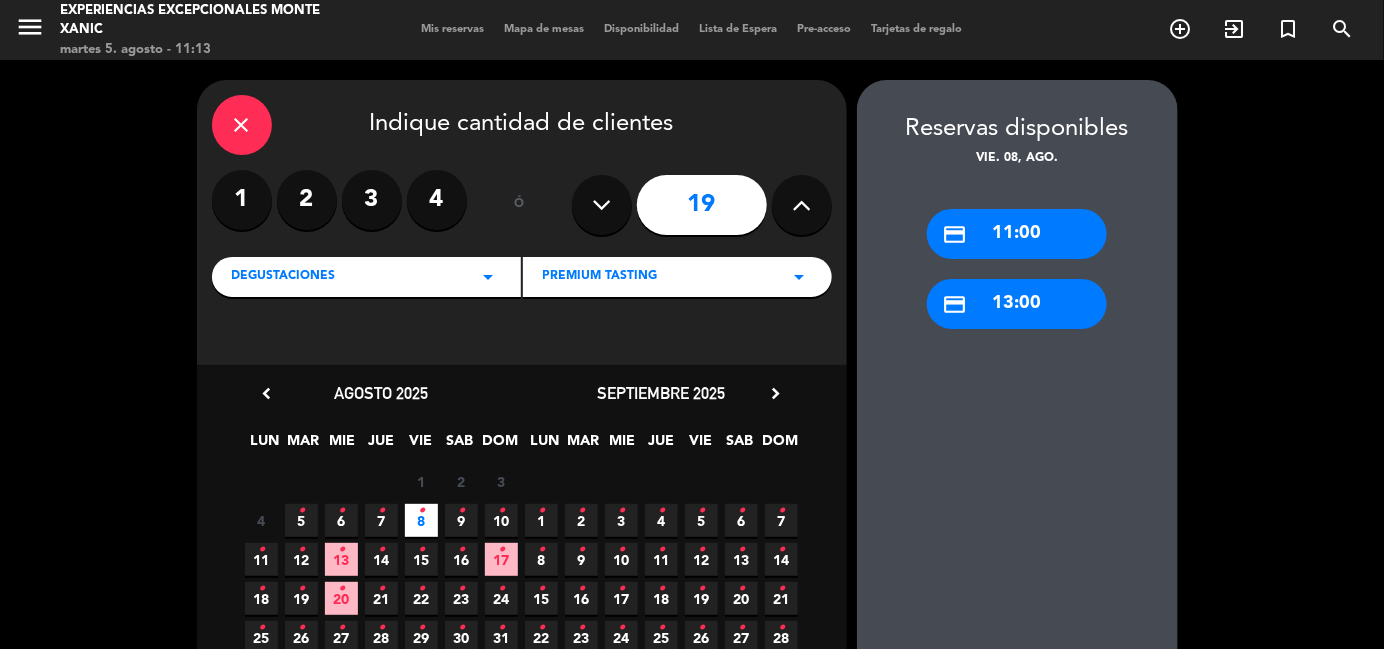 click on "23  •" at bounding box center (461, 598) 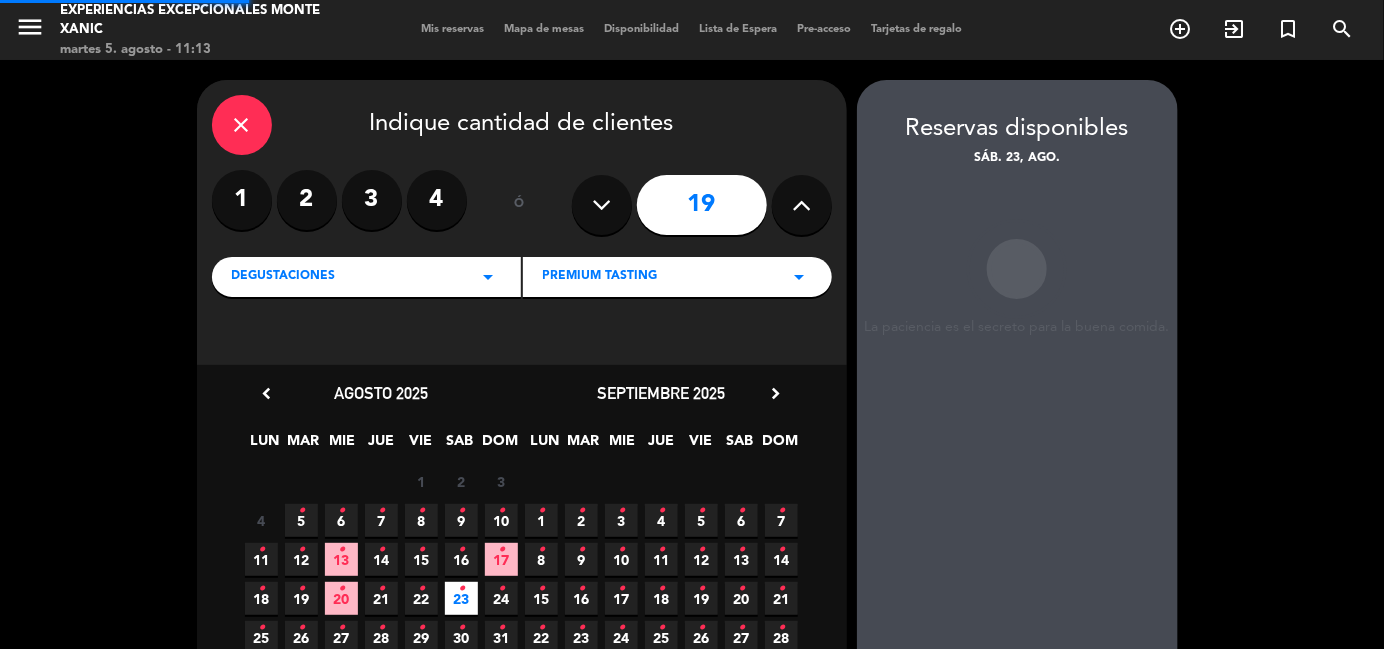 scroll, scrollTop: 80, scrollLeft: 0, axis: vertical 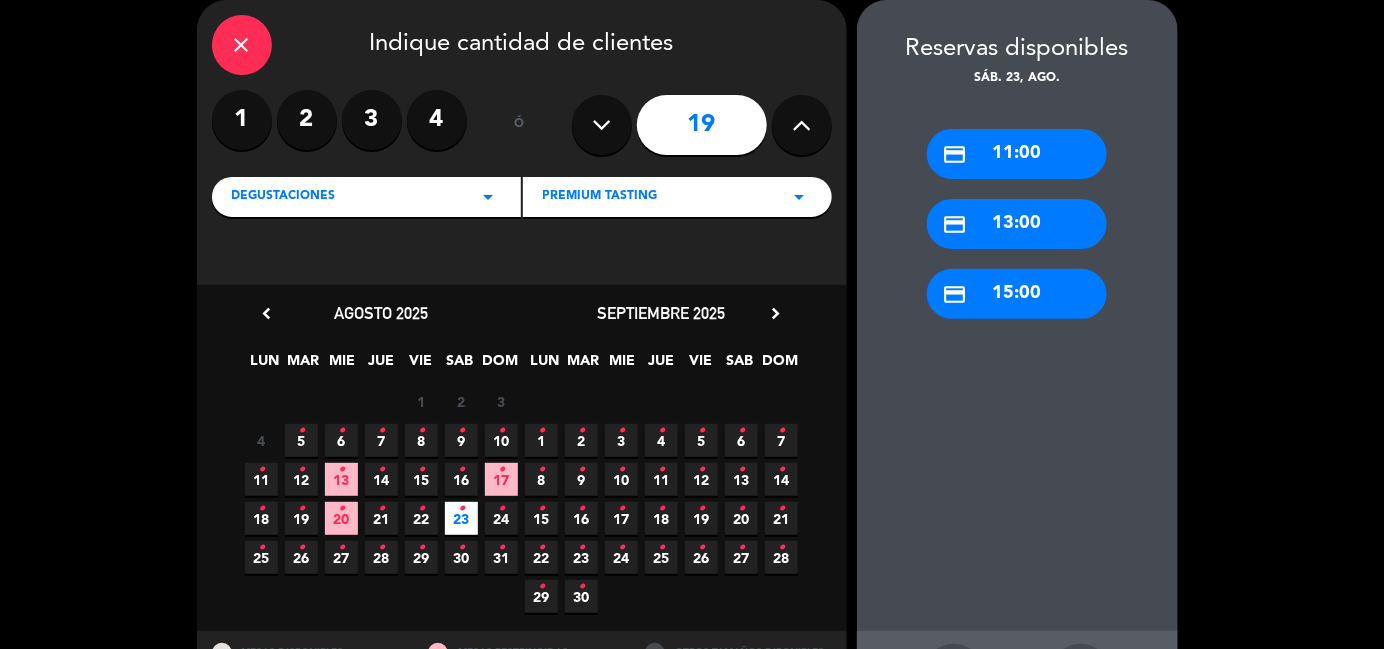 click at bounding box center (801, 125) 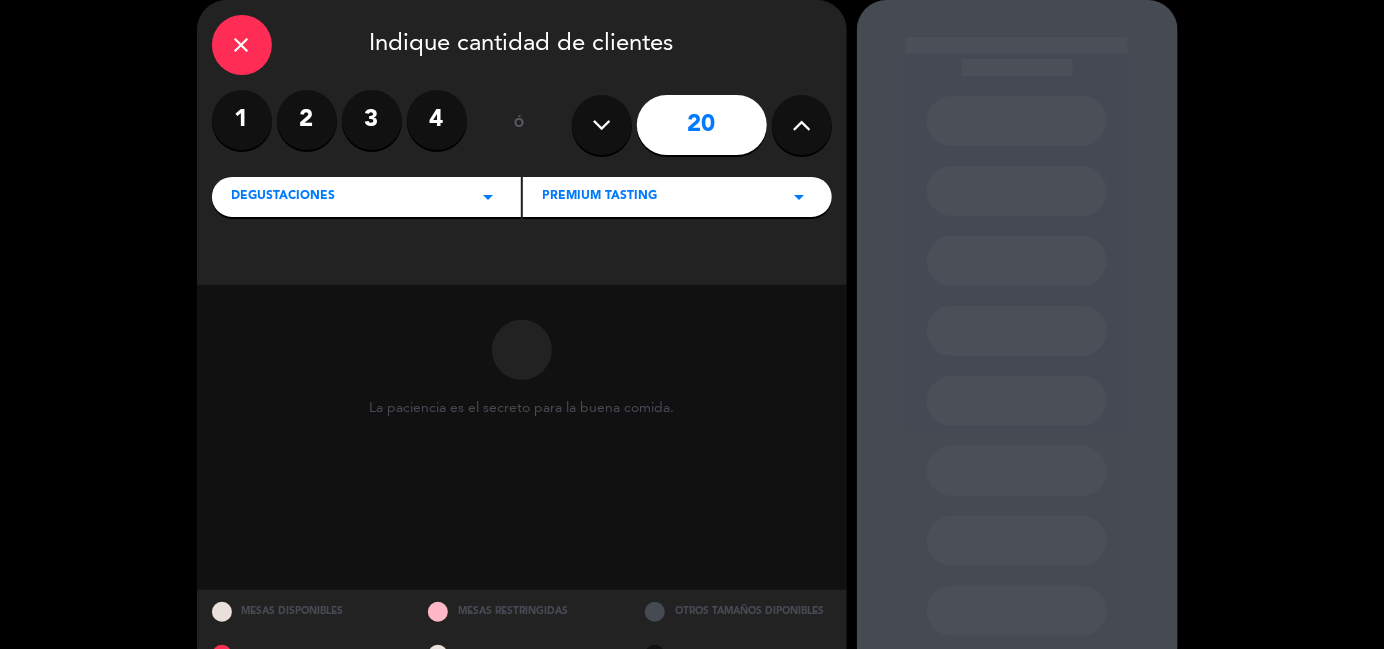 click at bounding box center (801, 125) 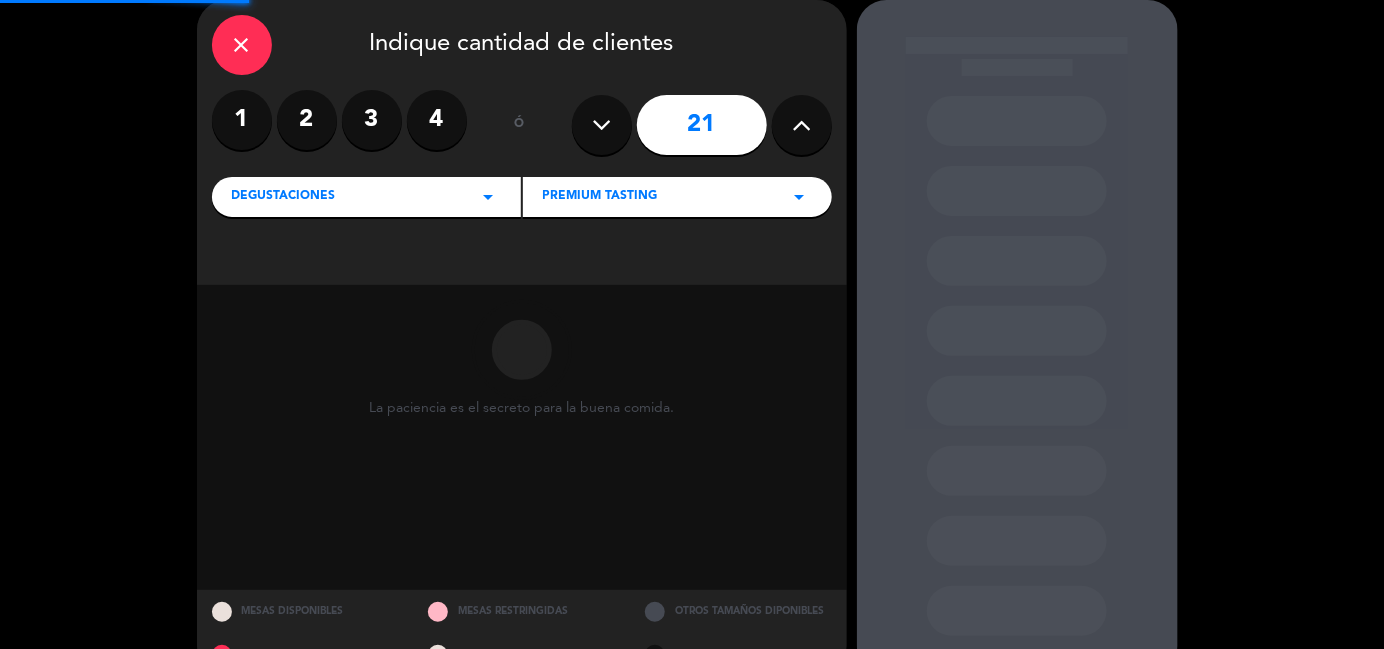click at bounding box center (801, 125) 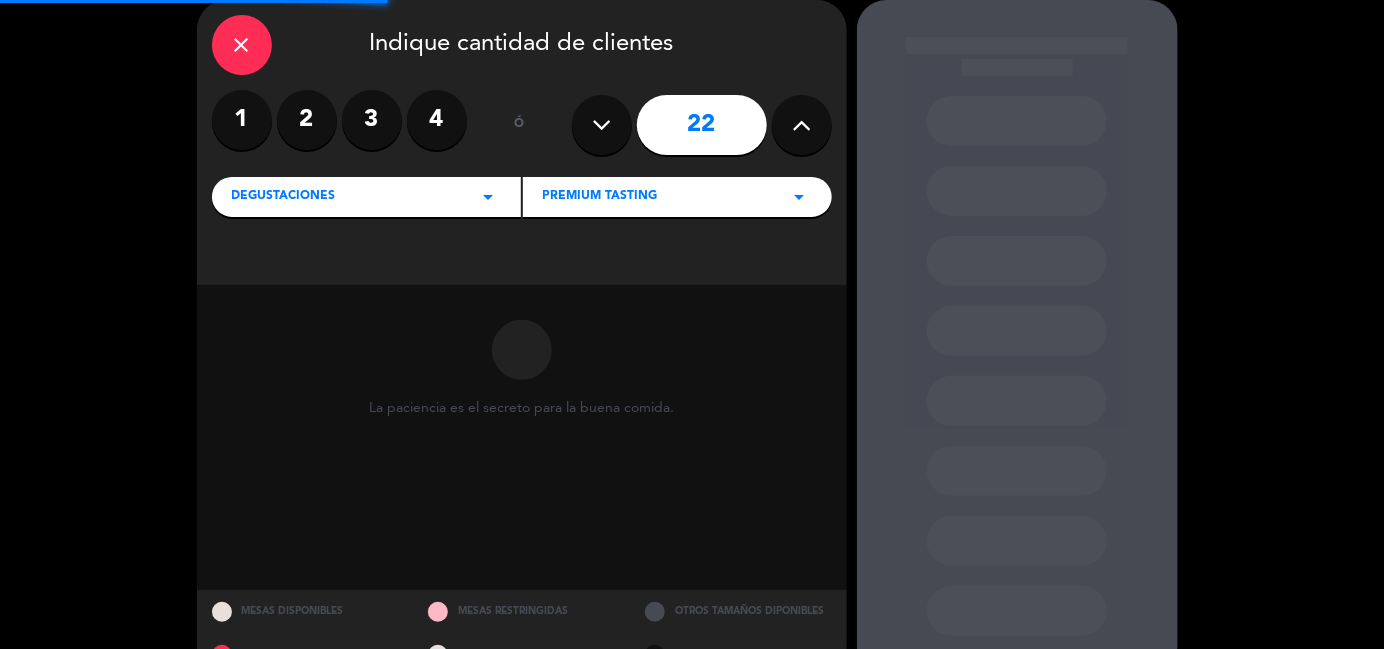 click at bounding box center (801, 125) 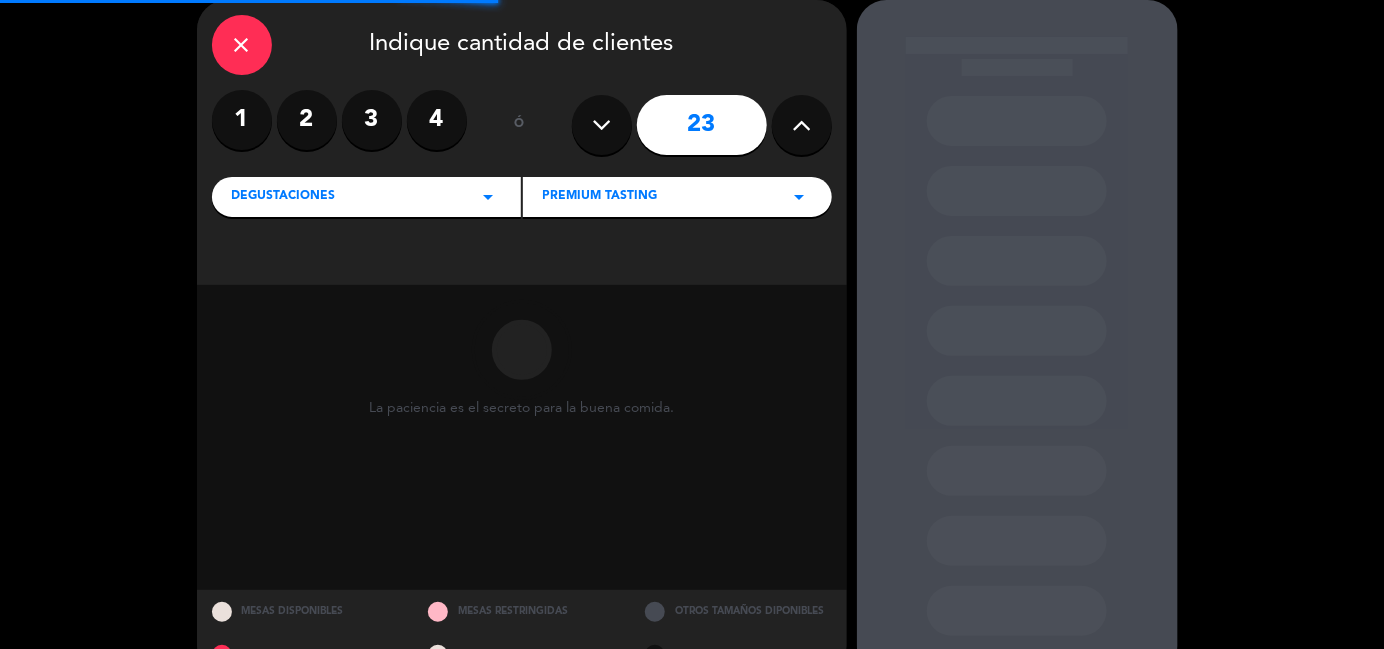 click at bounding box center [801, 125] 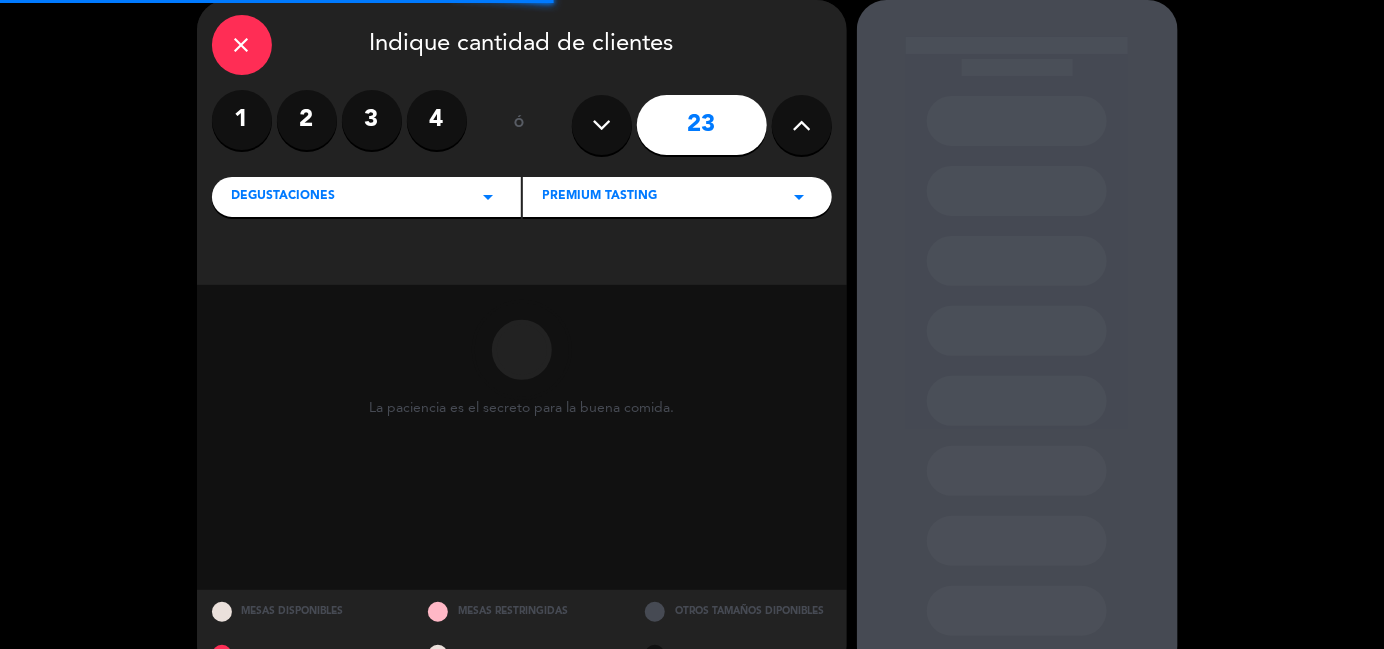 click at bounding box center [801, 125] 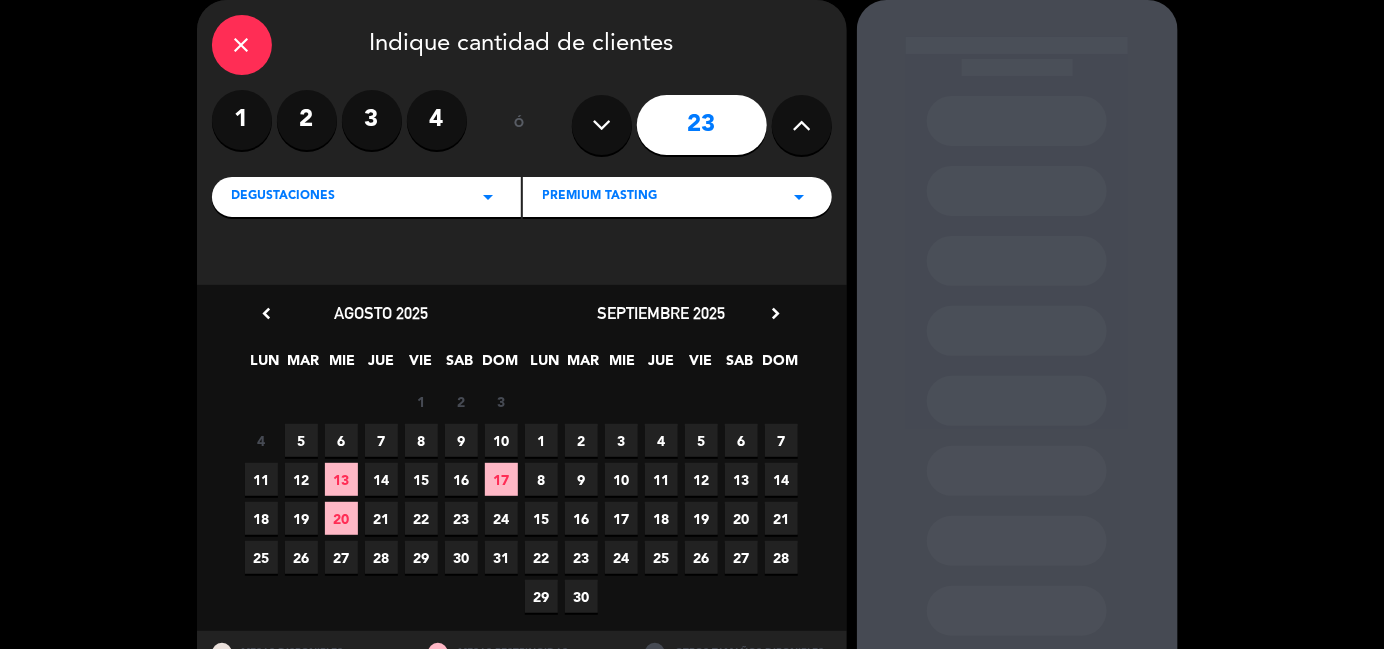 click at bounding box center (601, 125) 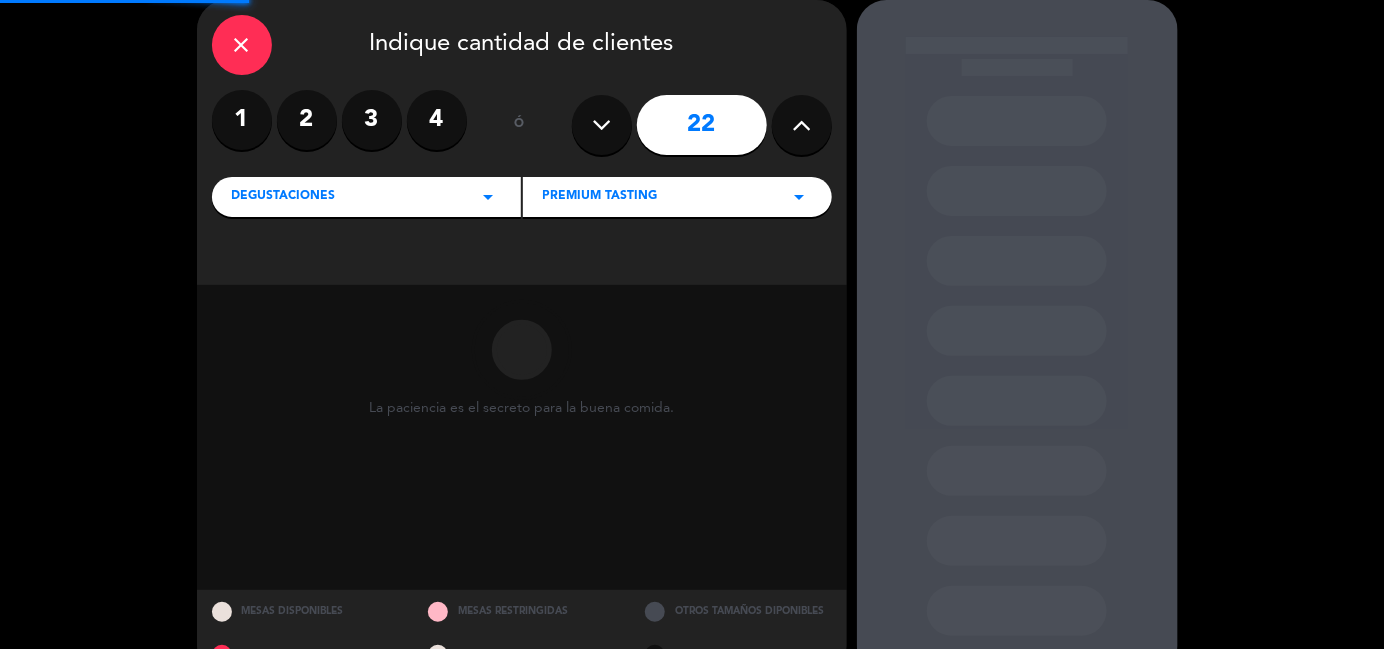 click at bounding box center (601, 125) 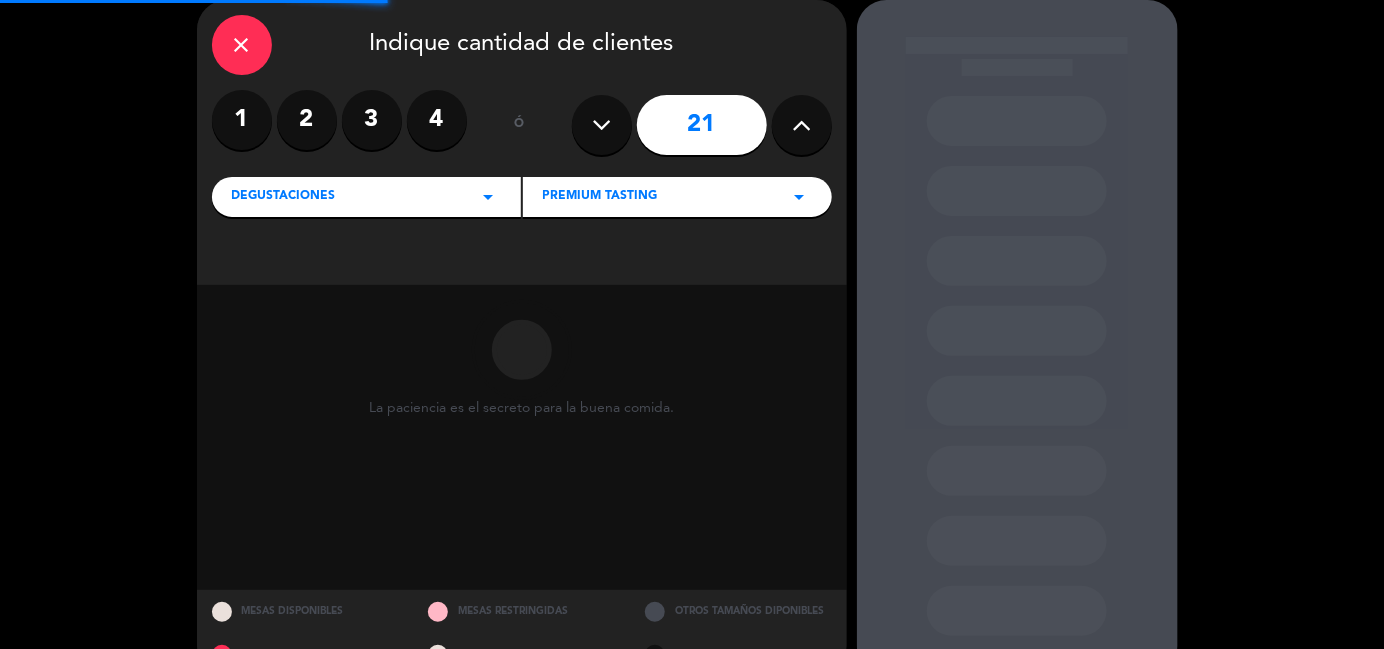 click at bounding box center (601, 125) 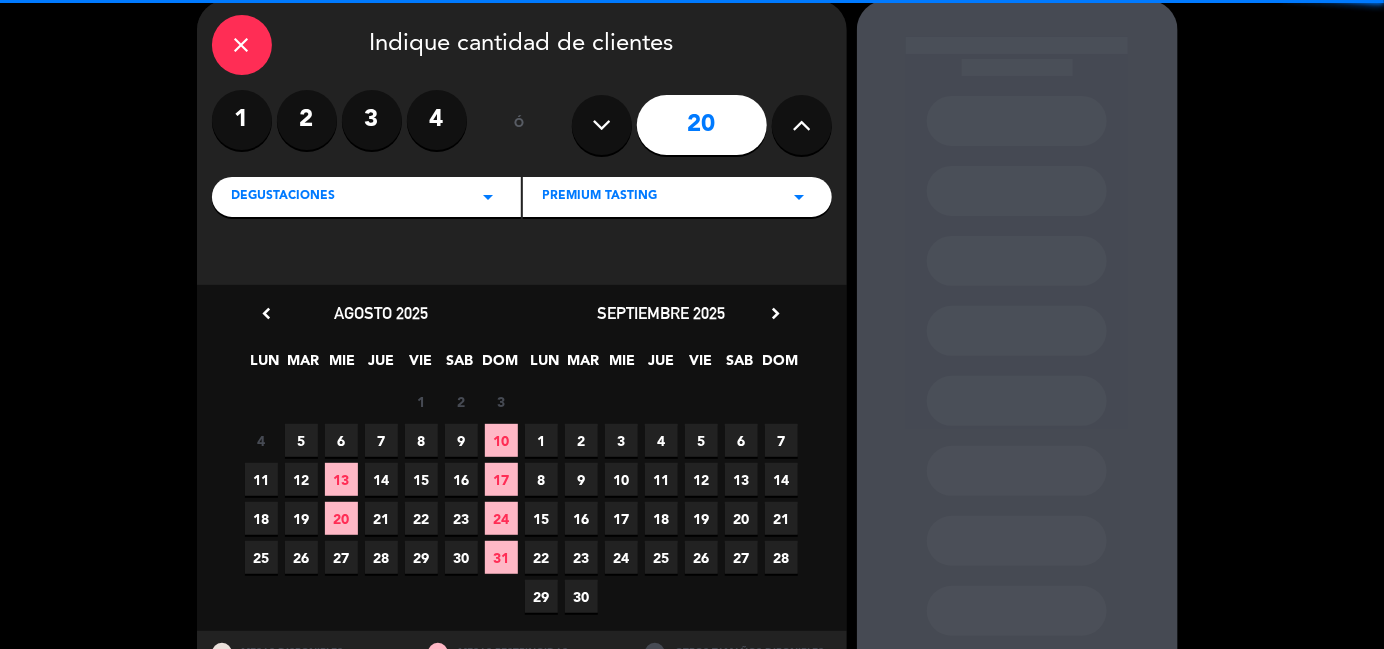 click at bounding box center (601, 125) 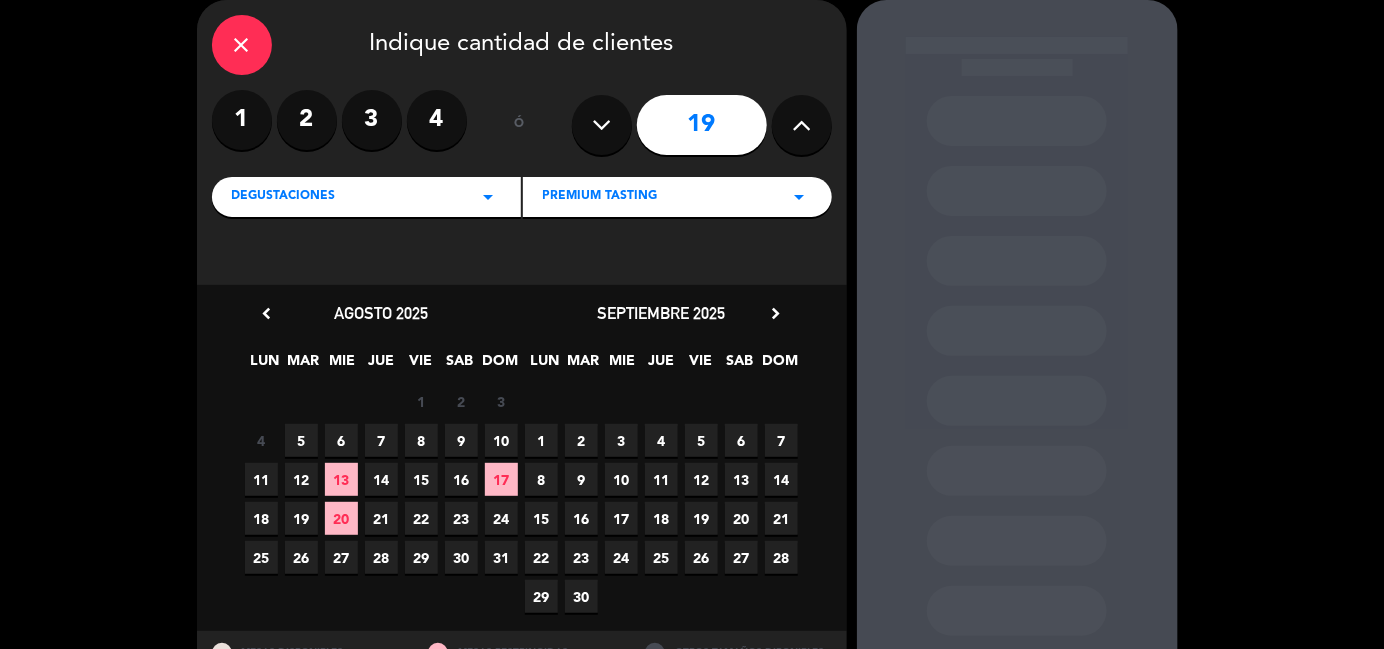 click on "23" at bounding box center (461, 518) 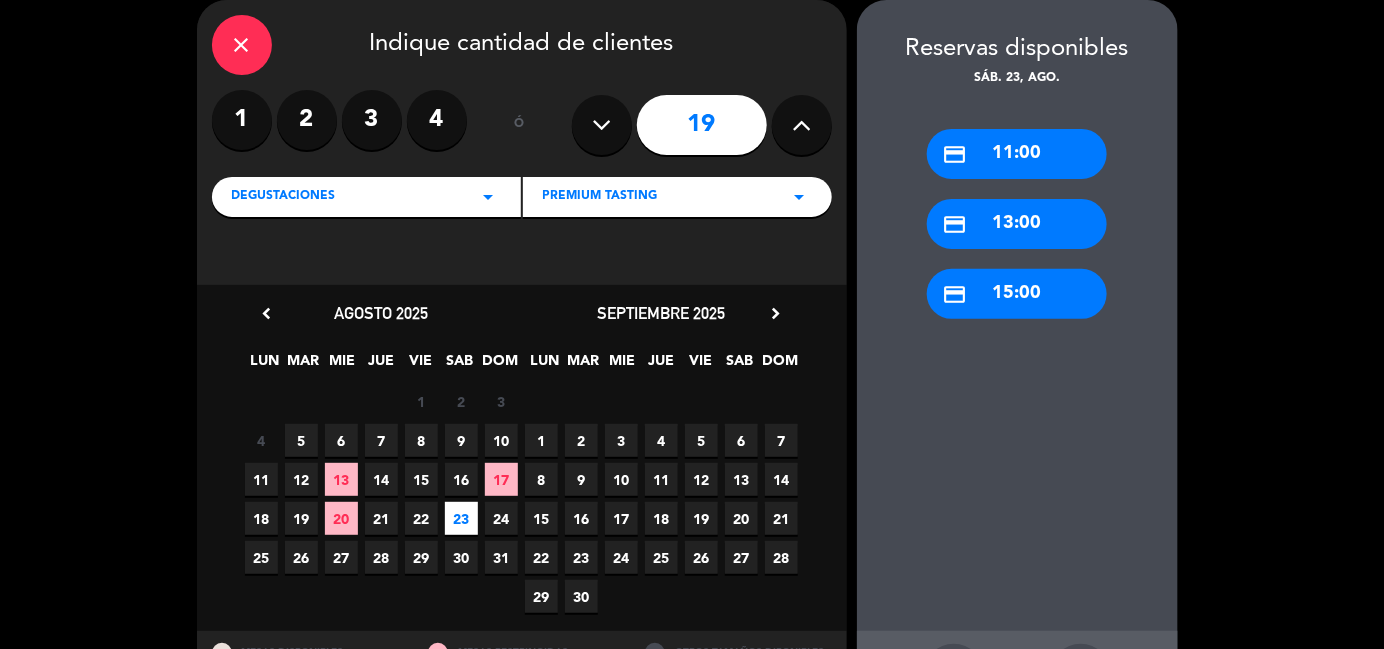 click on "credit_card  11:00" at bounding box center (1017, 154) 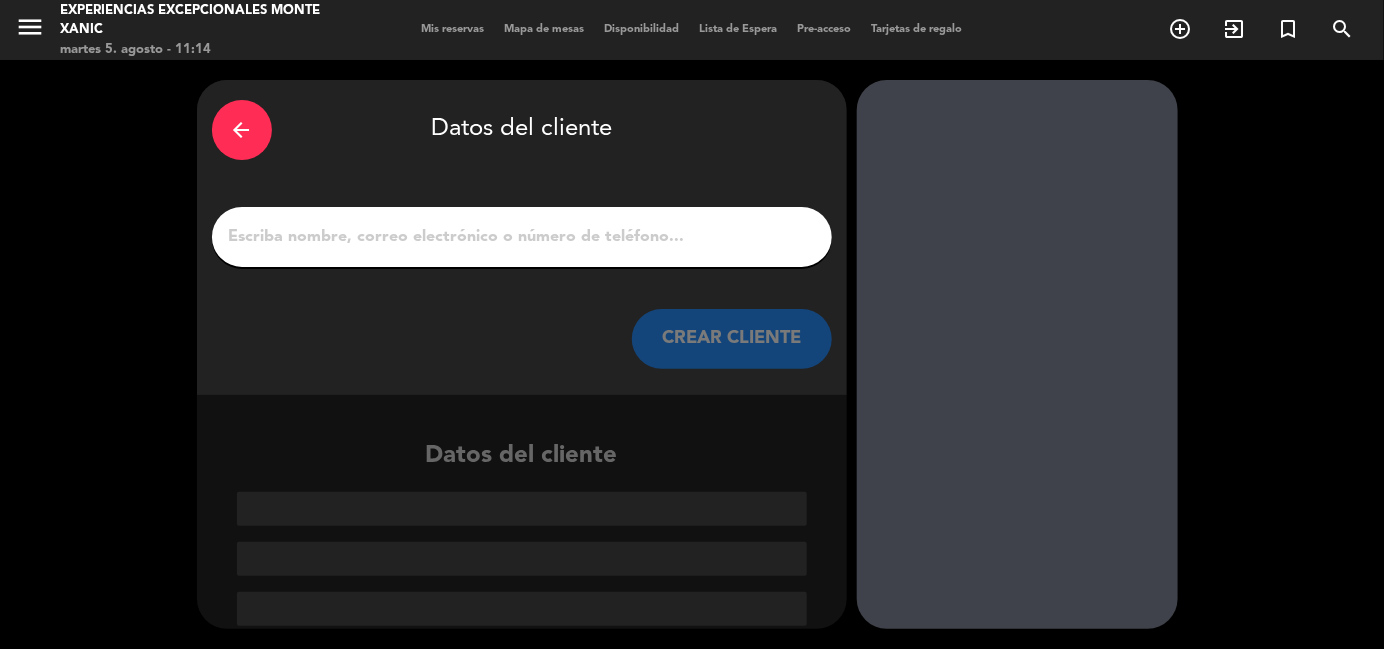 scroll, scrollTop: 0, scrollLeft: 0, axis: both 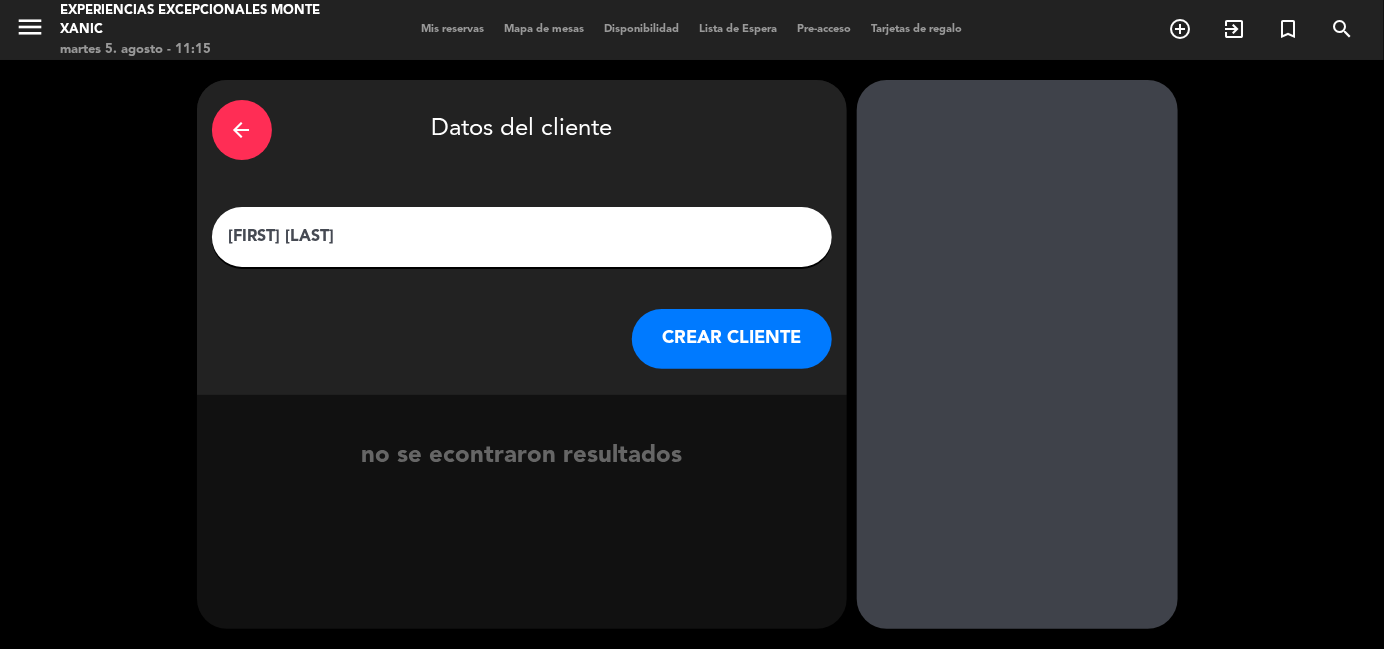type on "[FIRST] [LAST]" 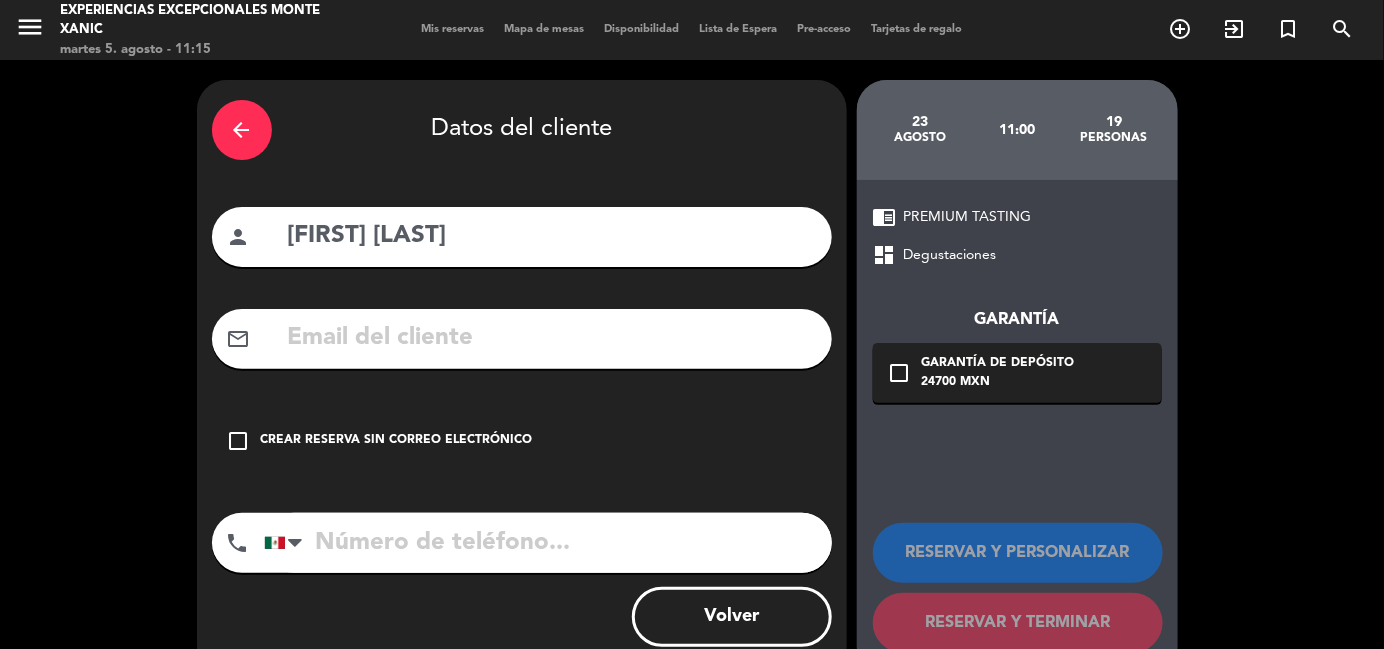 click at bounding box center [551, 338] 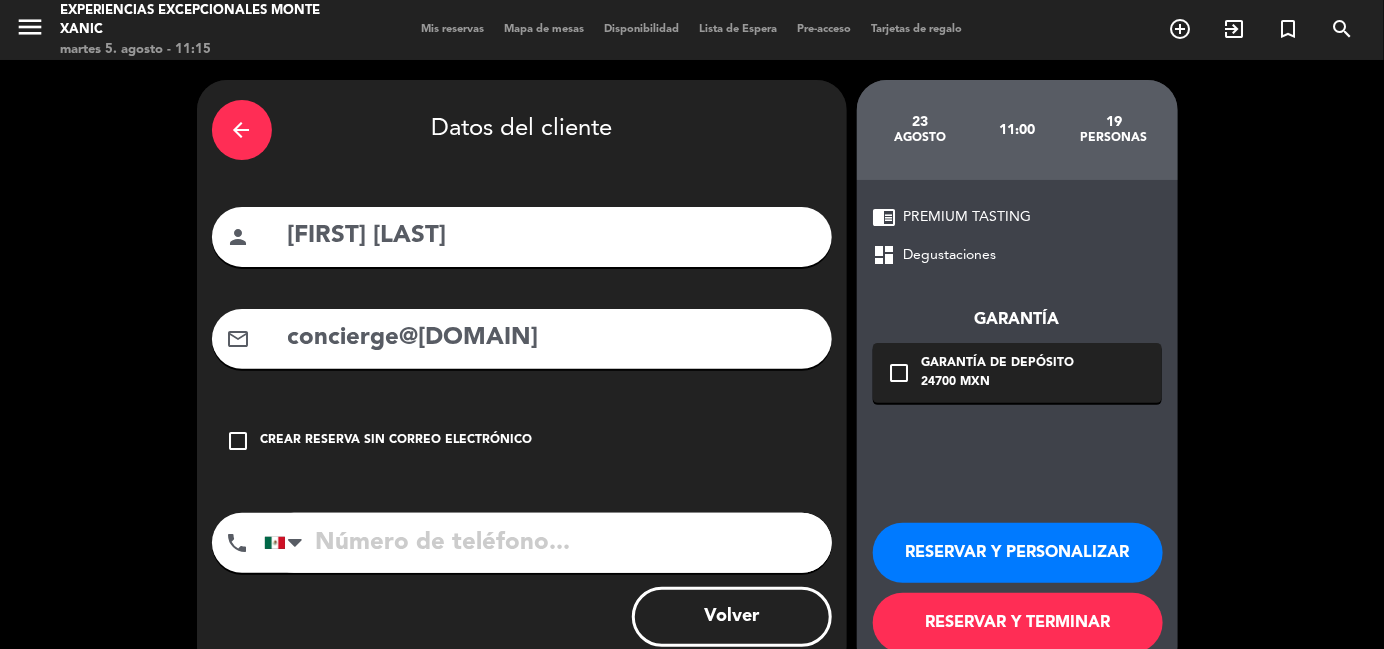 click on "concierge@[DOMAIN]" at bounding box center [551, 338] 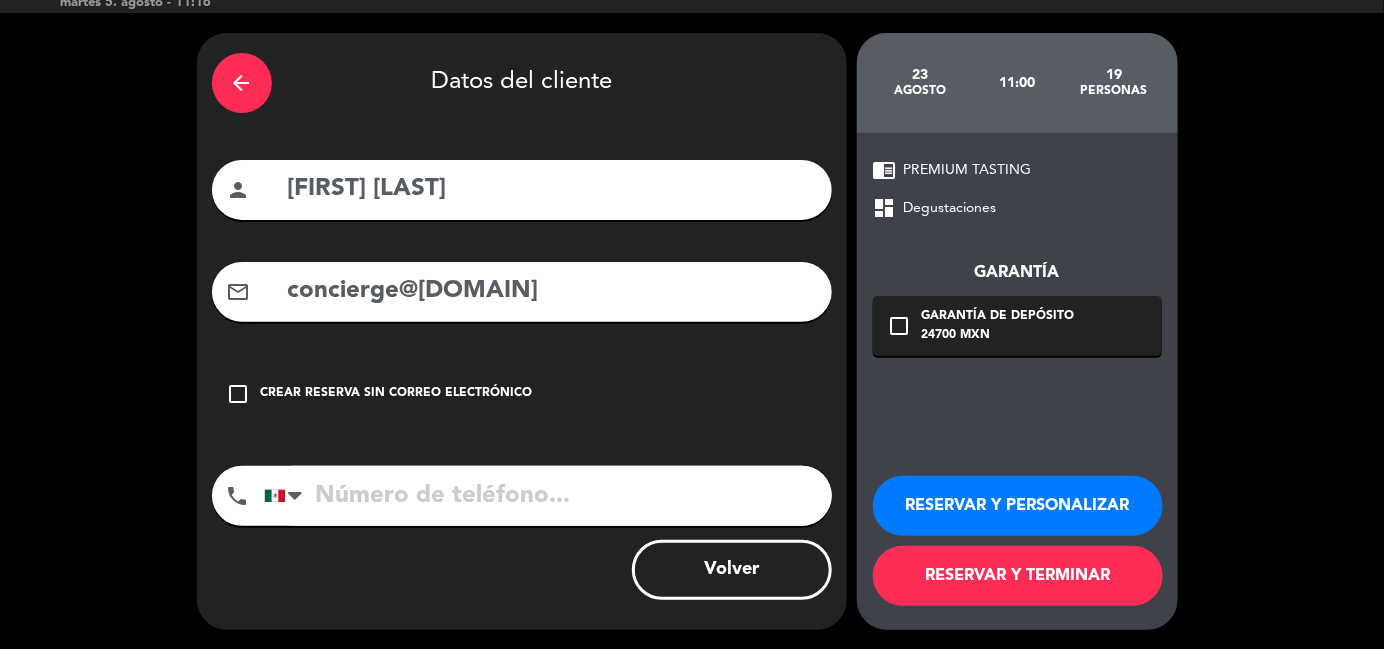 type on "concierge@[DOMAIN]" 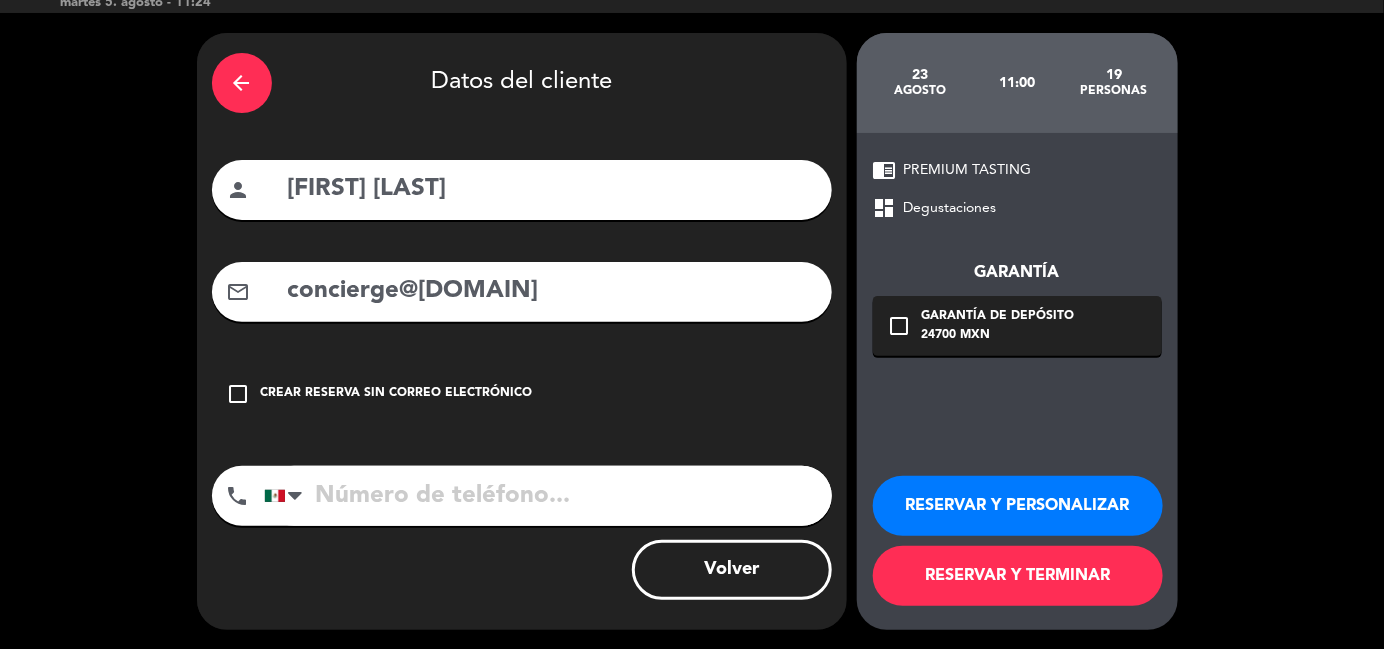 click on "arrow_back" at bounding box center (242, 83) 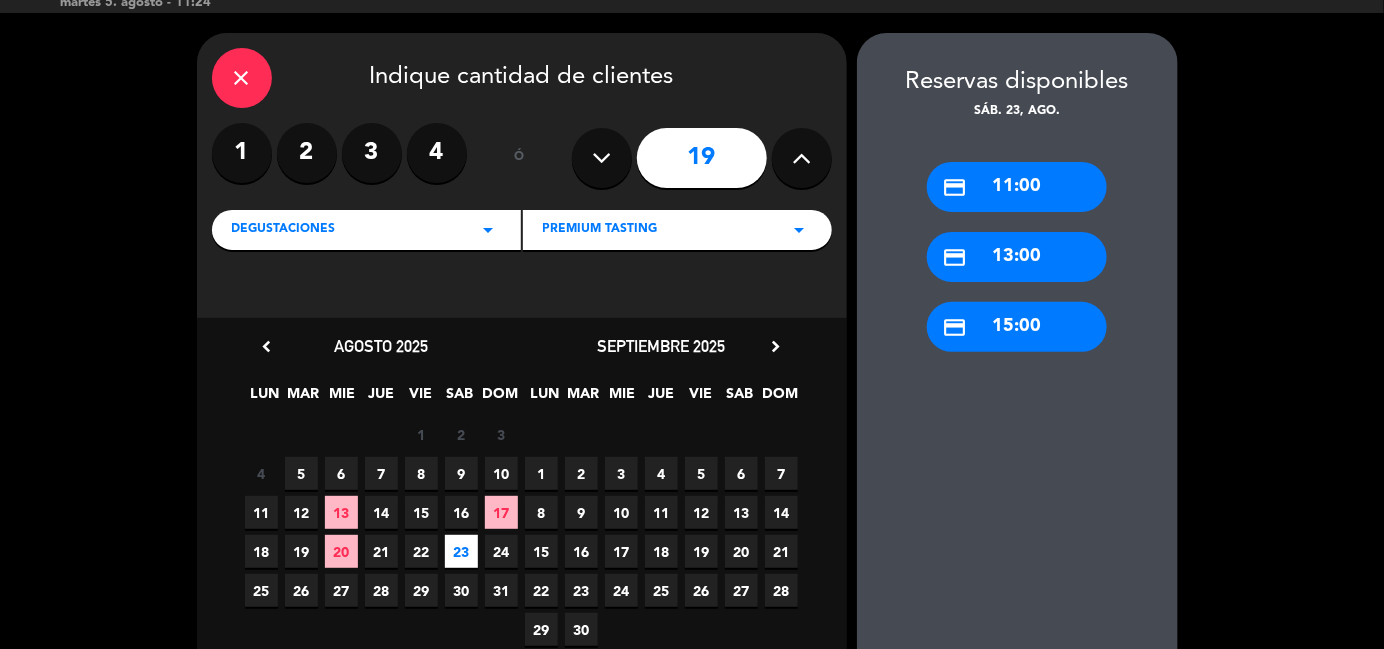 click on "close" at bounding box center [242, 78] 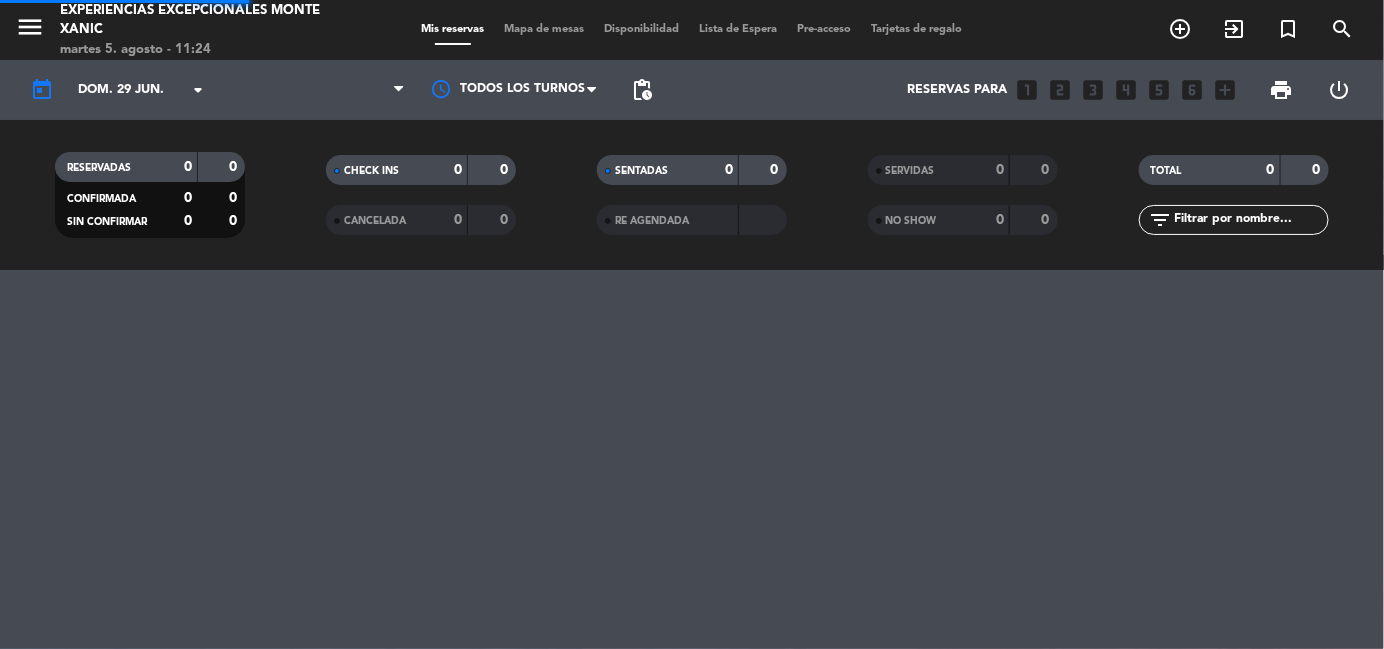 scroll, scrollTop: 0, scrollLeft: 0, axis: both 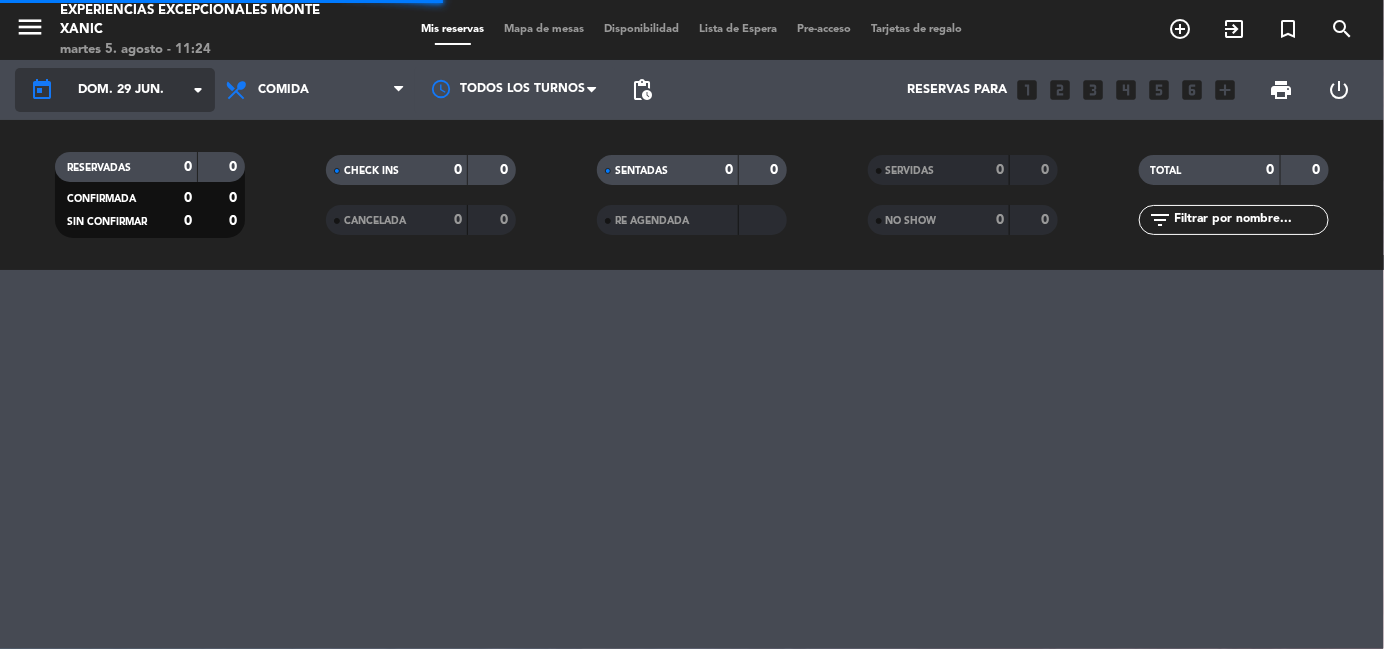 click on "dom. 29 jun." 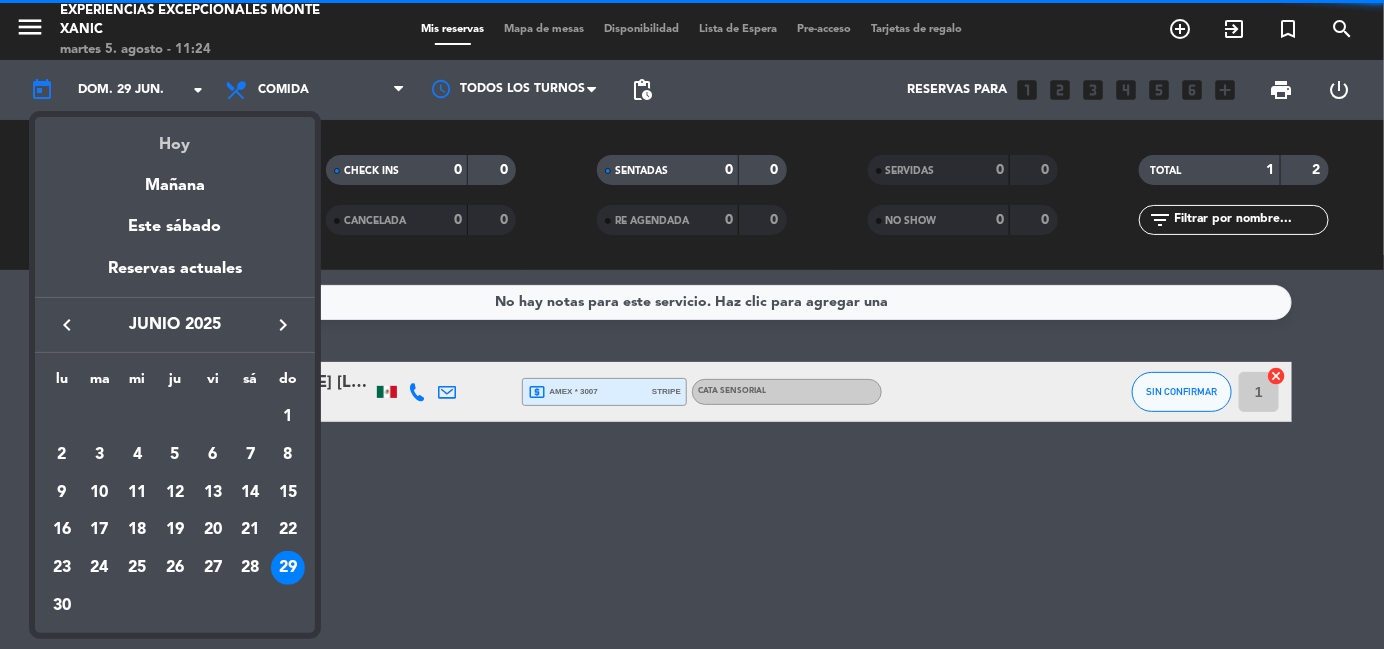 click on "Hoy" at bounding box center (175, 137) 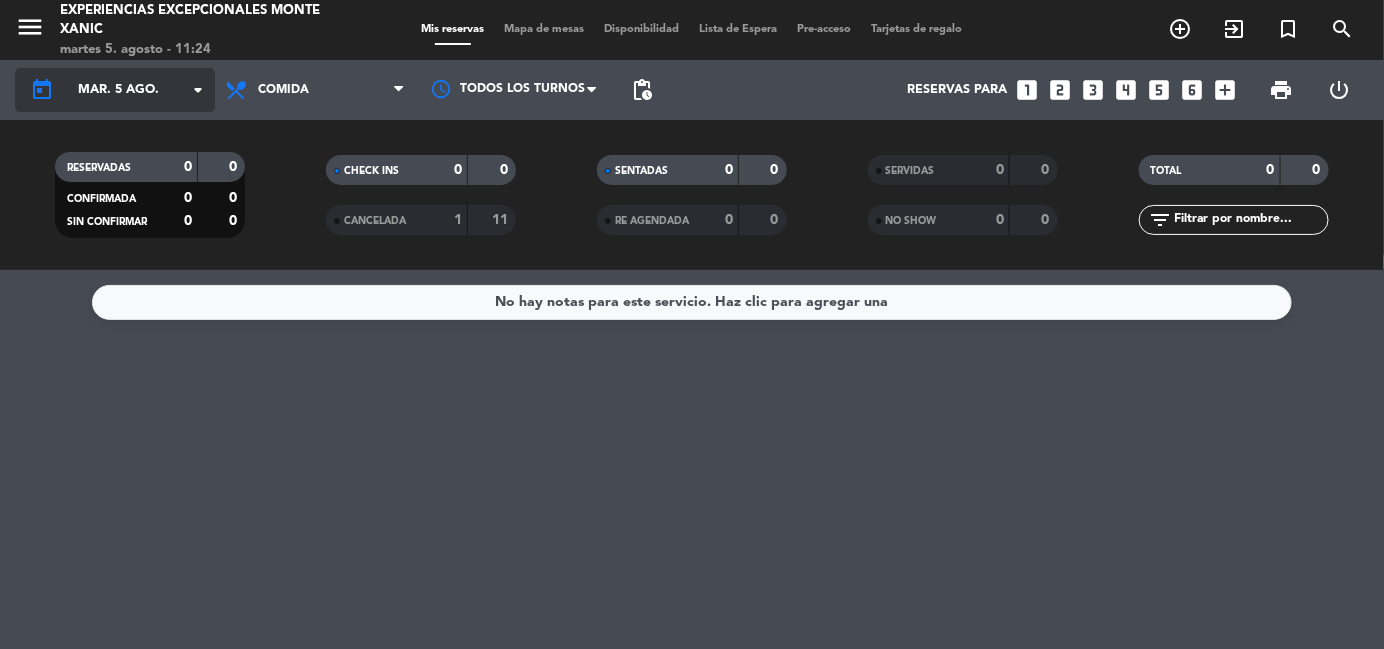 click on "mar. 5 ago." 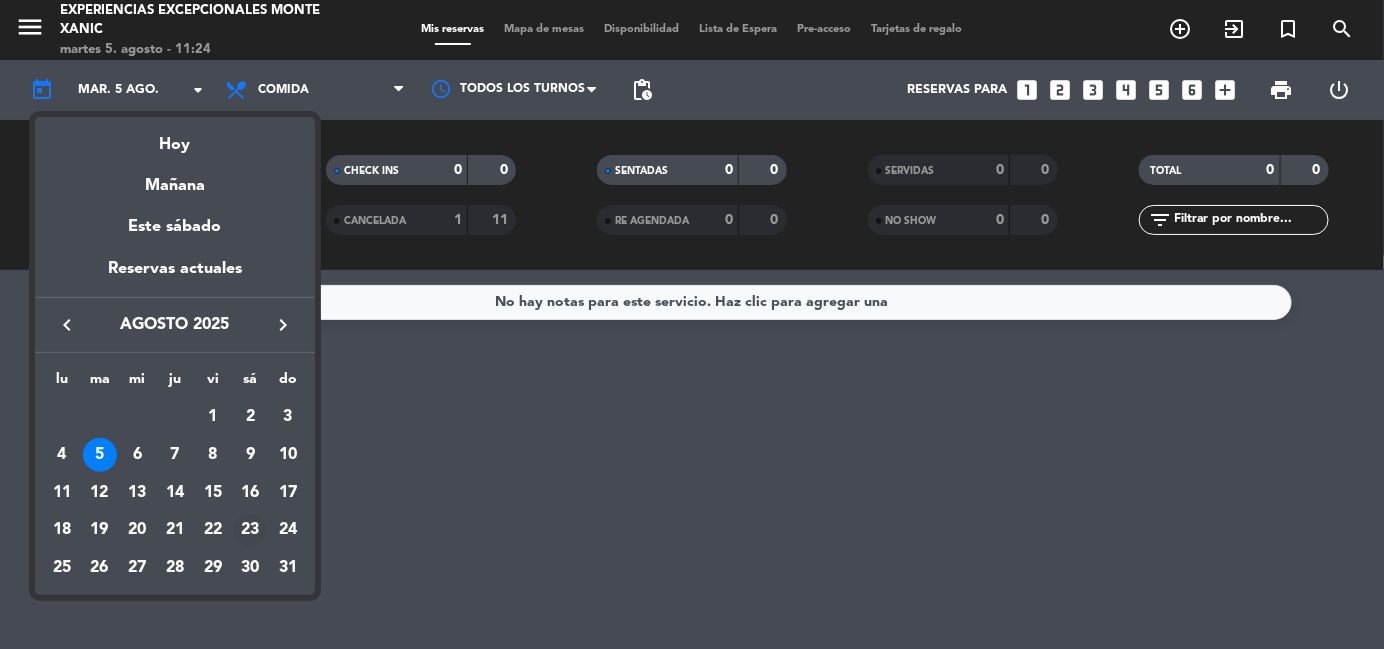 click on "23" at bounding box center (250, 531) 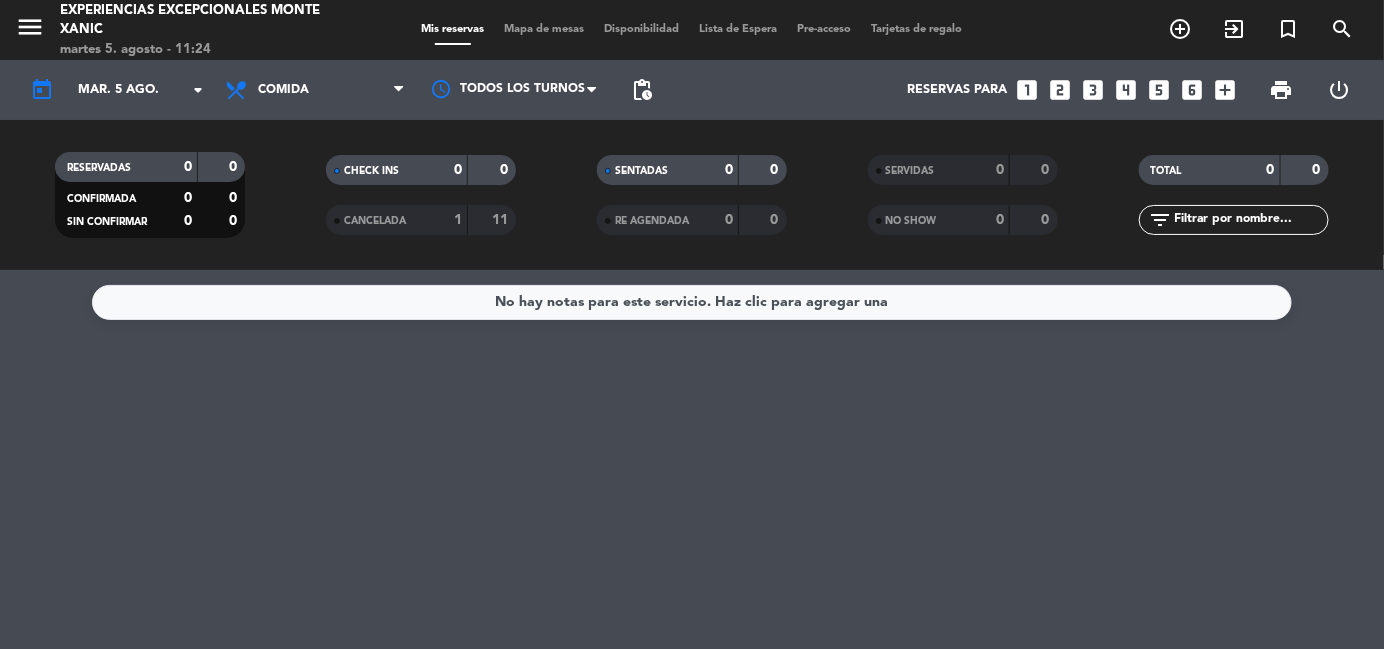 type on "sáb. 23 ago." 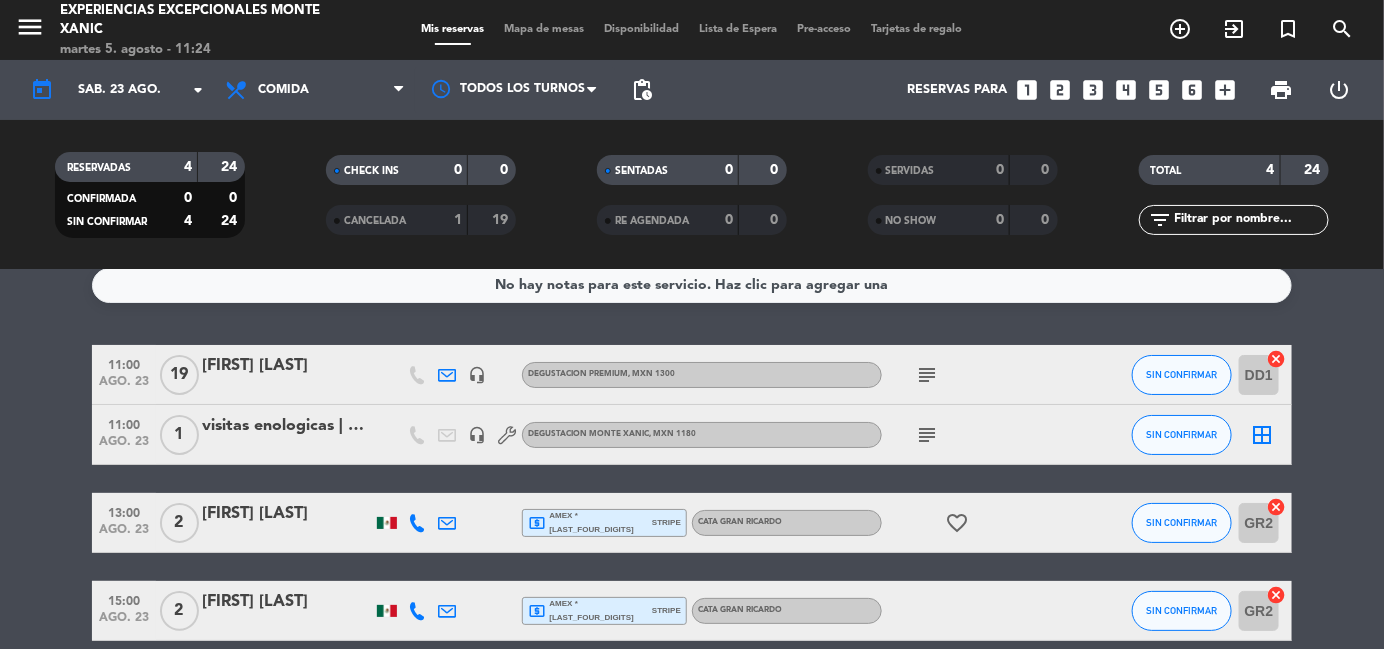 scroll, scrollTop: 28, scrollLeft: 0, axis: vertical 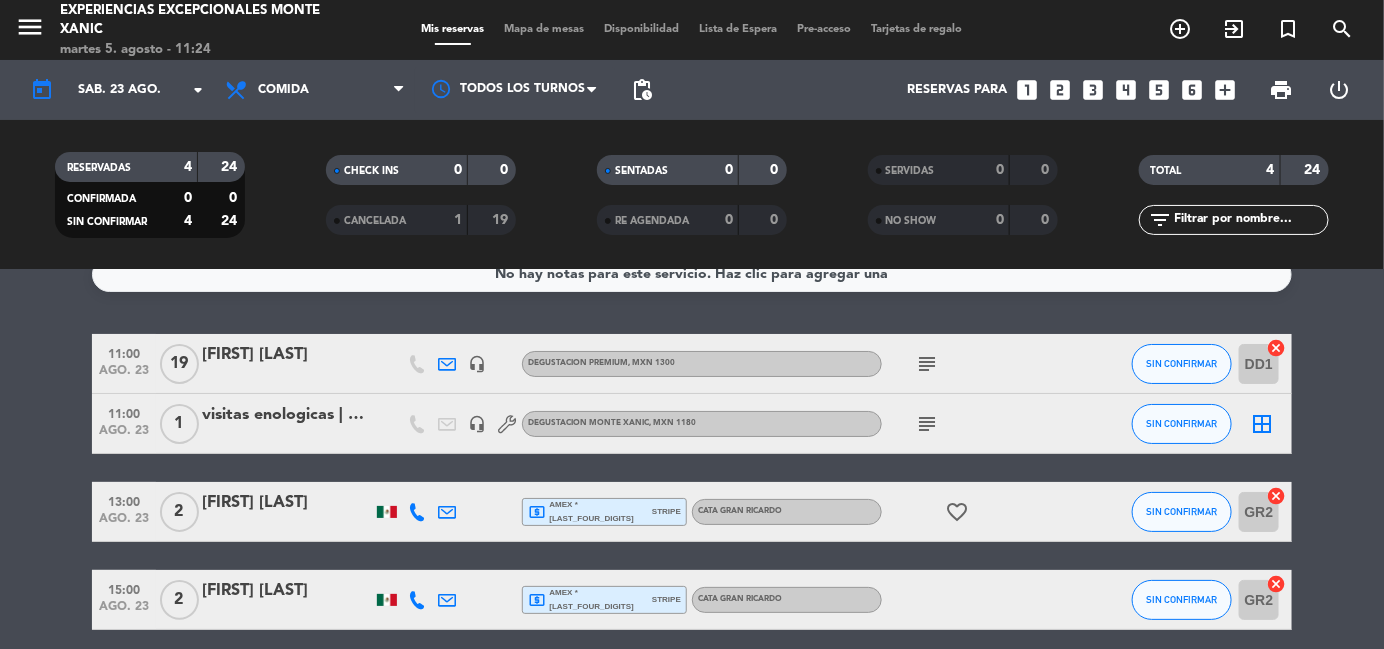click on "subject" 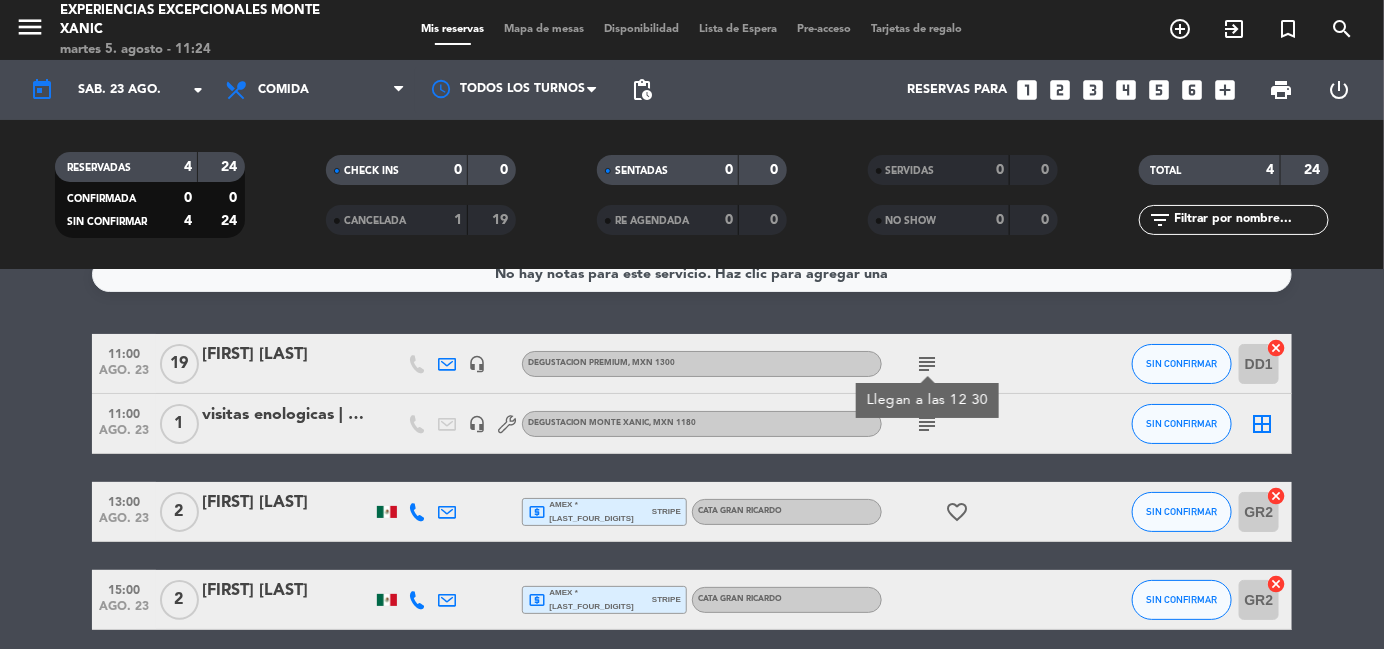 click on "subject" 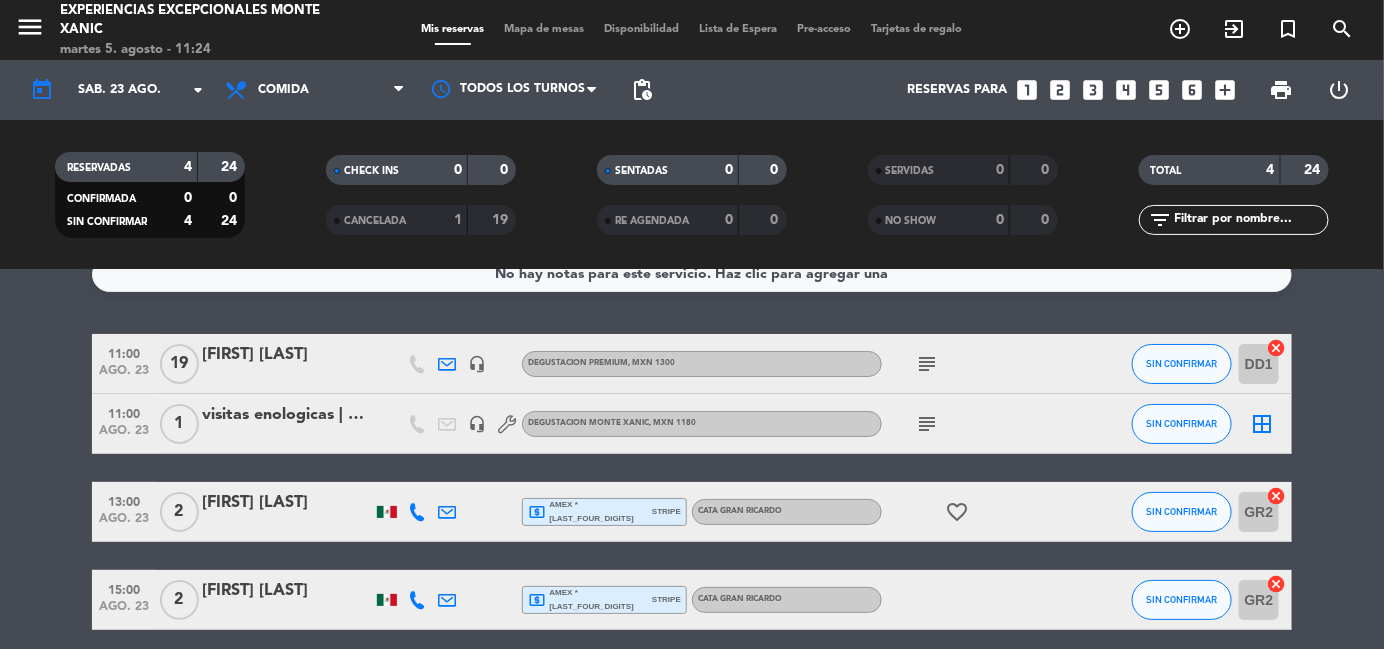 click on "[FIRST] [LAST]" 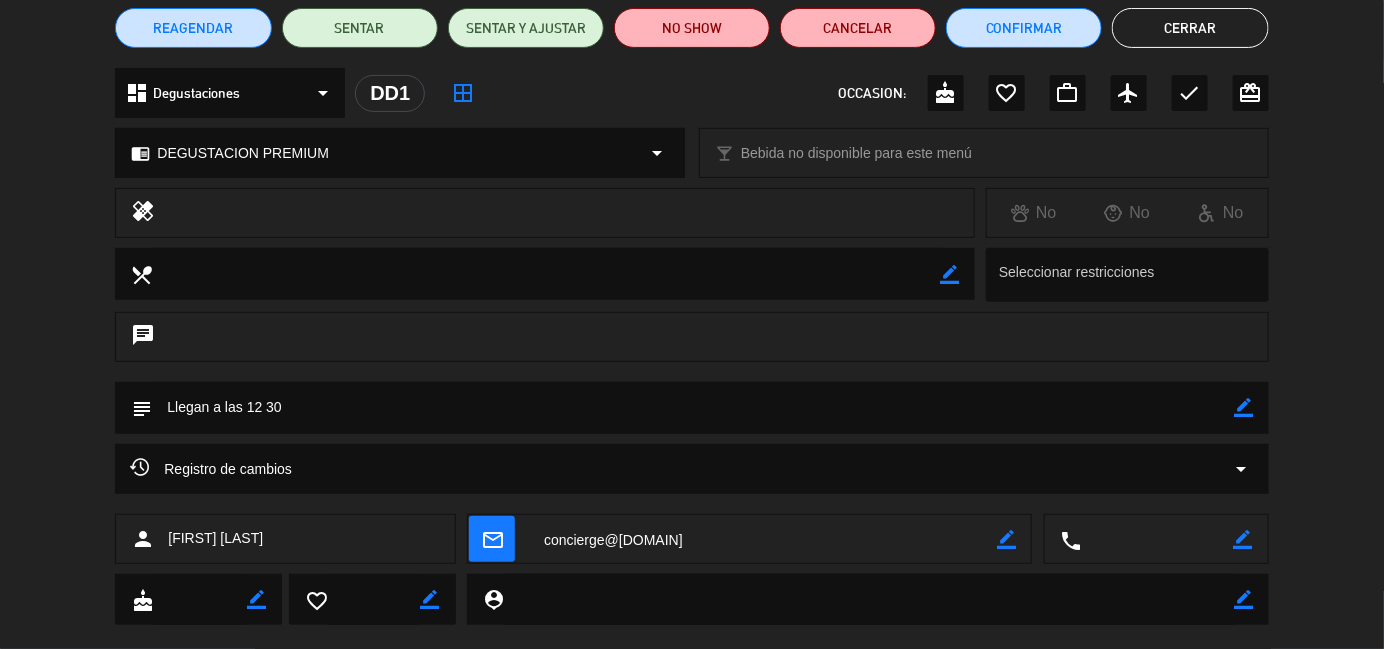 scroll, scrollTop: 0, scrollLeft: 0, axis: both 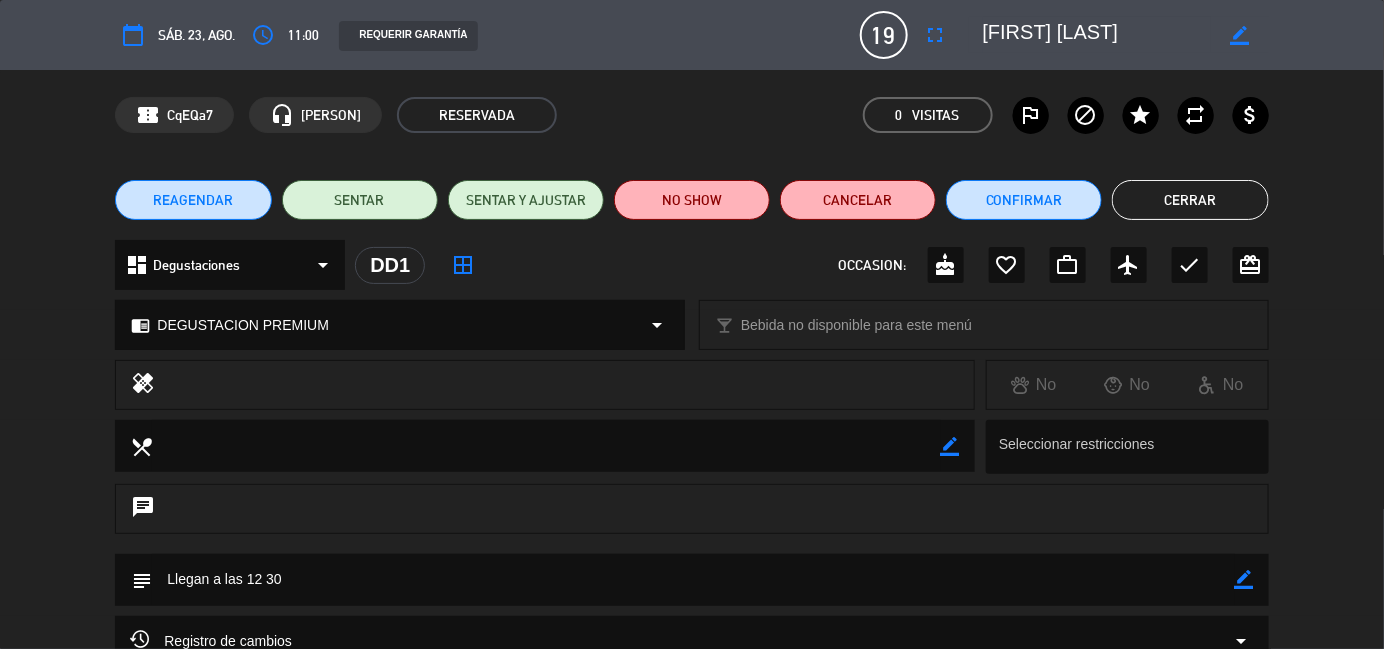 click on "Cerrar" 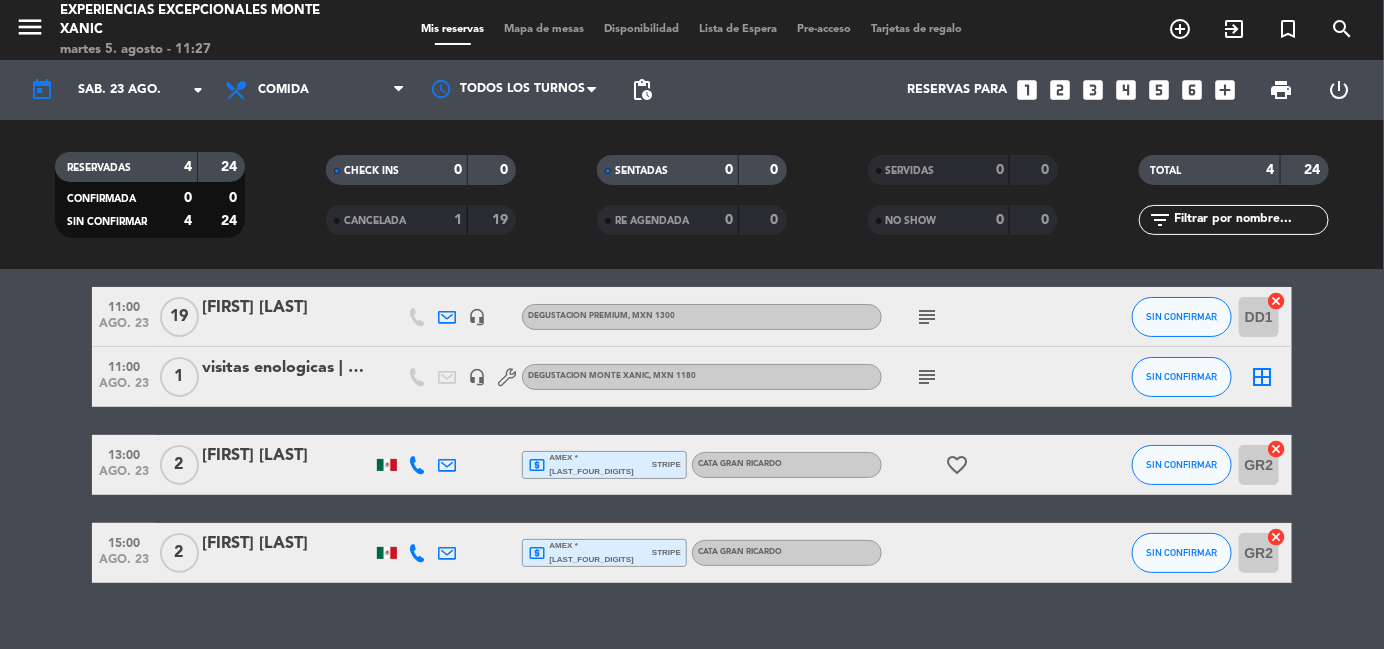 scroll, scrollTop: 0, scrollLeft: 0, axis: both 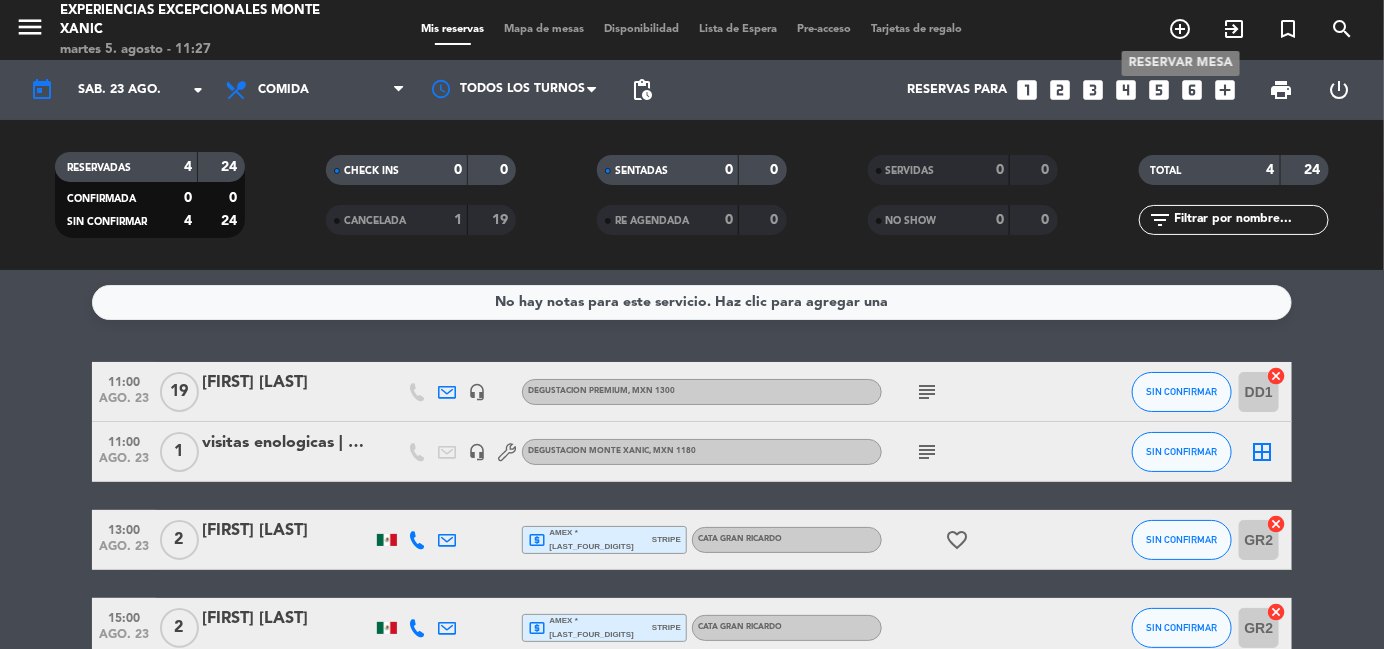 click on "add_circle_outline" at bounding box center (1180, 29) 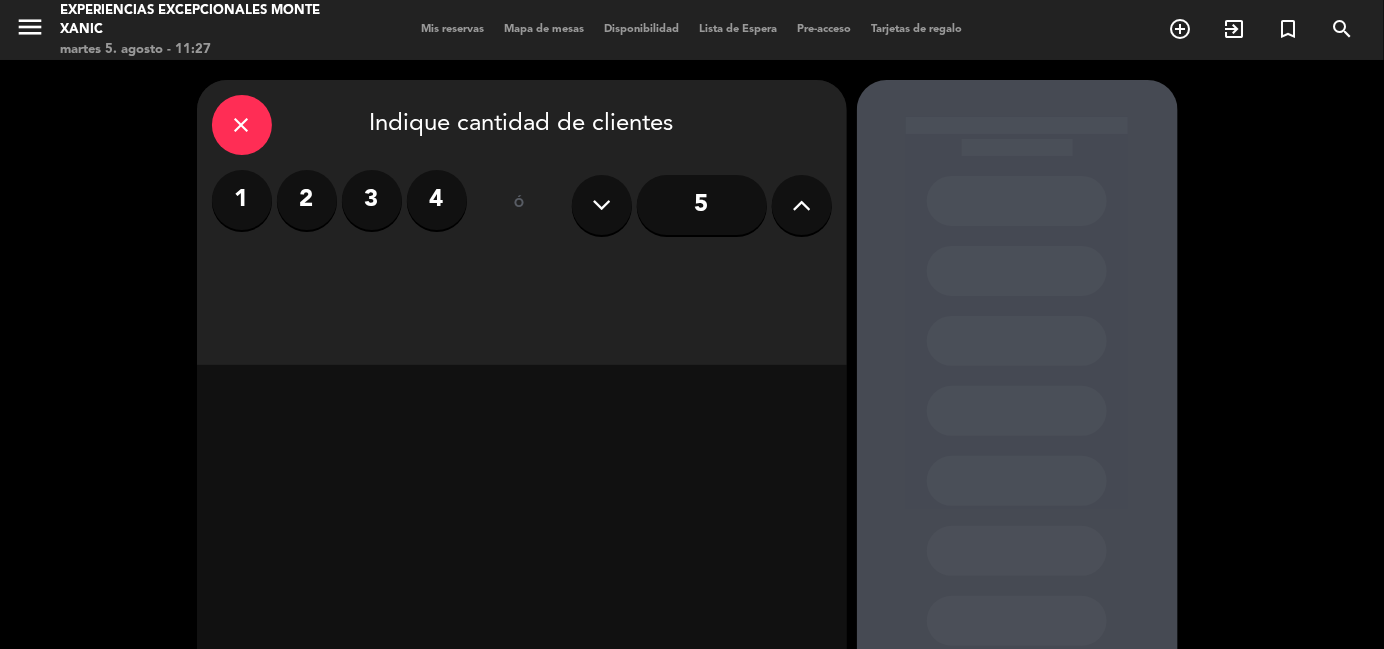 click on "close" at bounding box center [242, 125] 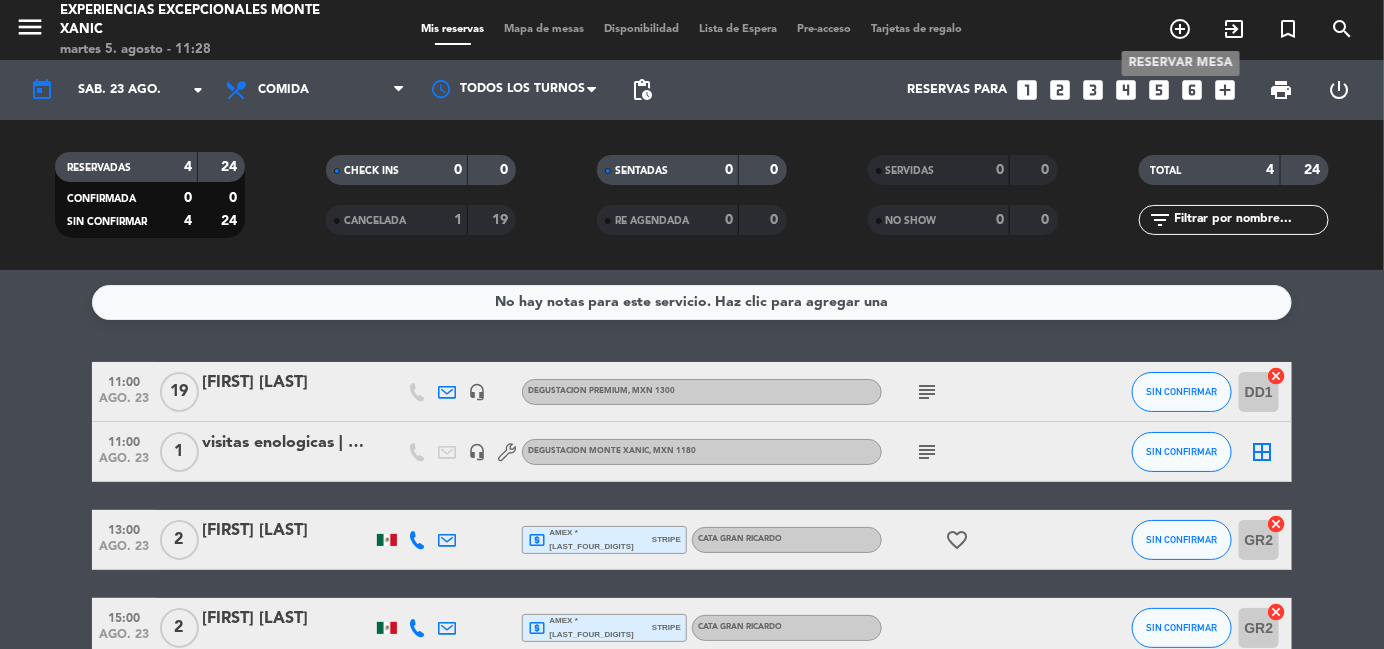 click on "add_circle_outline" at bounding box center [1180, 29] 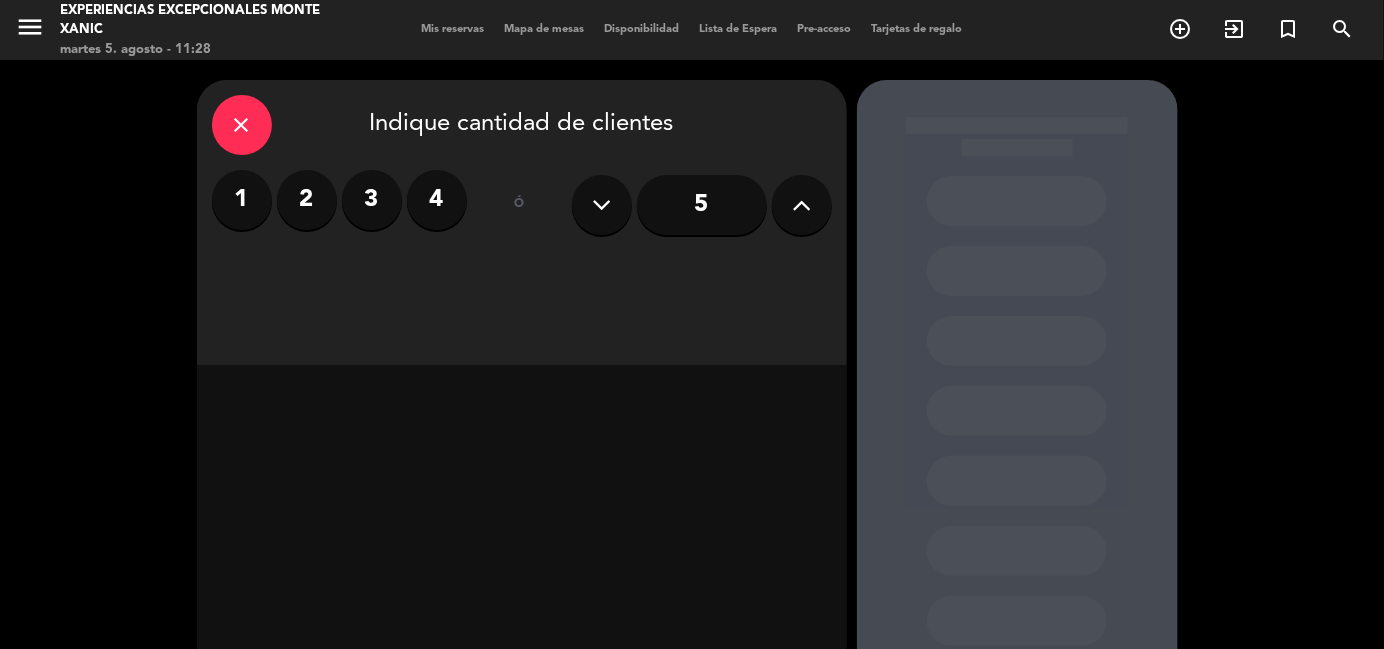 click on "2" at bounding box center (307, 200) 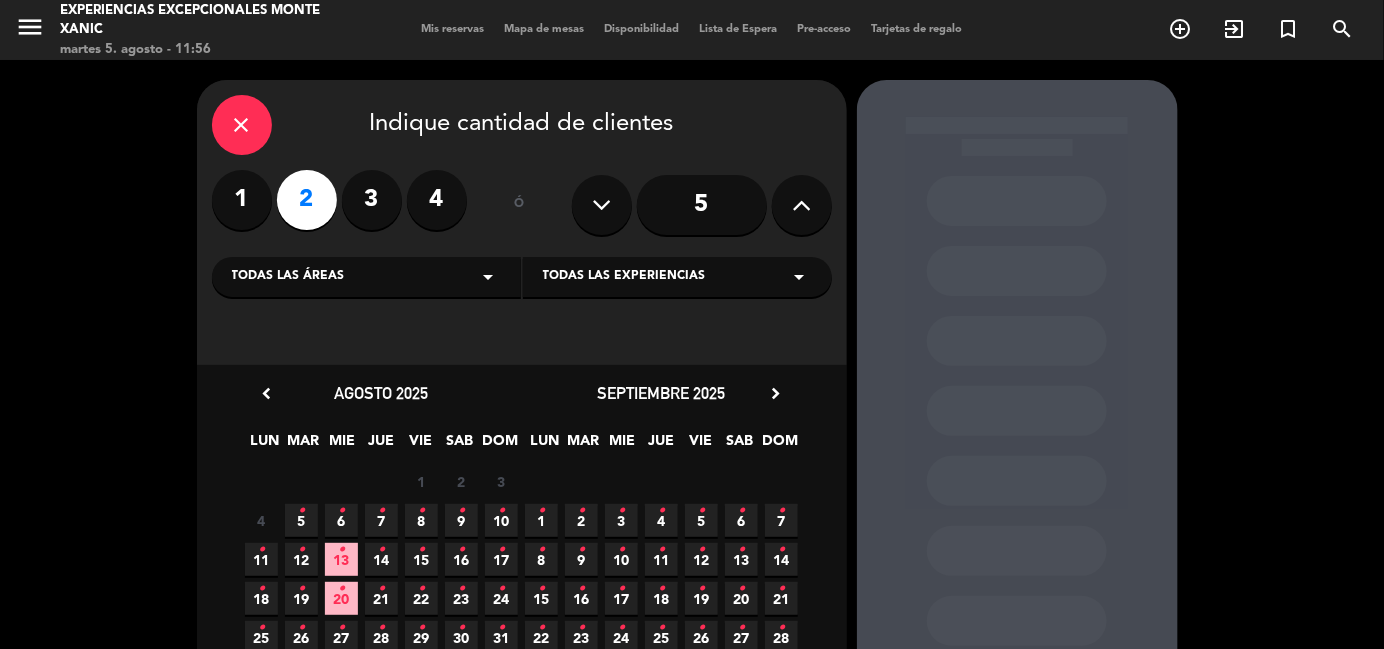click on "close" at bounding box center (242, 125) 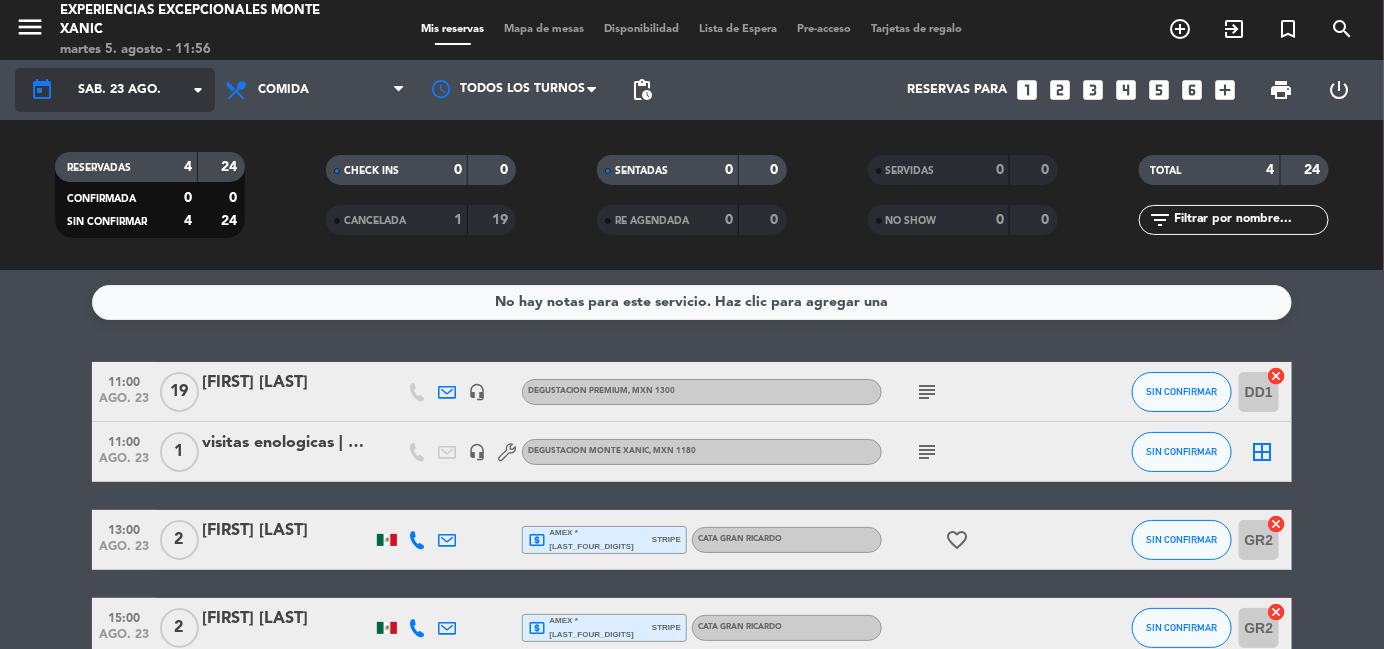 click on "arrow_drop_down" 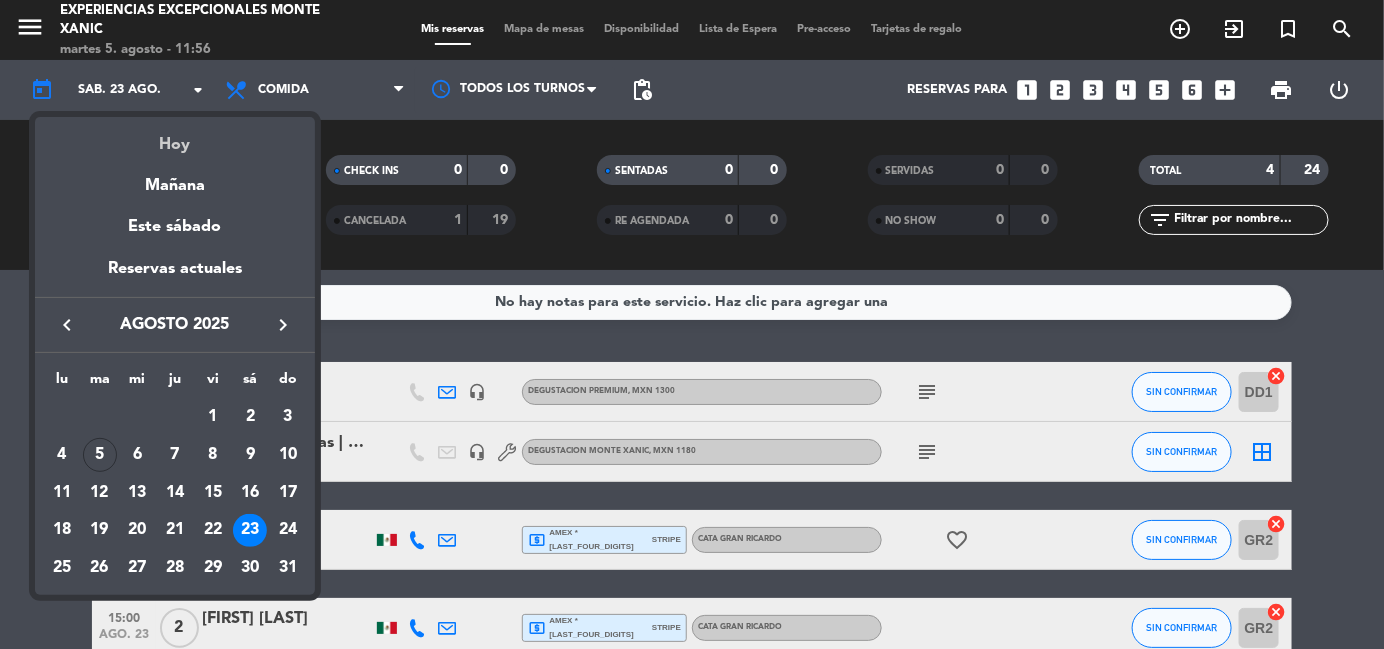 click on "Hoy" at bounding box center [175, 137] 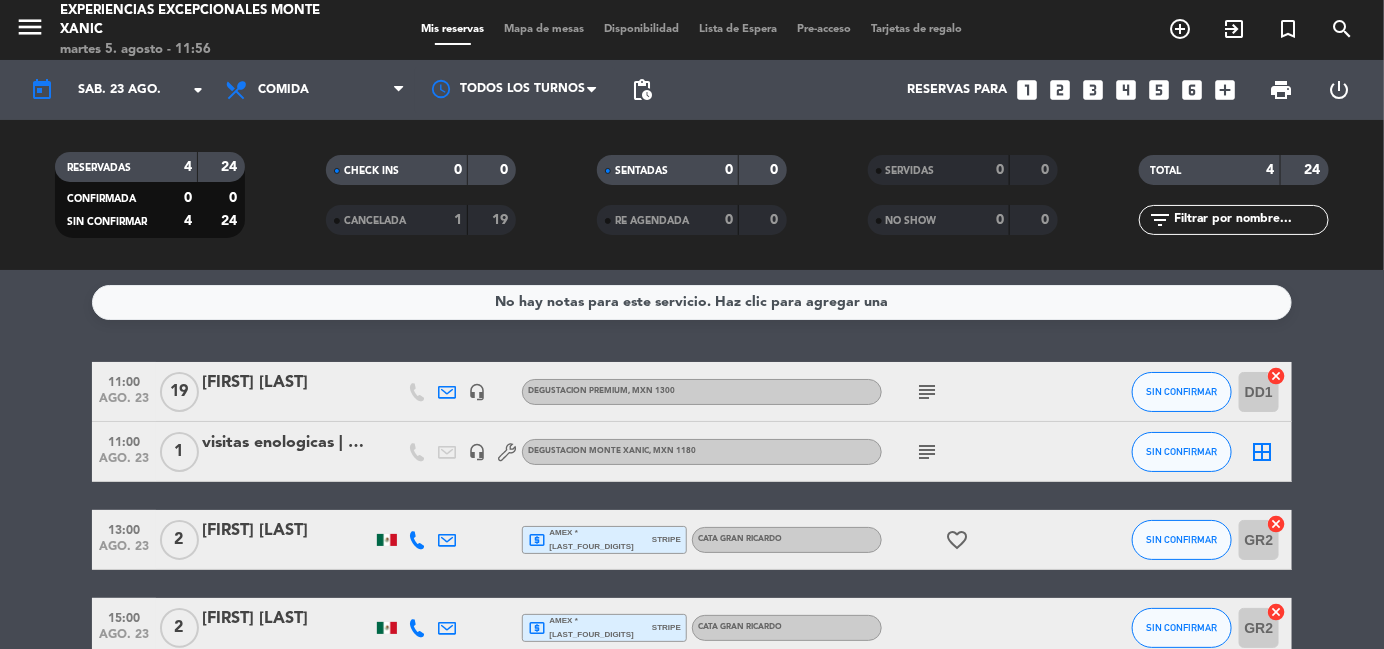 type on "mar. 5 ago." 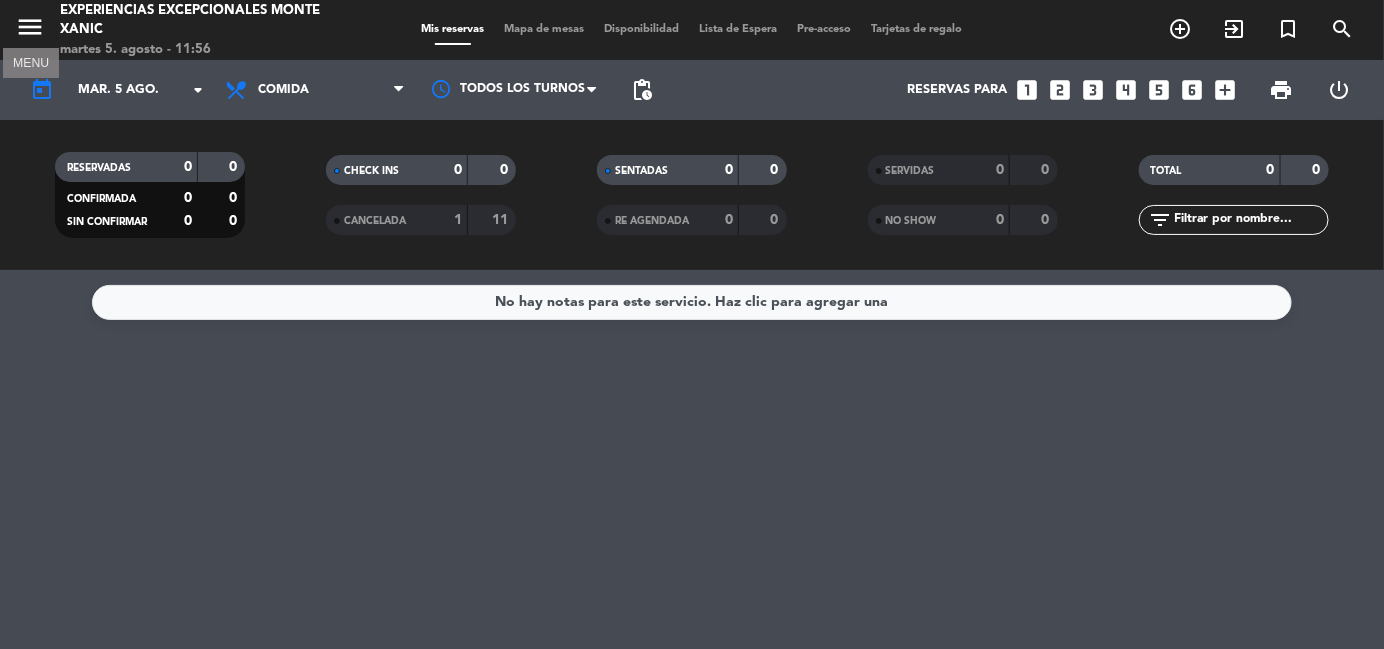 click on "menu" at bounding box center (30, 27) 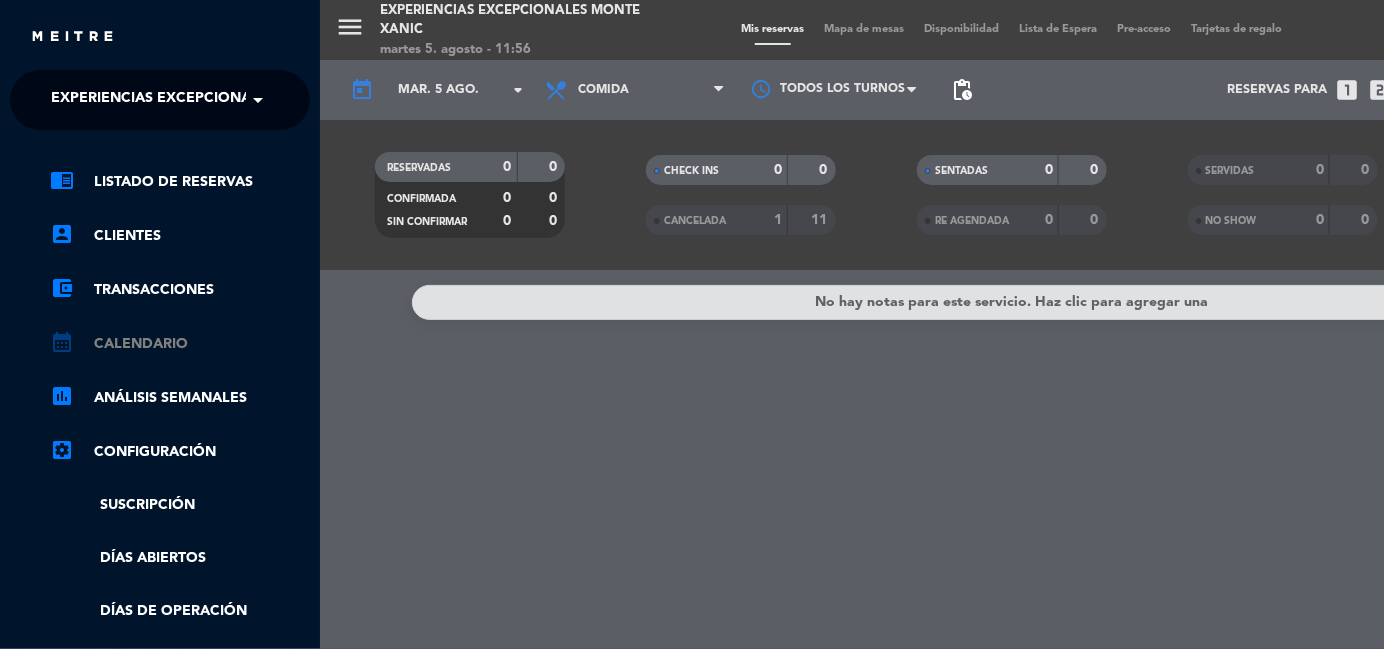 click on "calendar_month   Calendario" 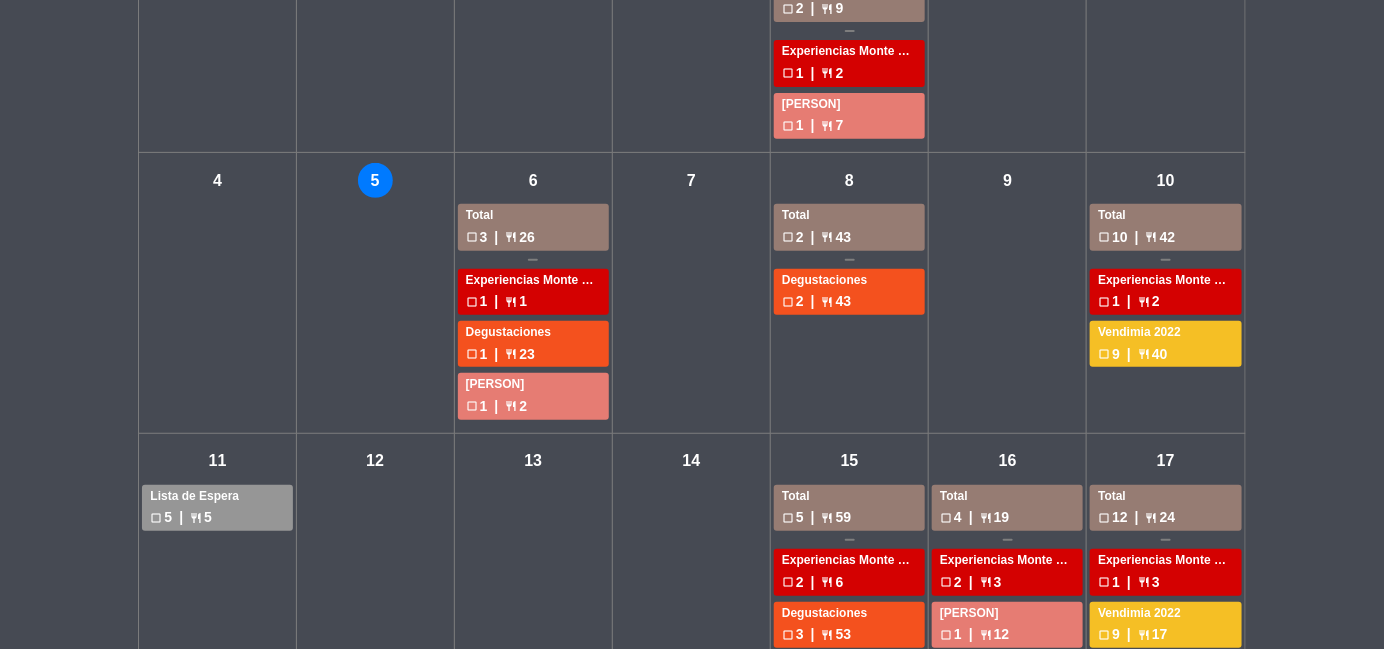 scroll, scrollTop: 227, scrollLeft: 0, axis: vertical 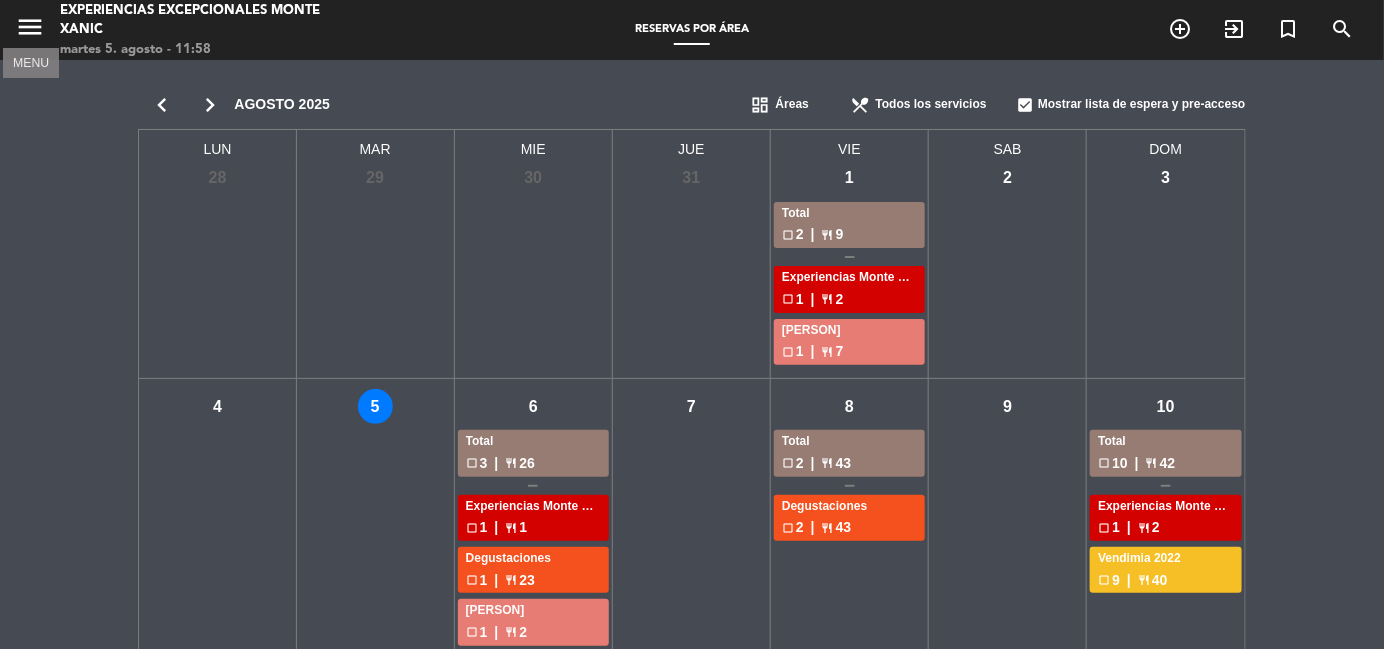 click on "menu" at bounding box center [30, 27] 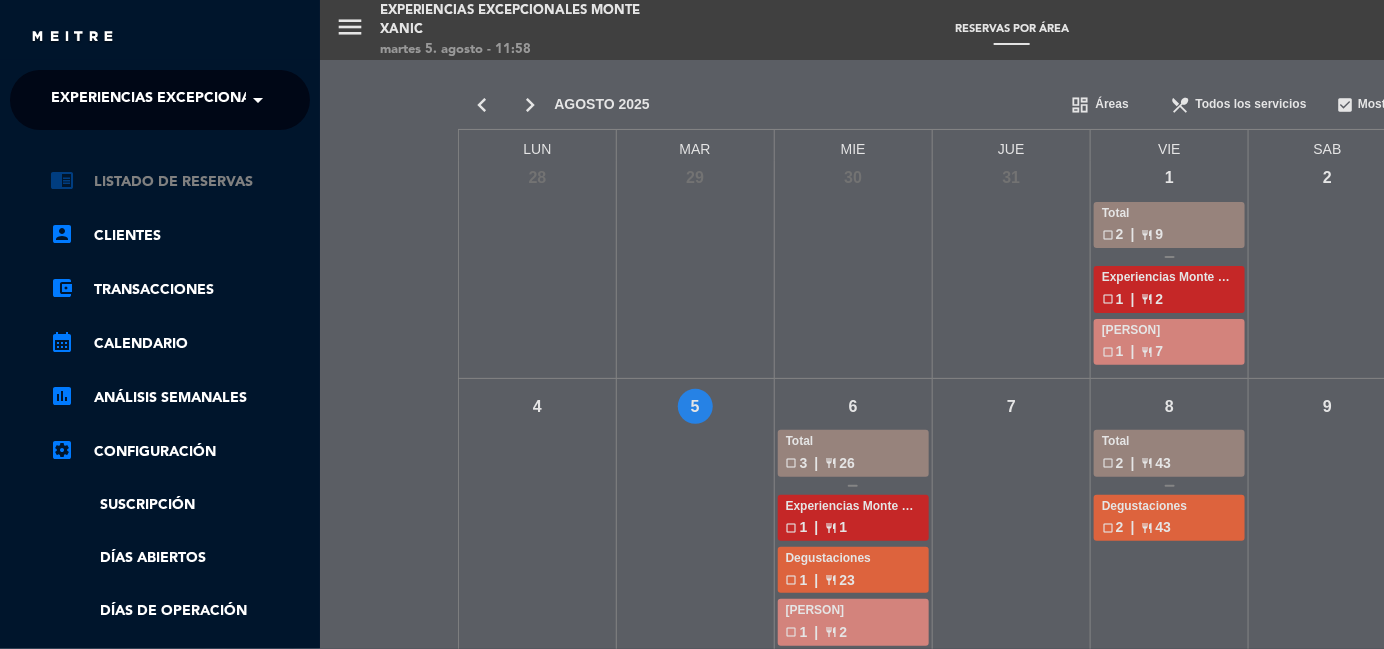 click on "chrome_reader_mode   Listado de Reservas" 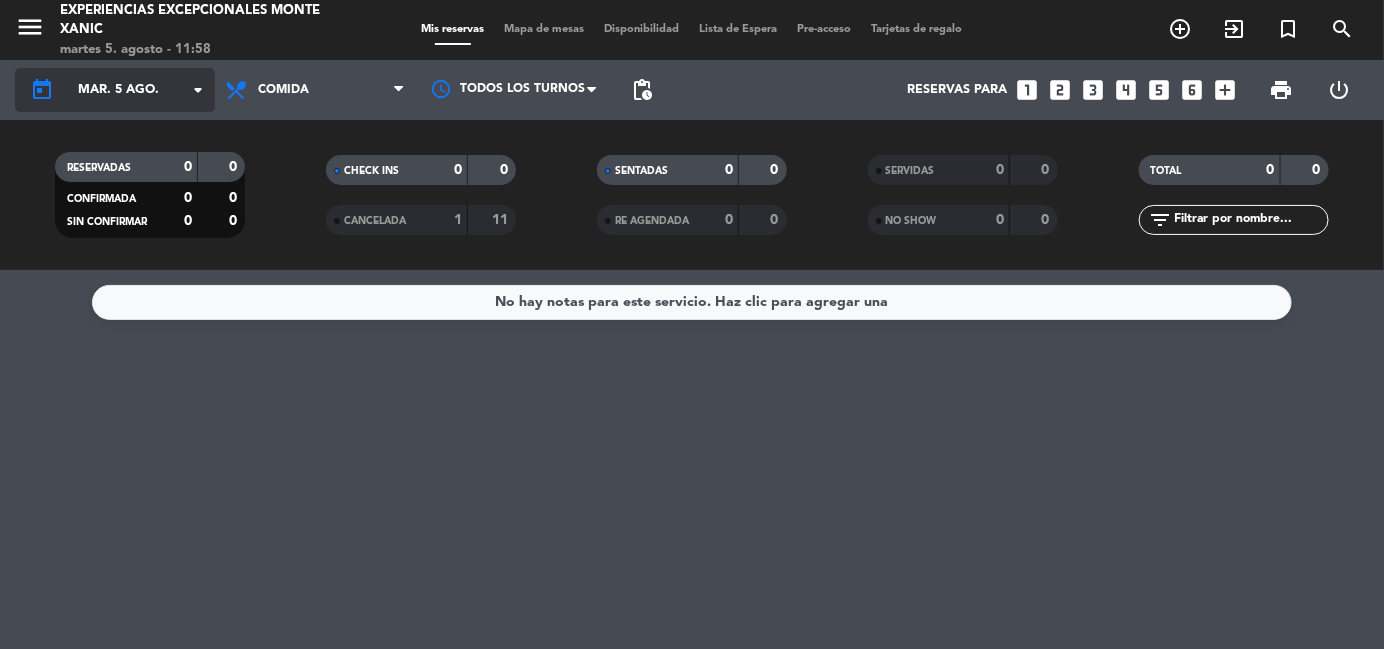 click on "arrow_drop_down" 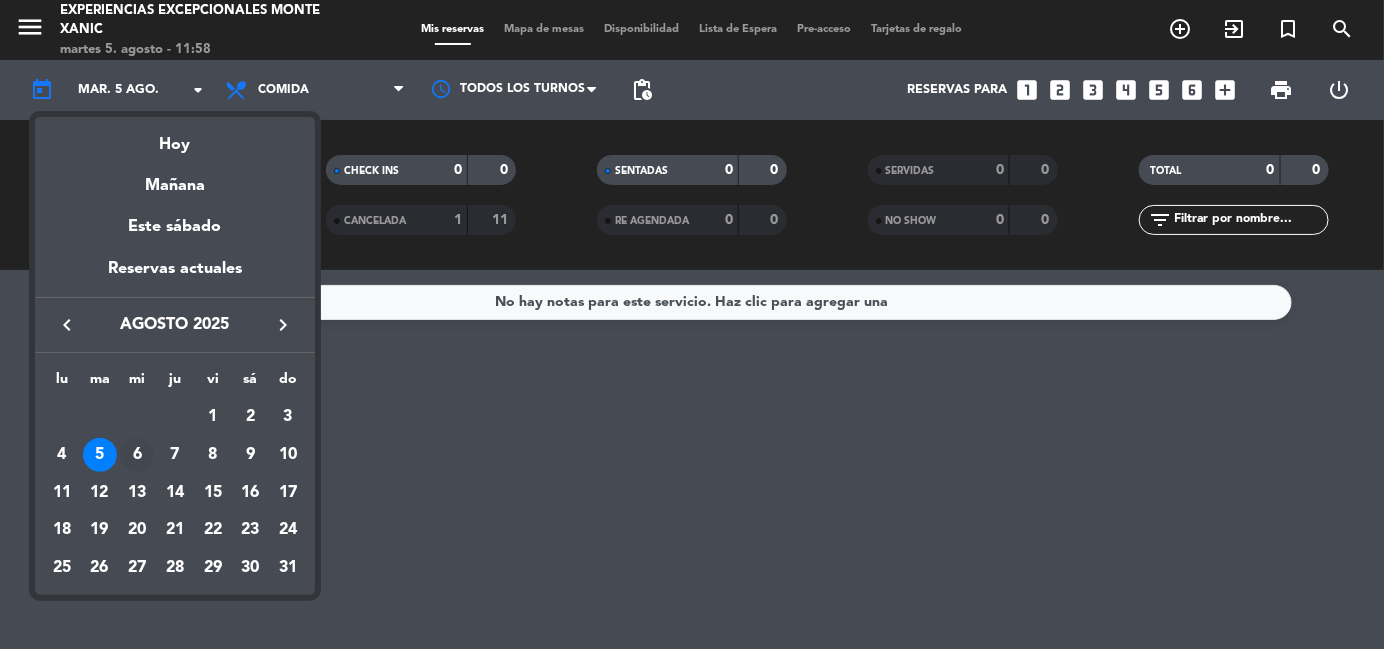 click on "6" at bounding box center (137, 455) 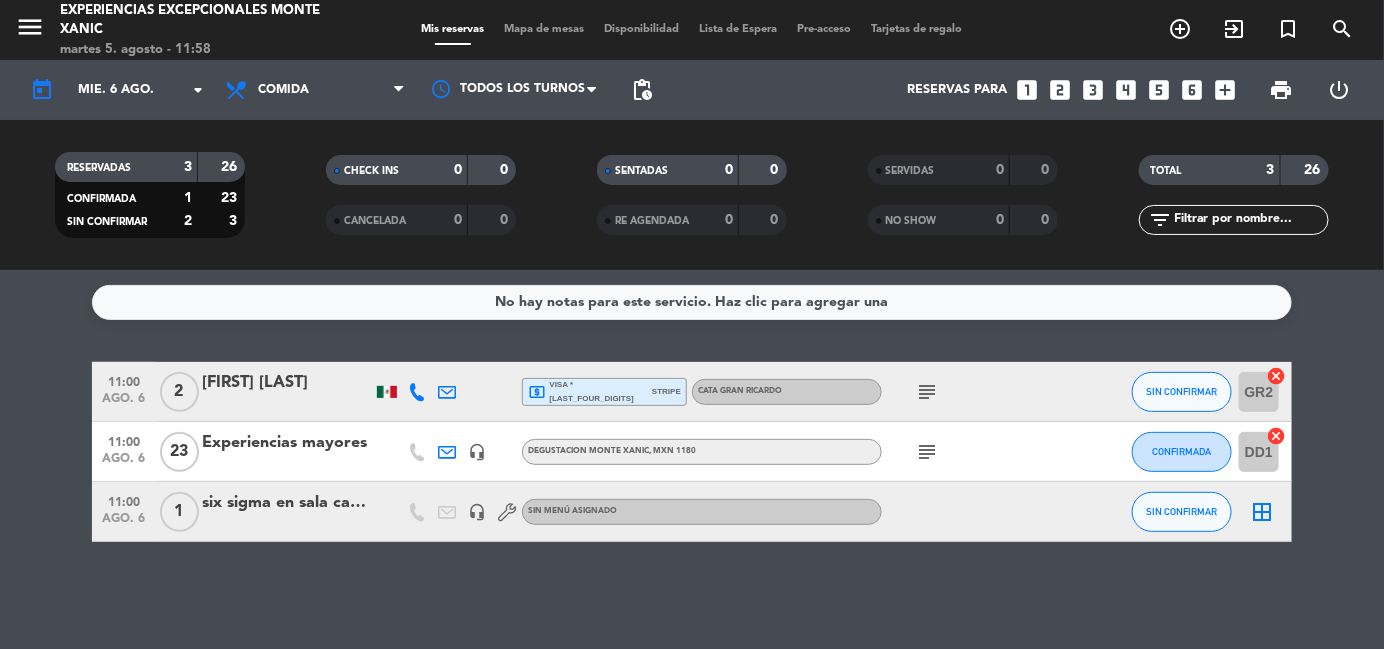 click on "subject" 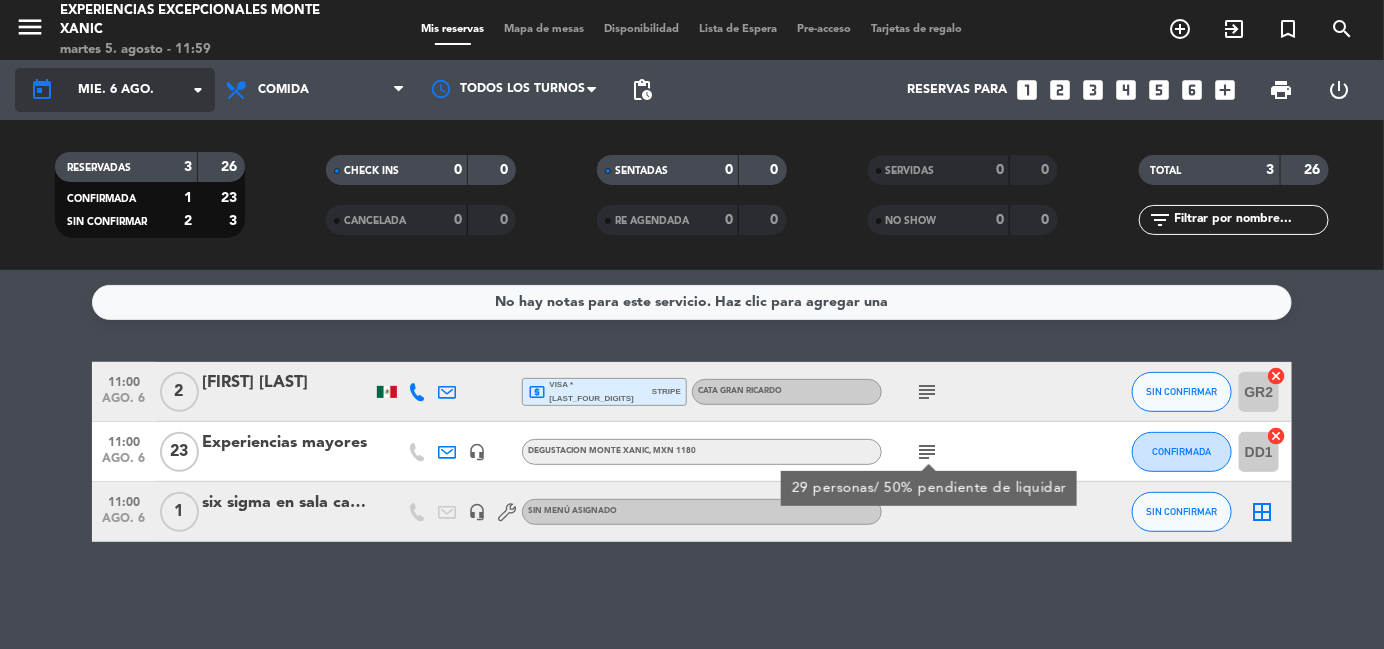 click on "mié. 6 ago." 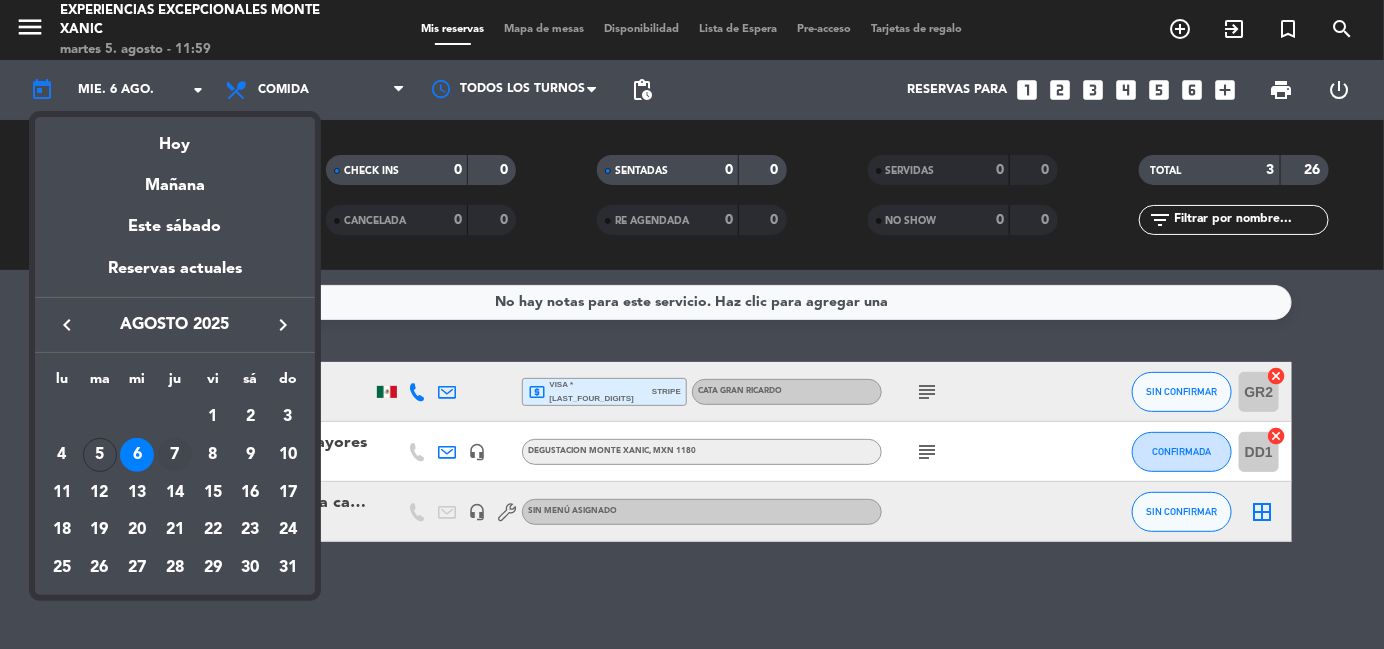click on "7" at bounding box center (175, 455) 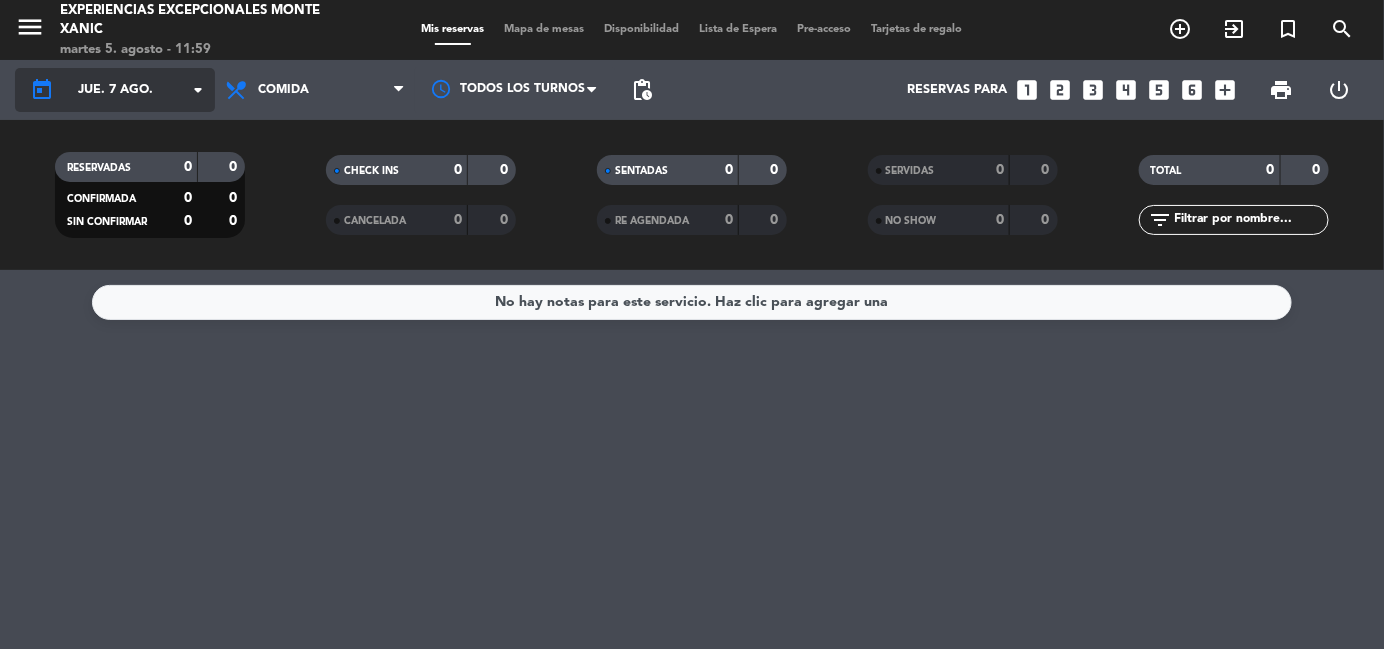 click on "jue. 7 ago." 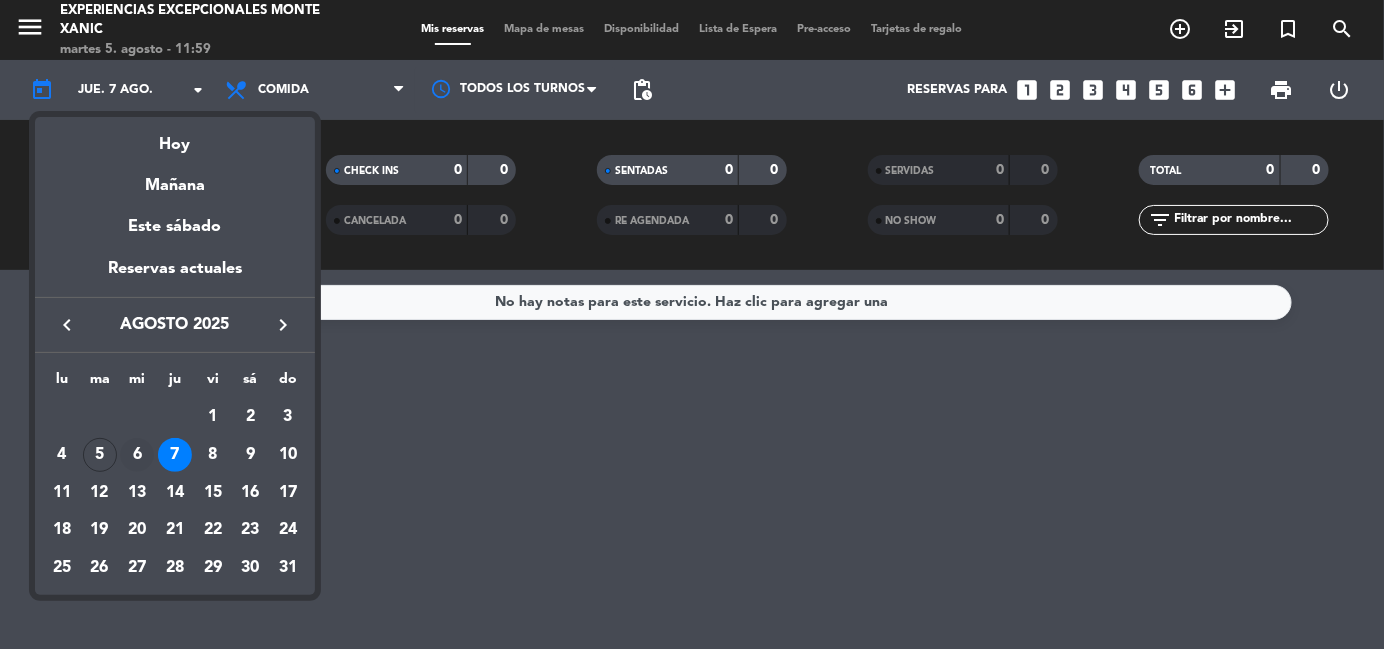 click on "6" at bounding box center (137, 455) 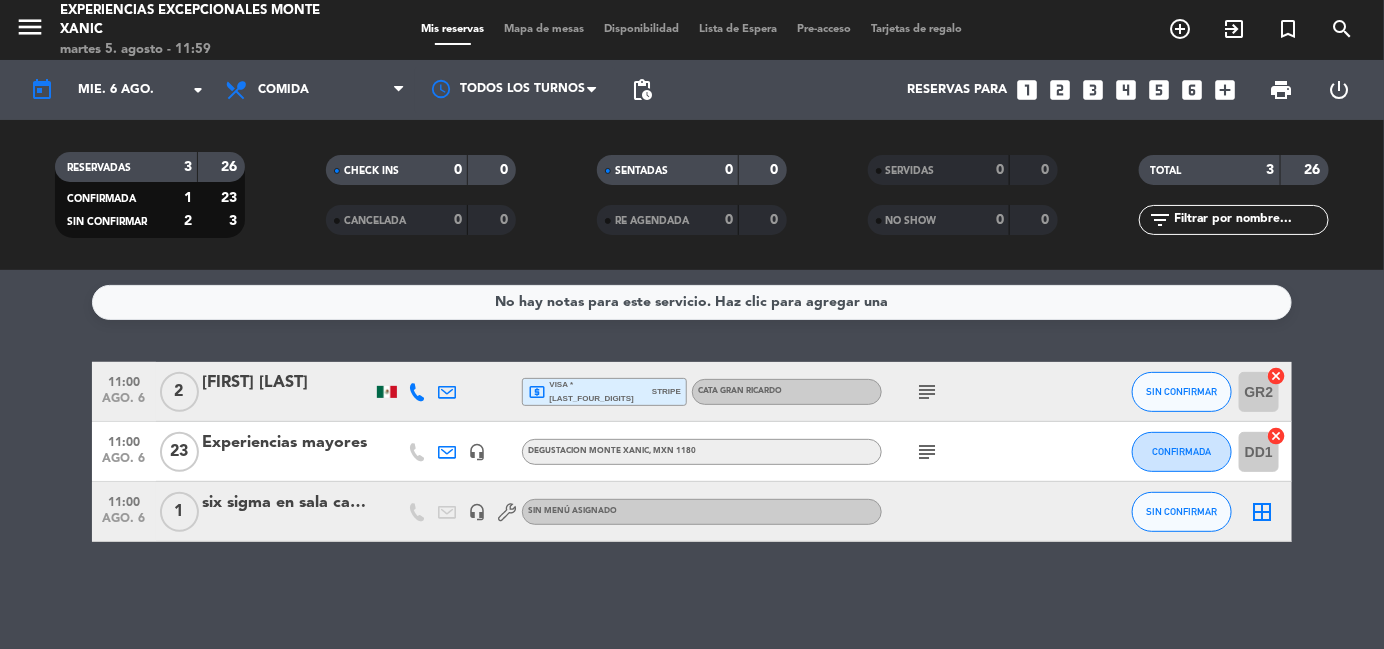 click on "subject" 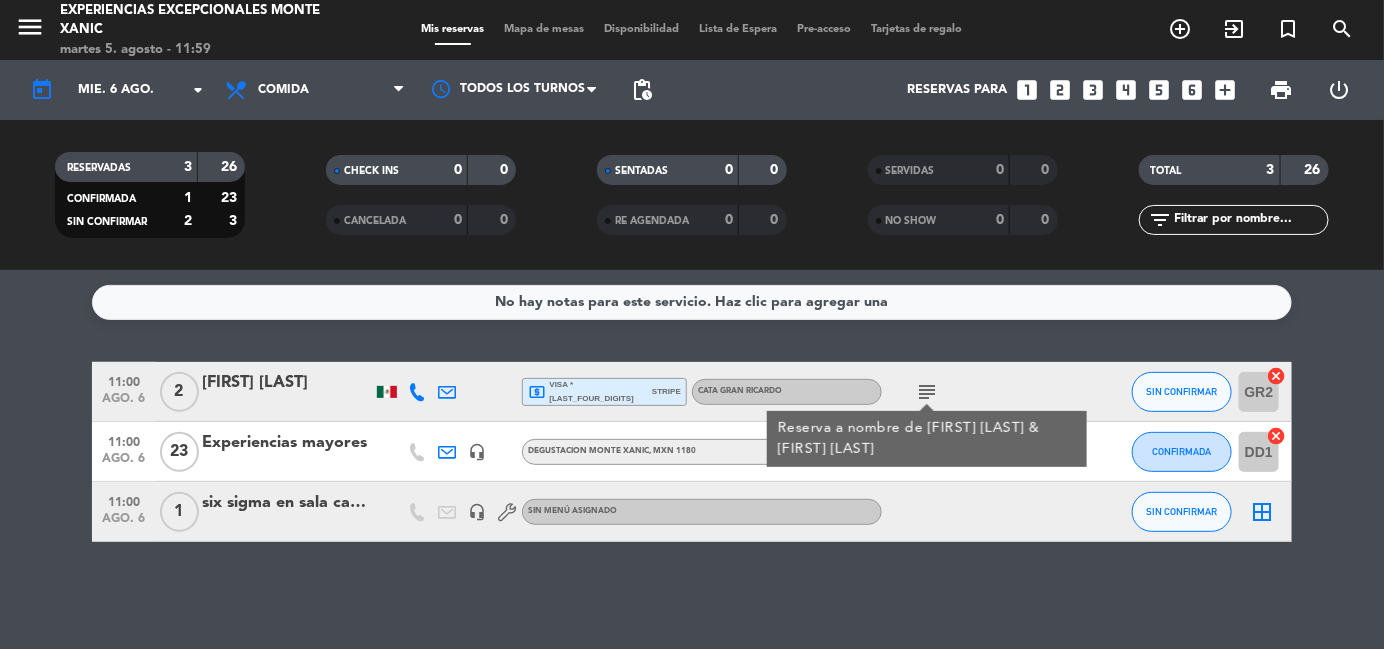 click on "subject" 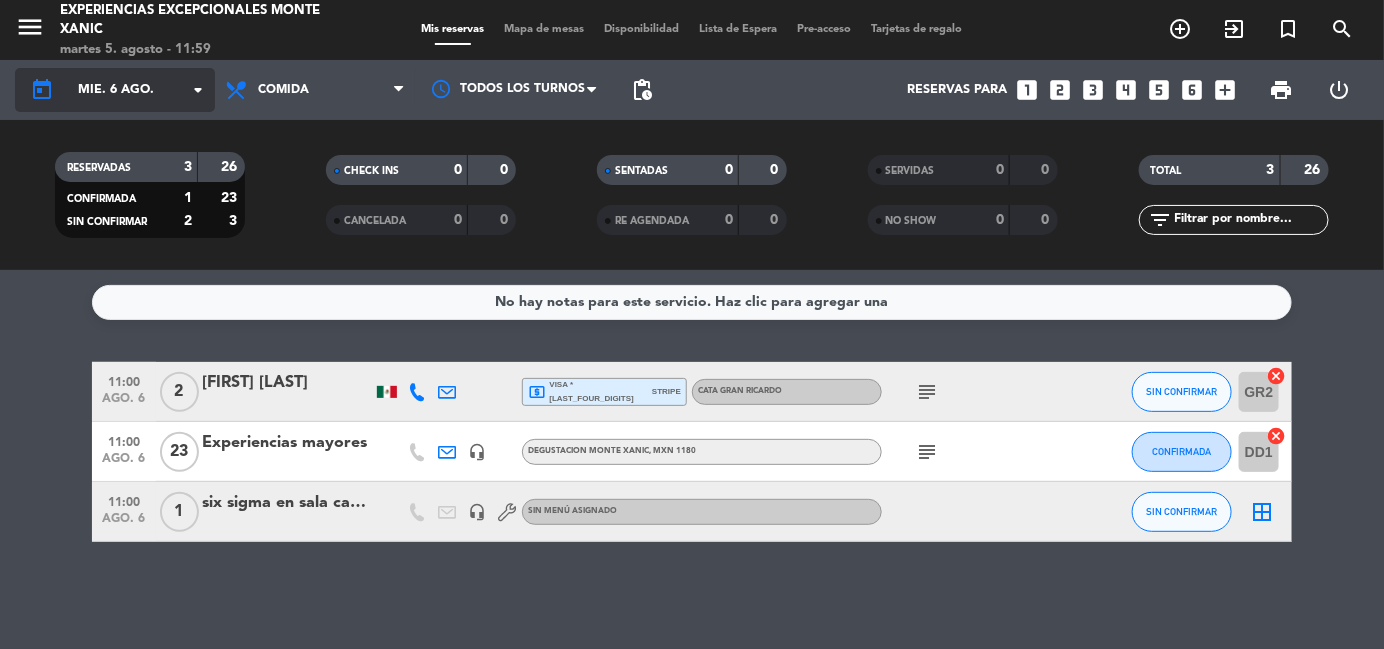 click on "mié. 6 ago." 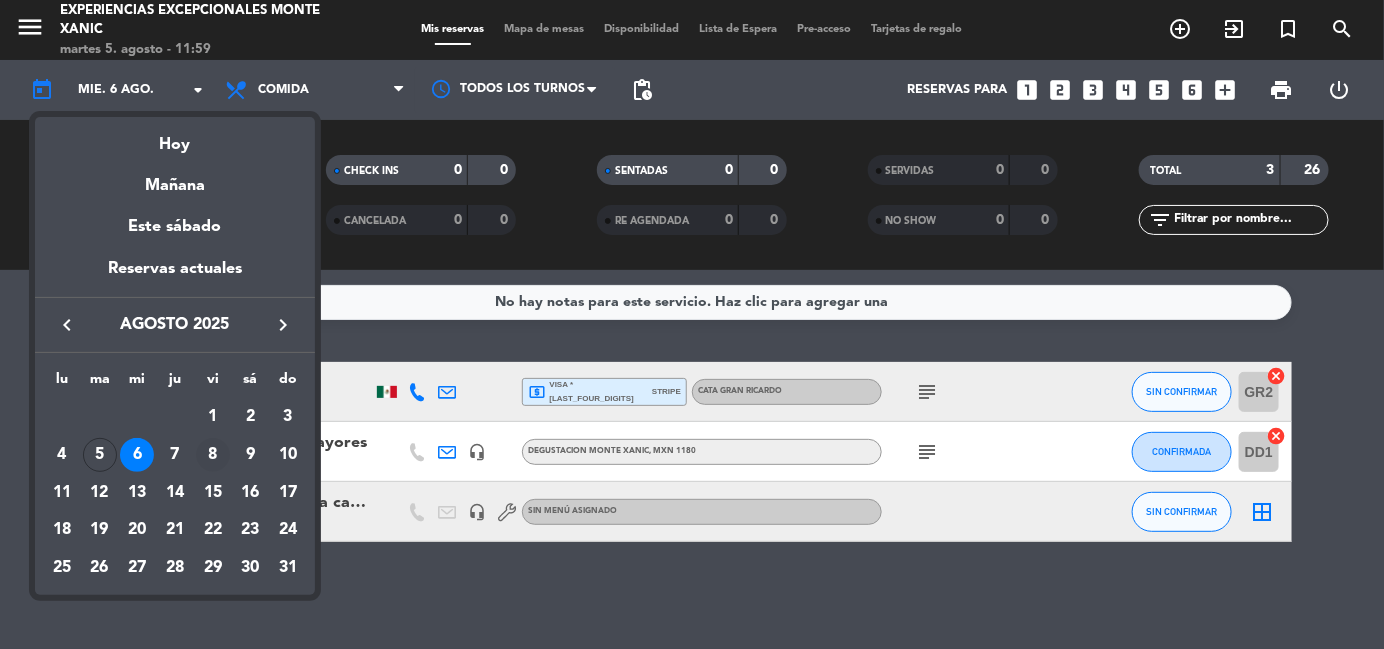 click on "8" at bounding box center (213, 455) 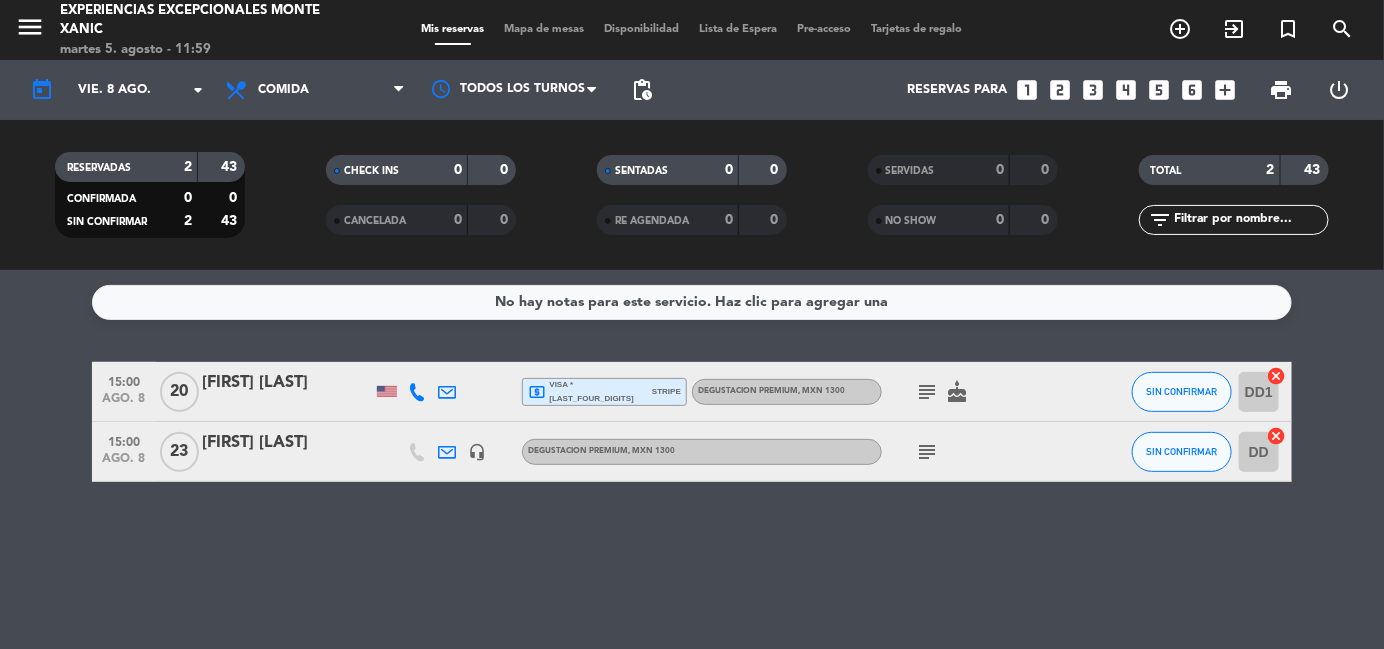 click on "subject   cake" 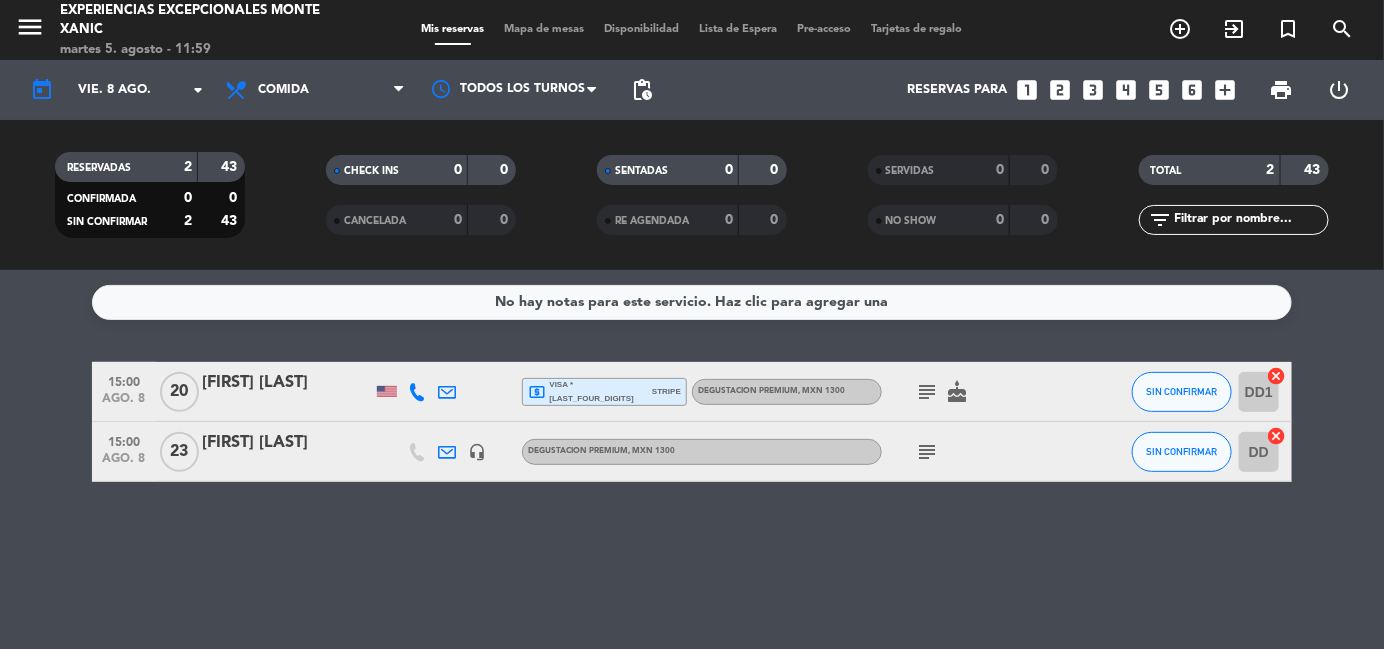 click on "subject" 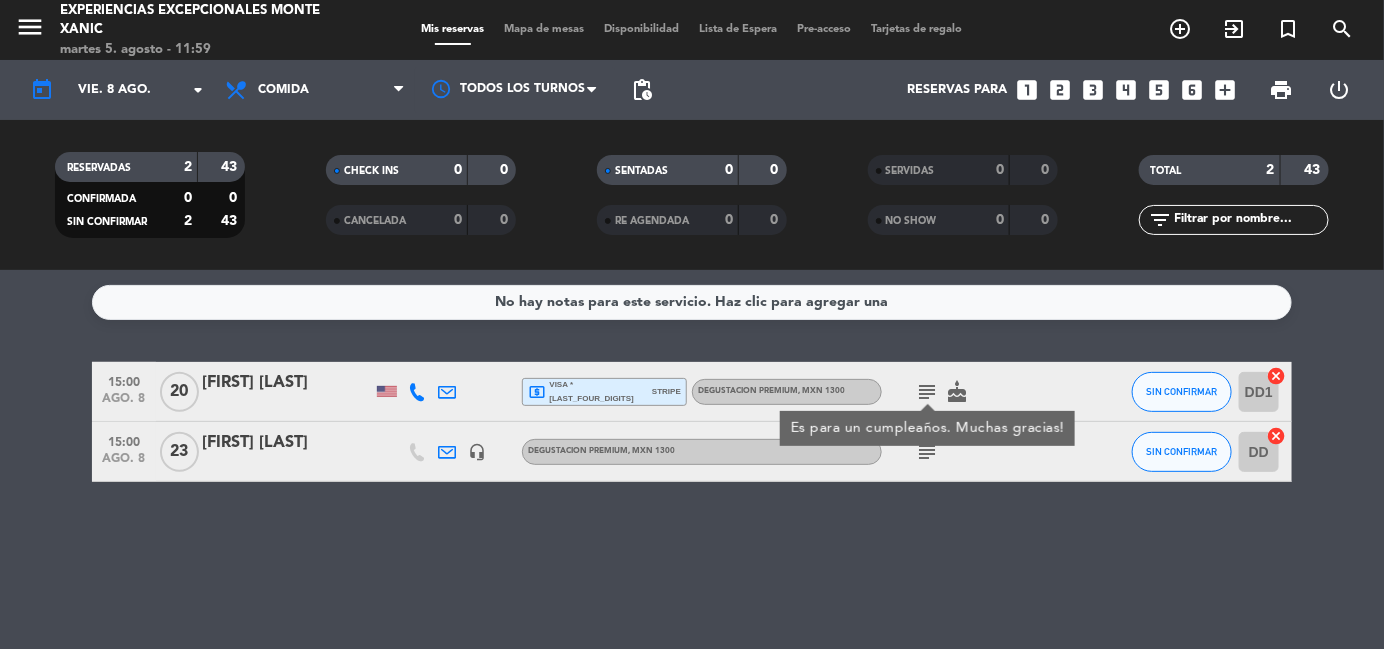 click on "subject" 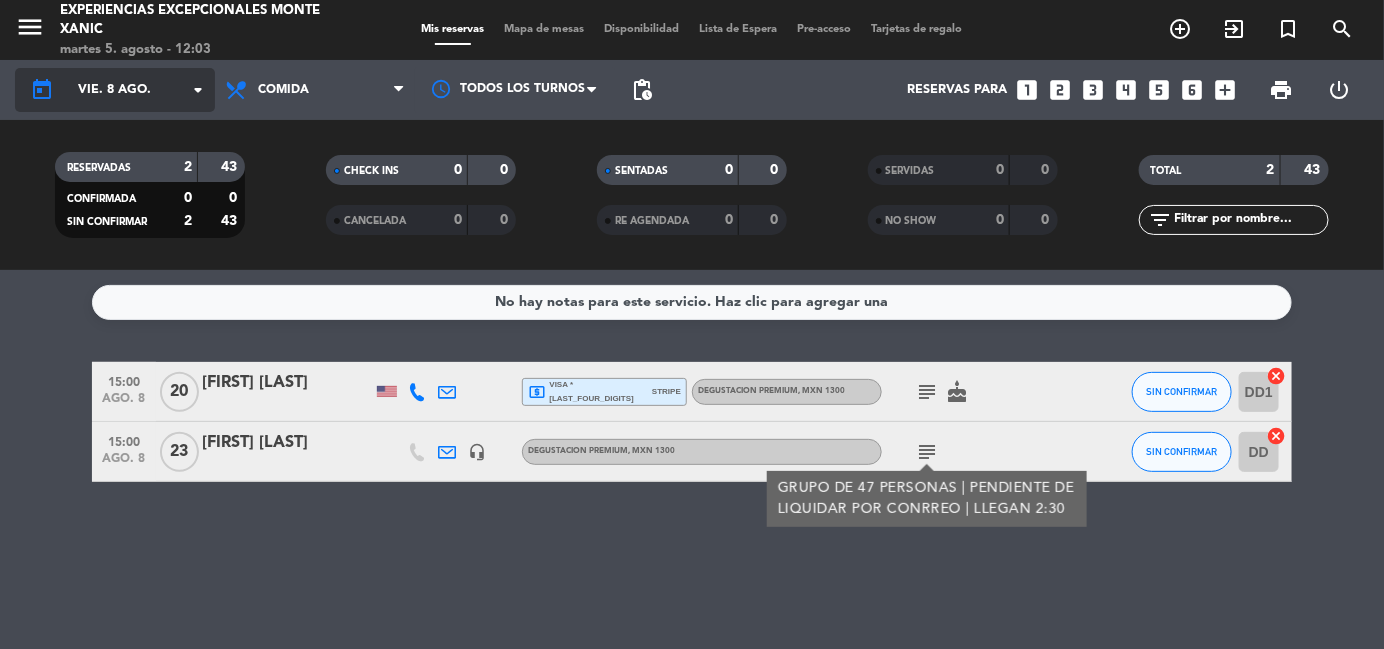click on "vie. 8 ago." 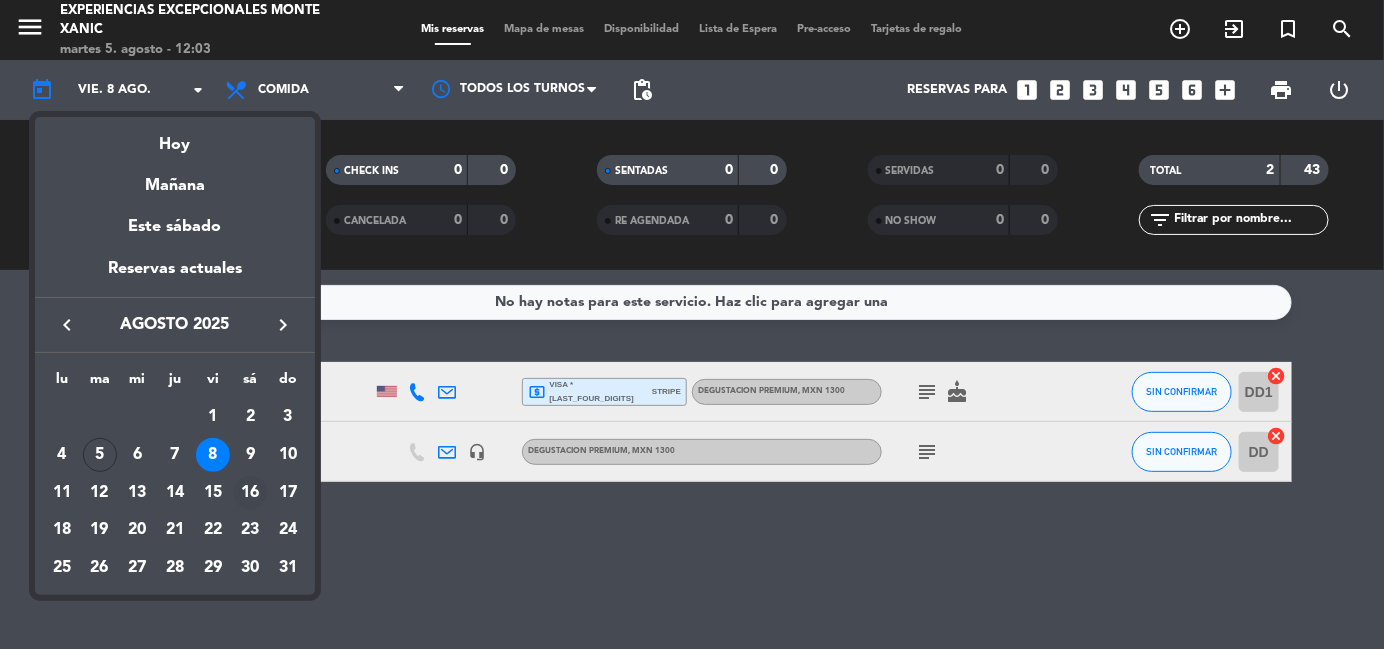 click on "16" at bounding box center [250, 493] 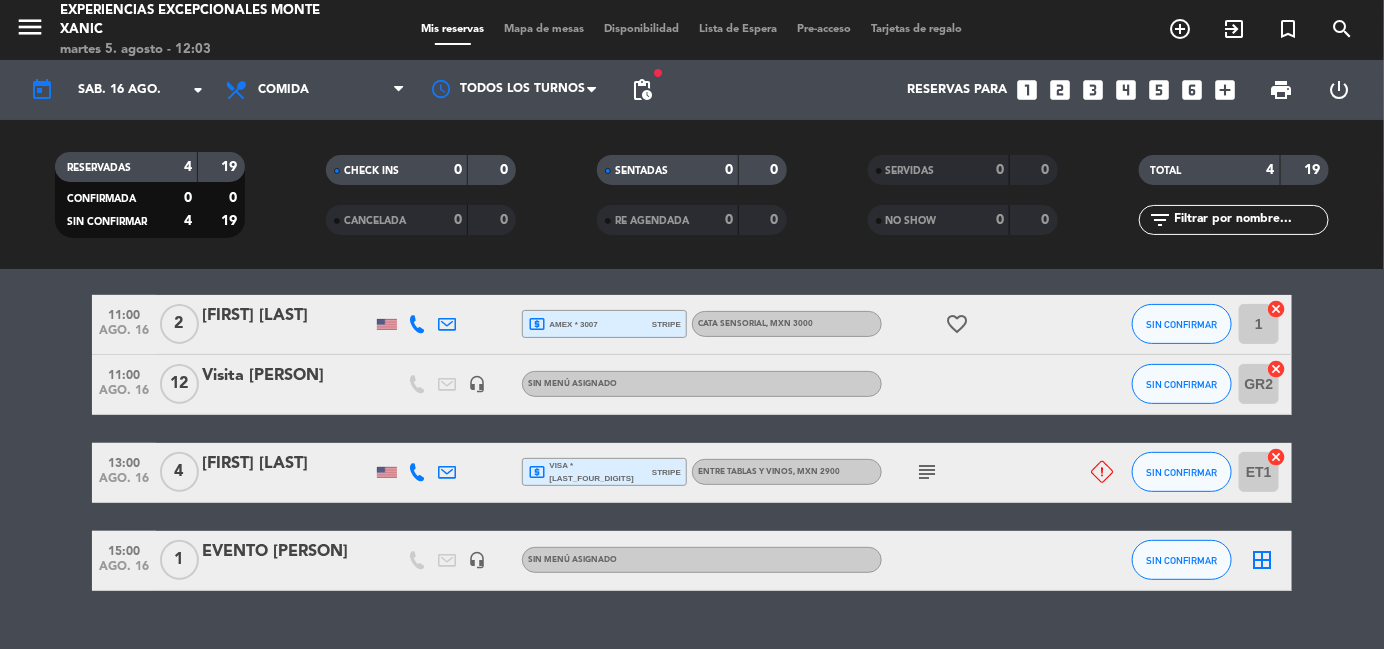 scroll, scrollTop: 268, scrollLeft: 0, axis: vertical 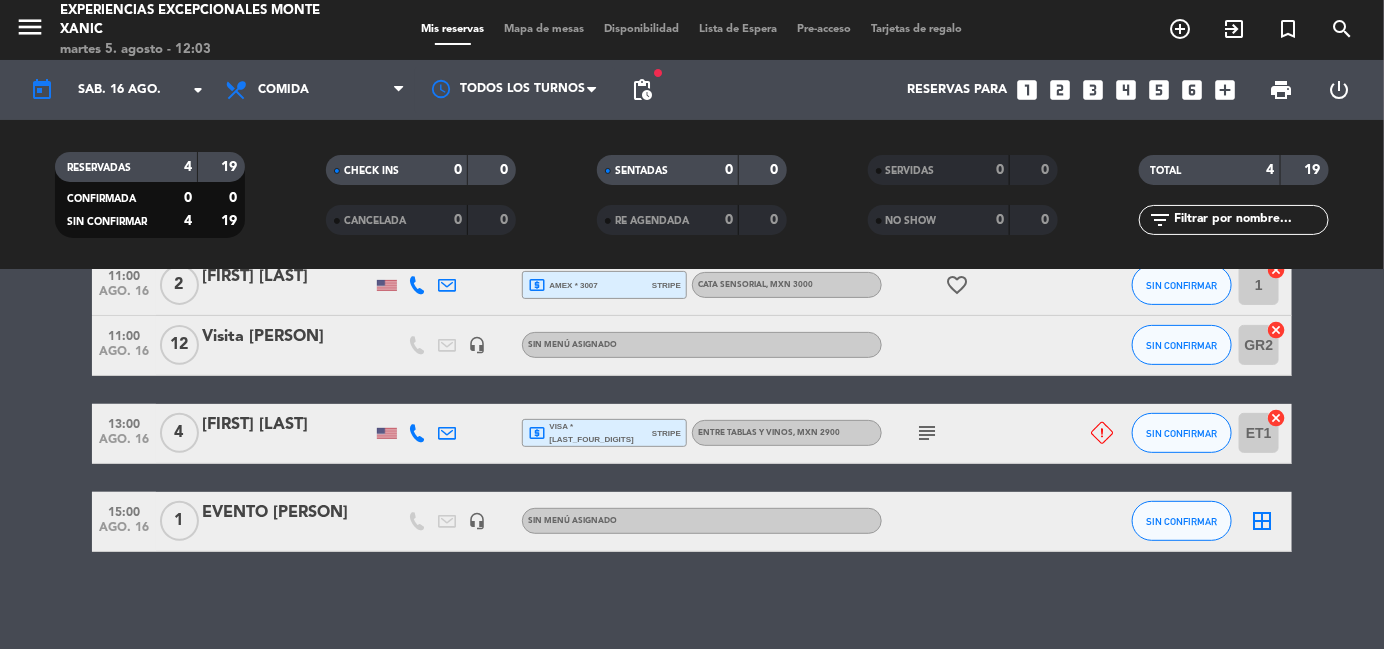 click on "EVENTO [PERSON]" 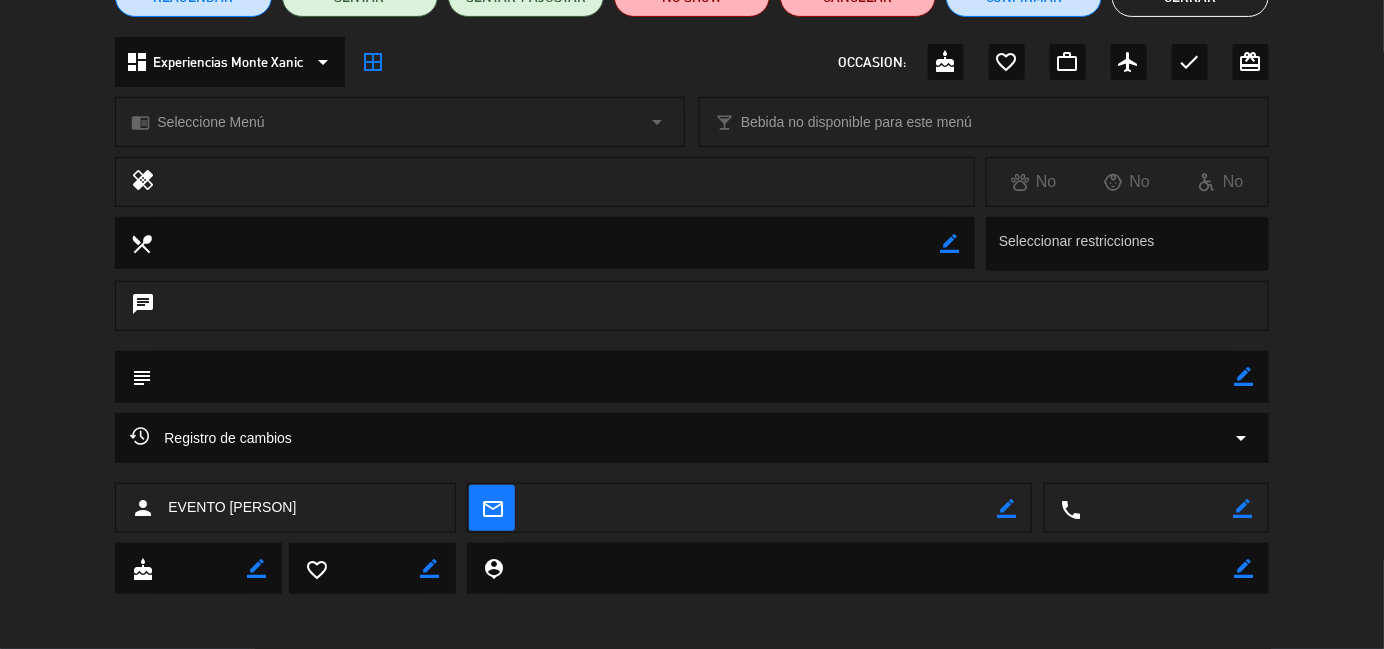 scroll, scrollTop: 207, scrollLeft: 0, axis: vertical 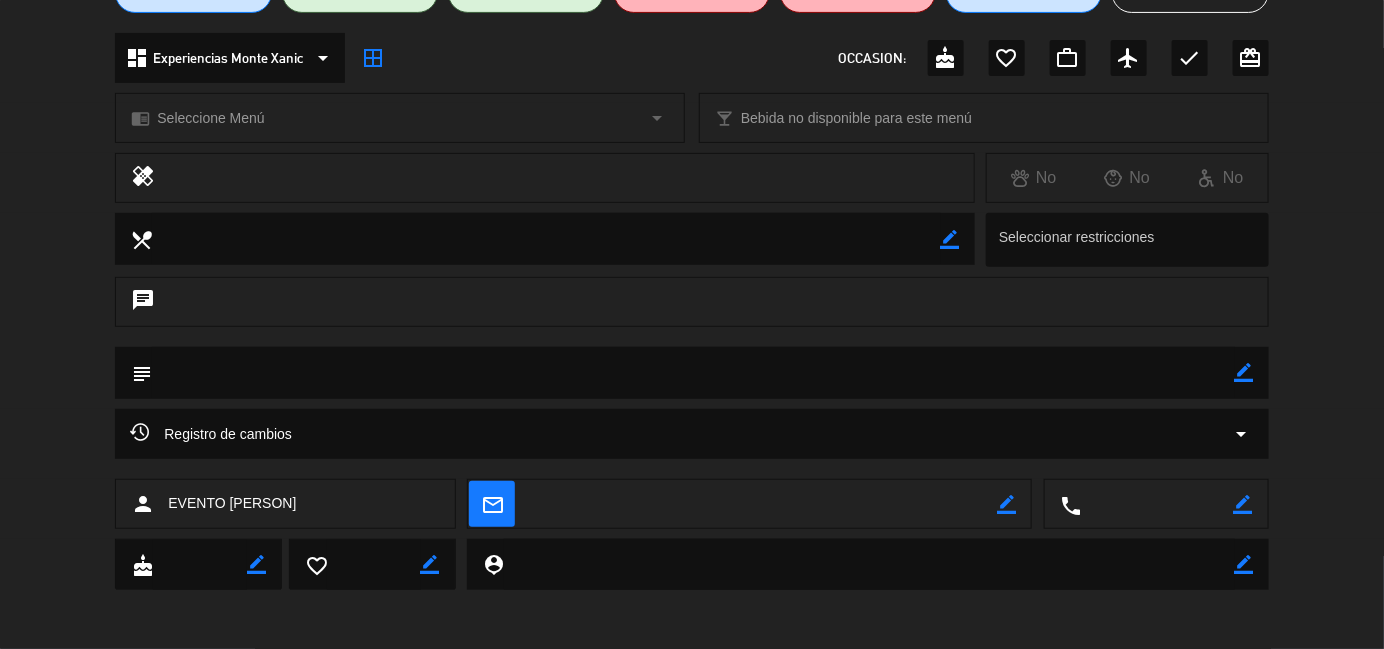 click on "Registro de cambios  arrow_drop_down" 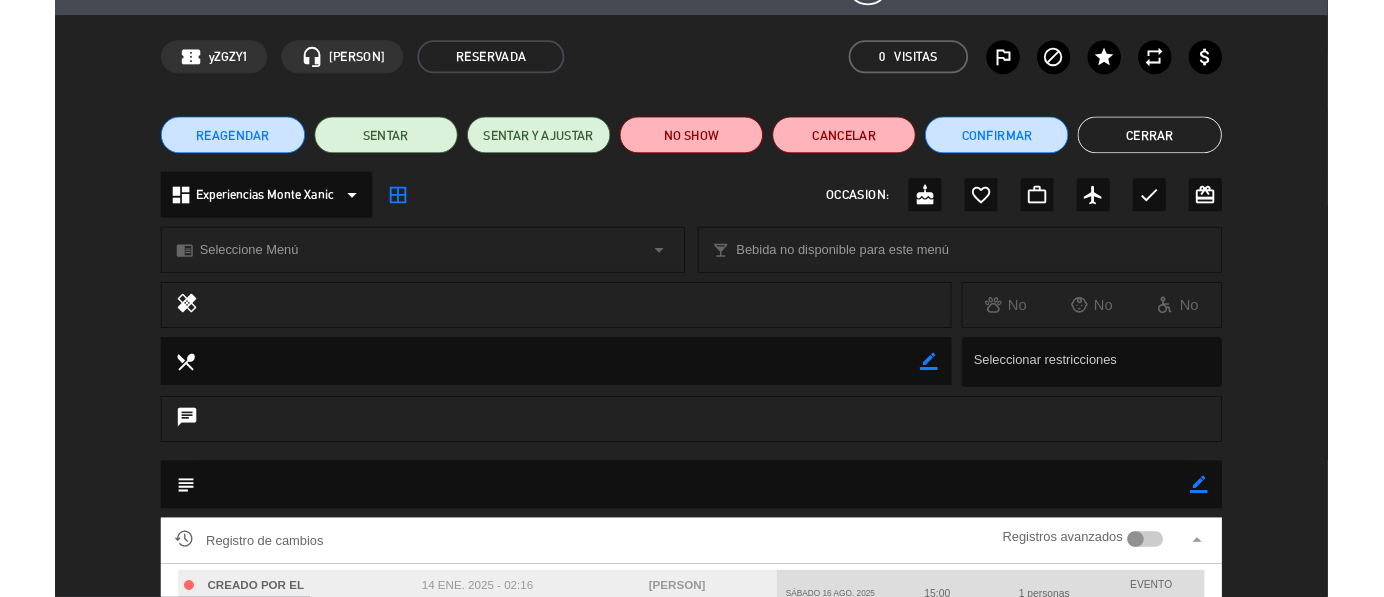 scroll, scrollTop: 0, scrollLeft: 0, axis: both 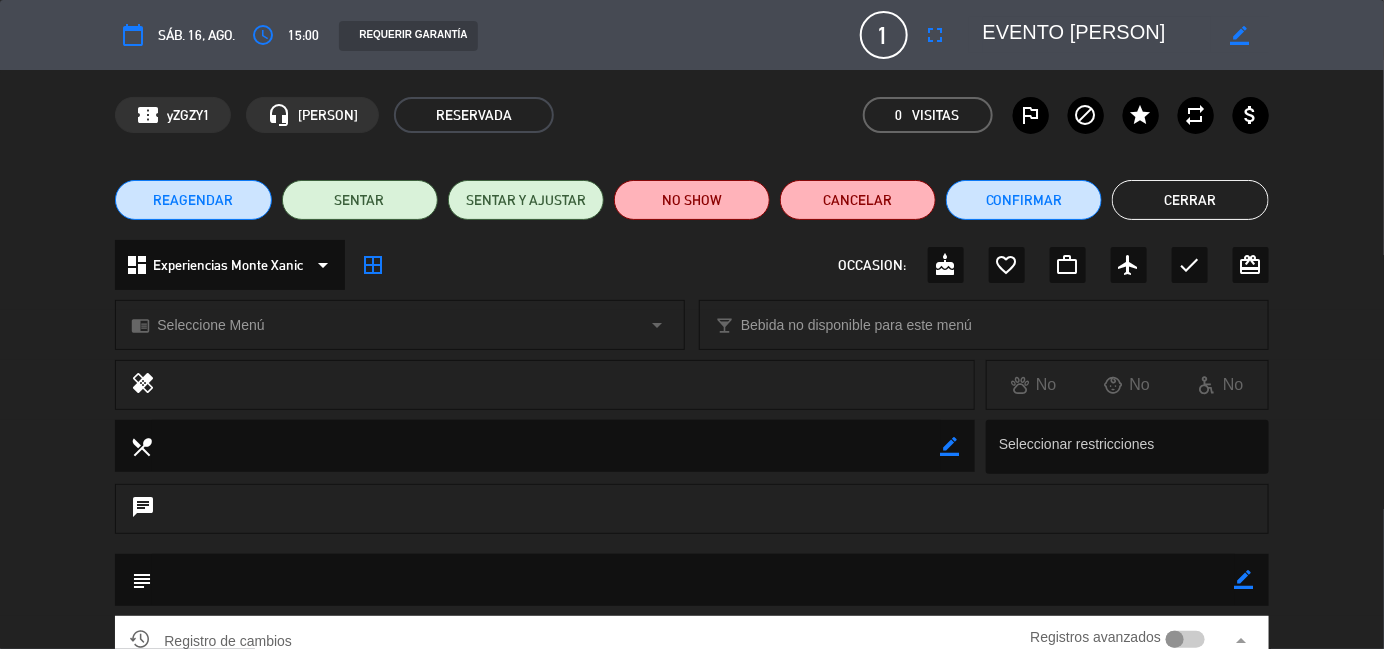 click on "Cerrar" 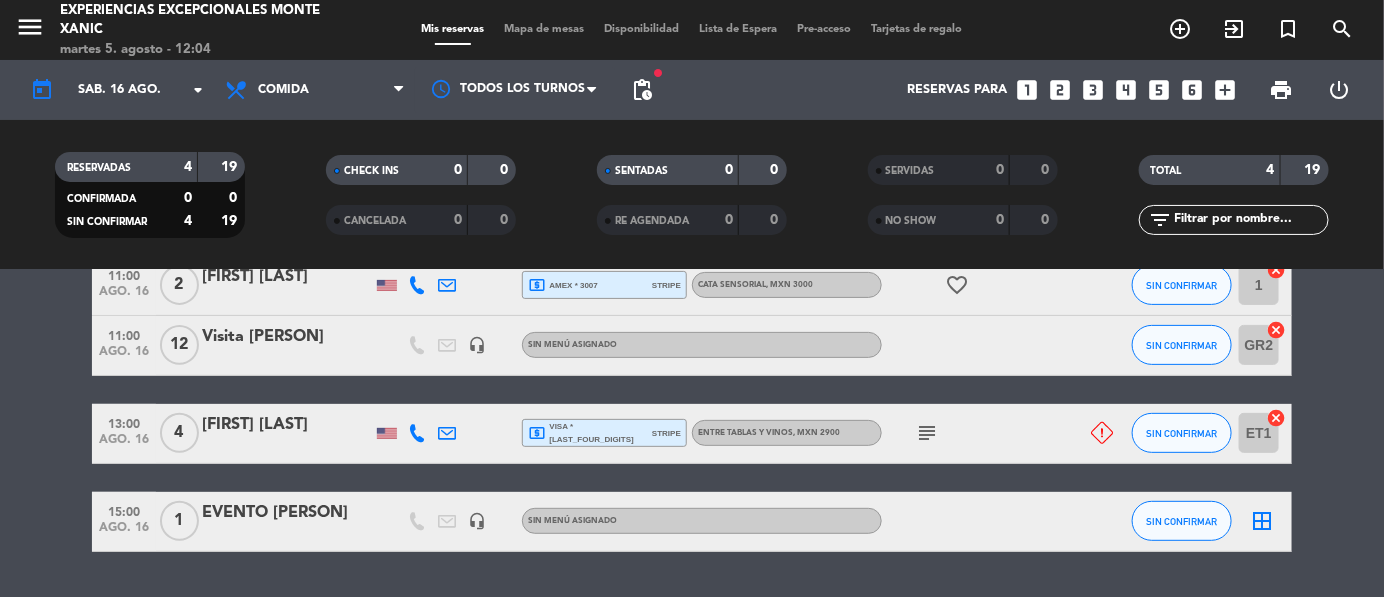 scroll, scrollTop: 320, scrollLeft: 0, axis: vertical 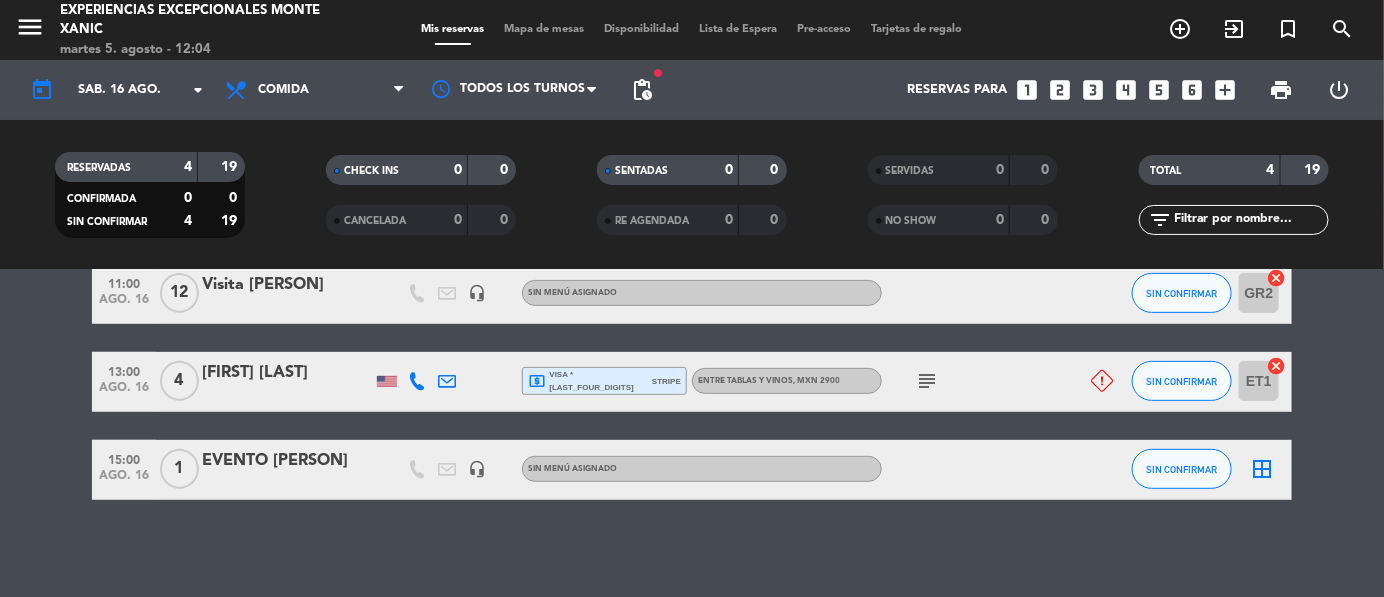 click on "EVENTO [PERSON]" 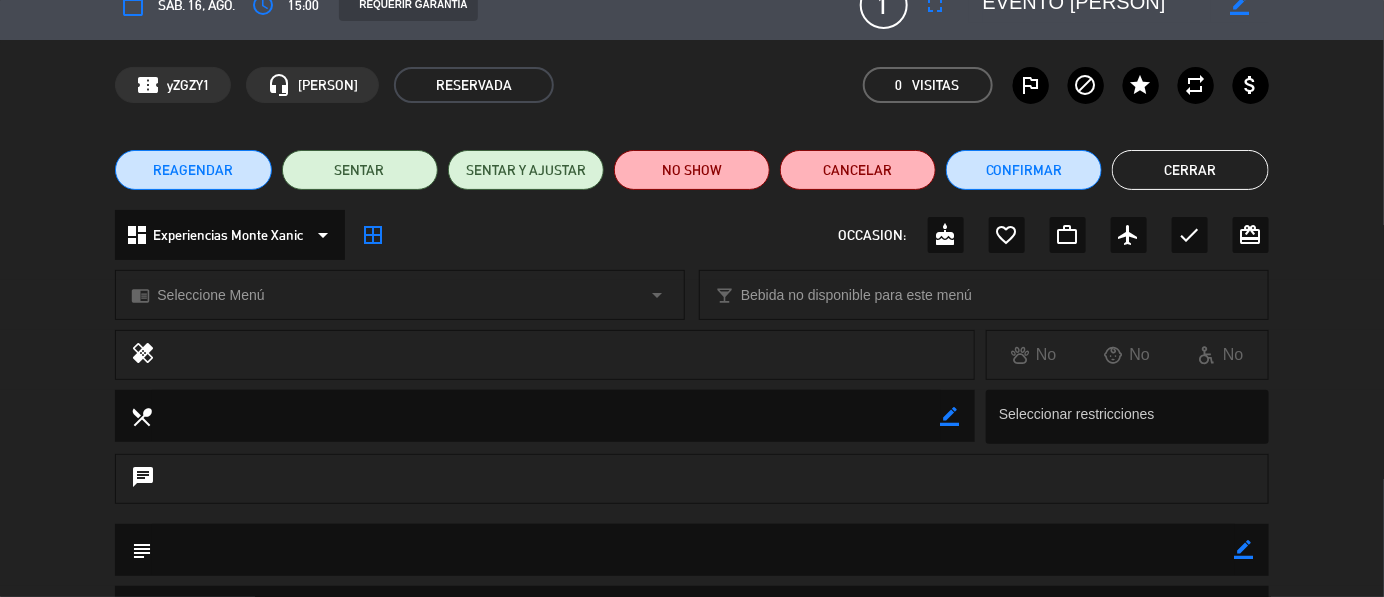 scroll, scrollTop: 0, scrollLeft: 0, axis: both 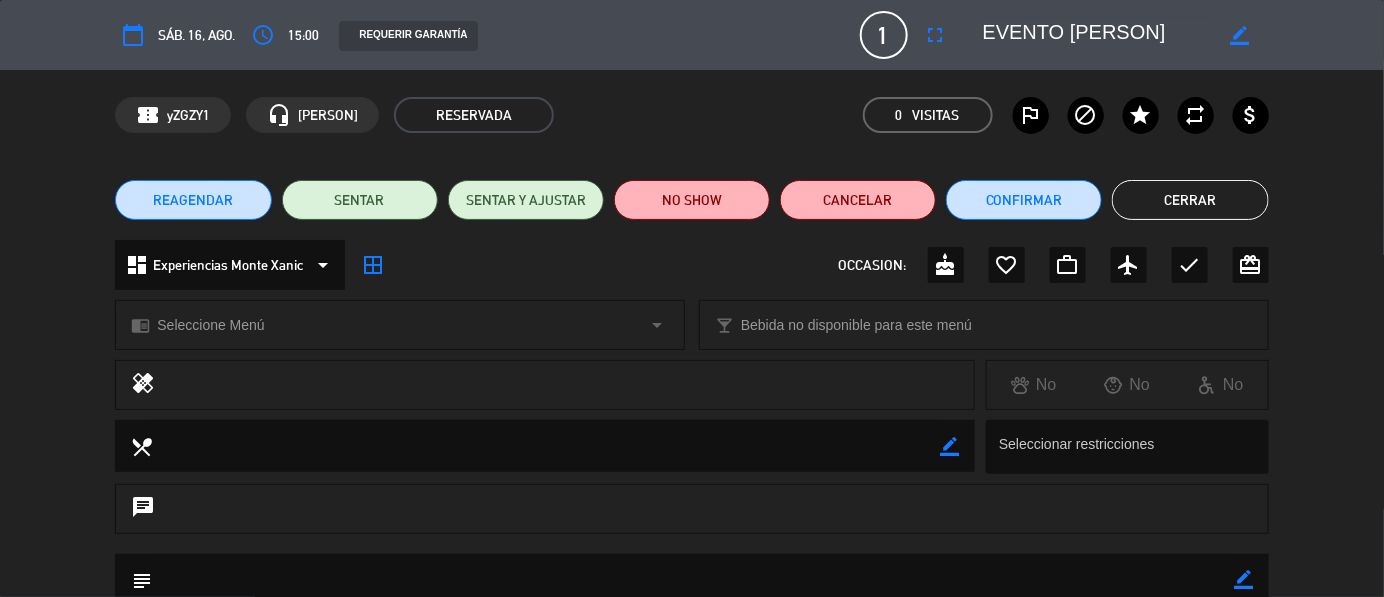 click on "Cerrar" 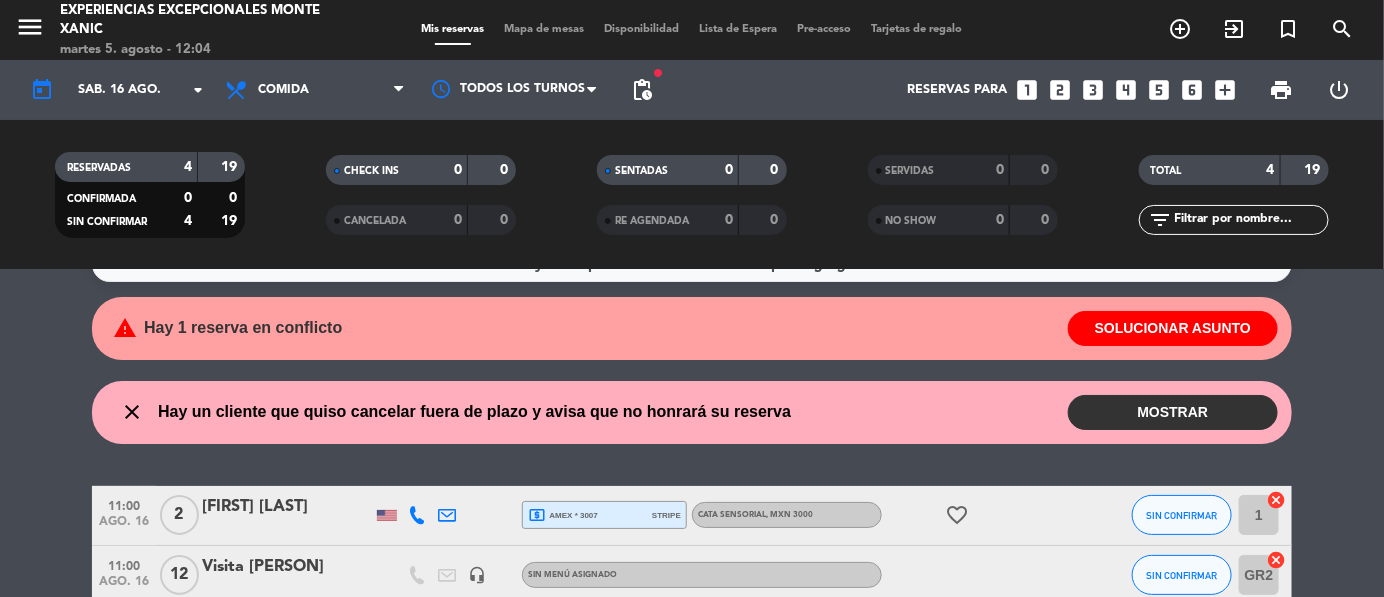 scroll, scrollTop: 0, scrollLeft: 0, axis: both 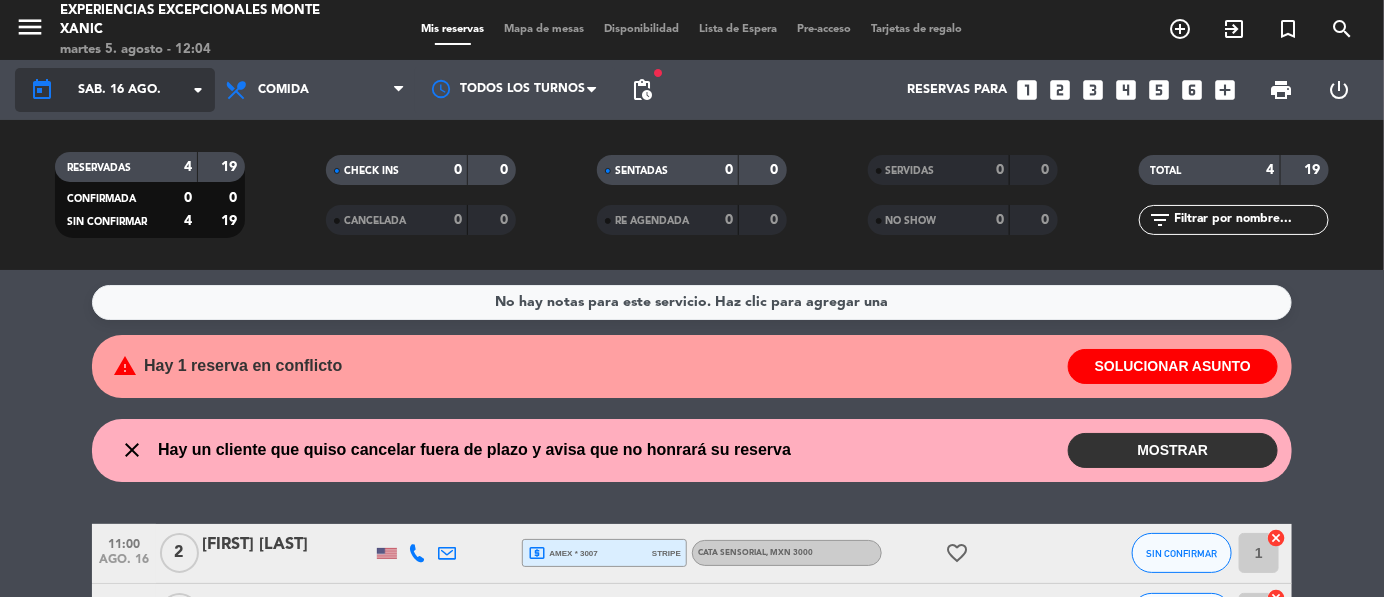 click on "sáb. 16 ago." 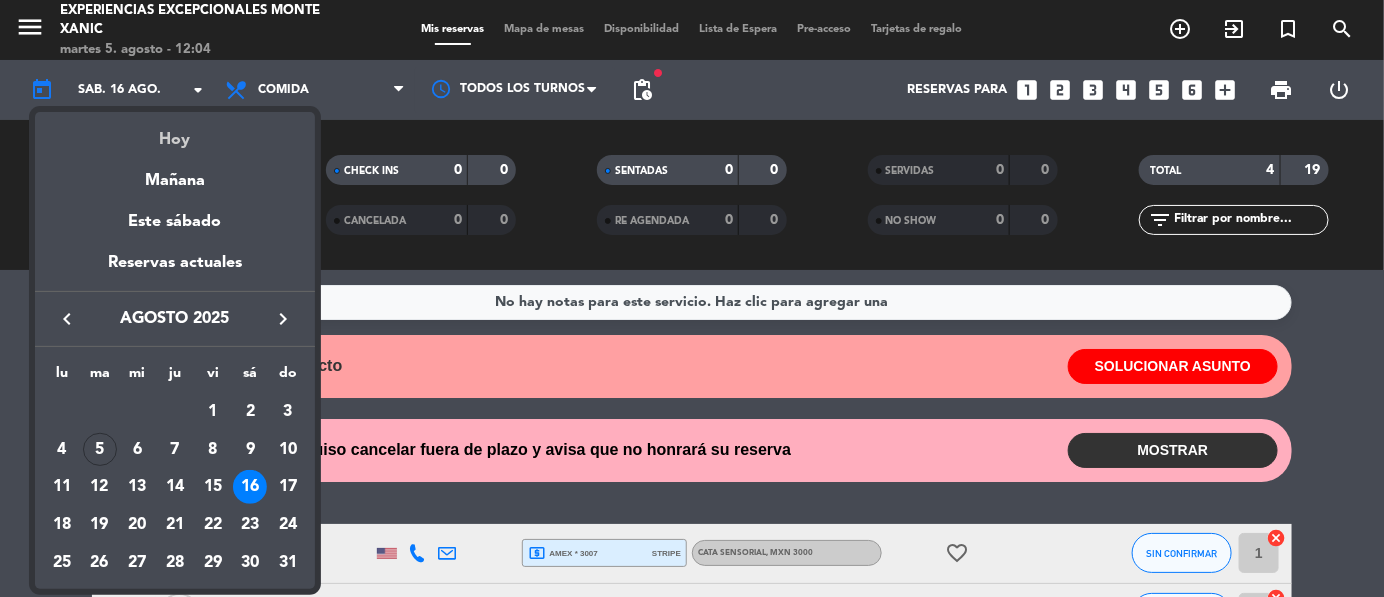 click on "Hoy" at bounding box center [175, 132] 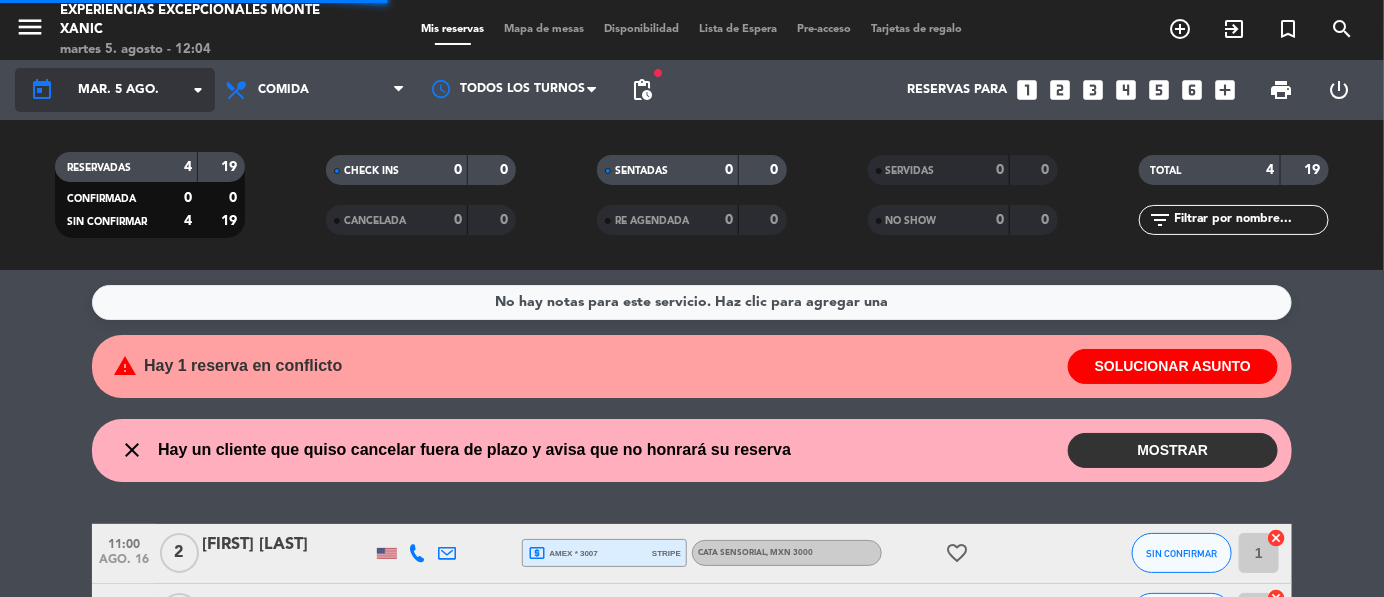 click on "mar. 5 ago." 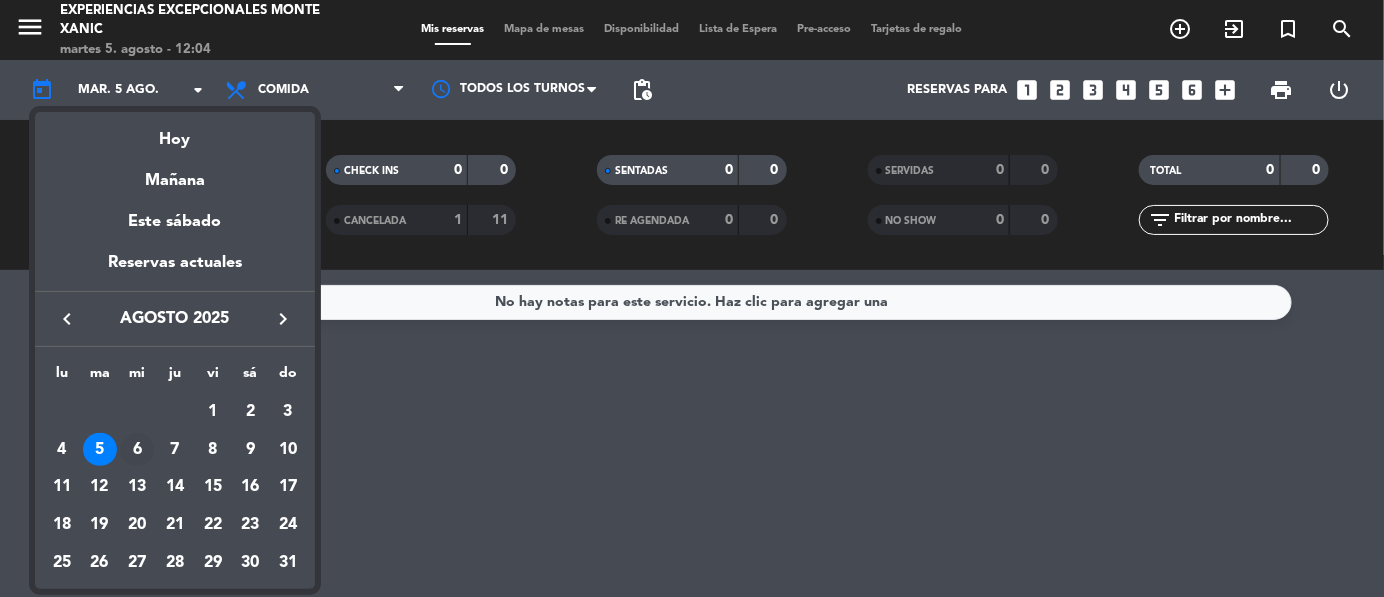 click on "6" at bounding box center [137, 450] 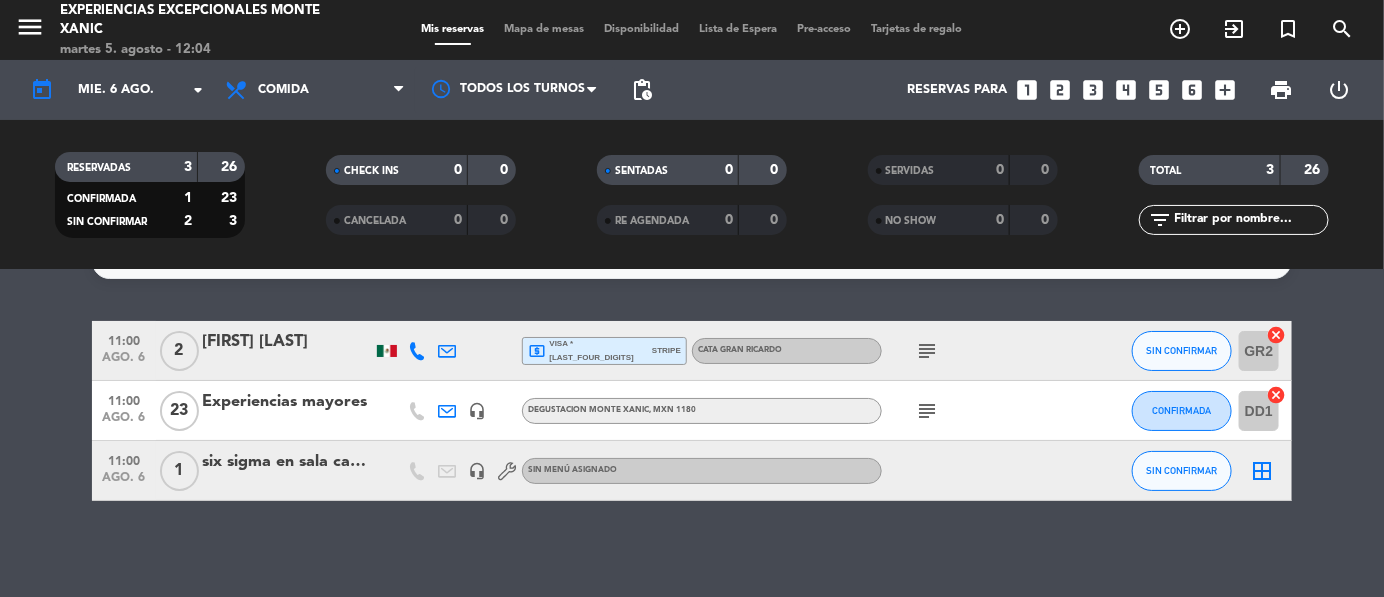 scroll, scrollTop: 30, scrollLeft: 0, axis: vertical 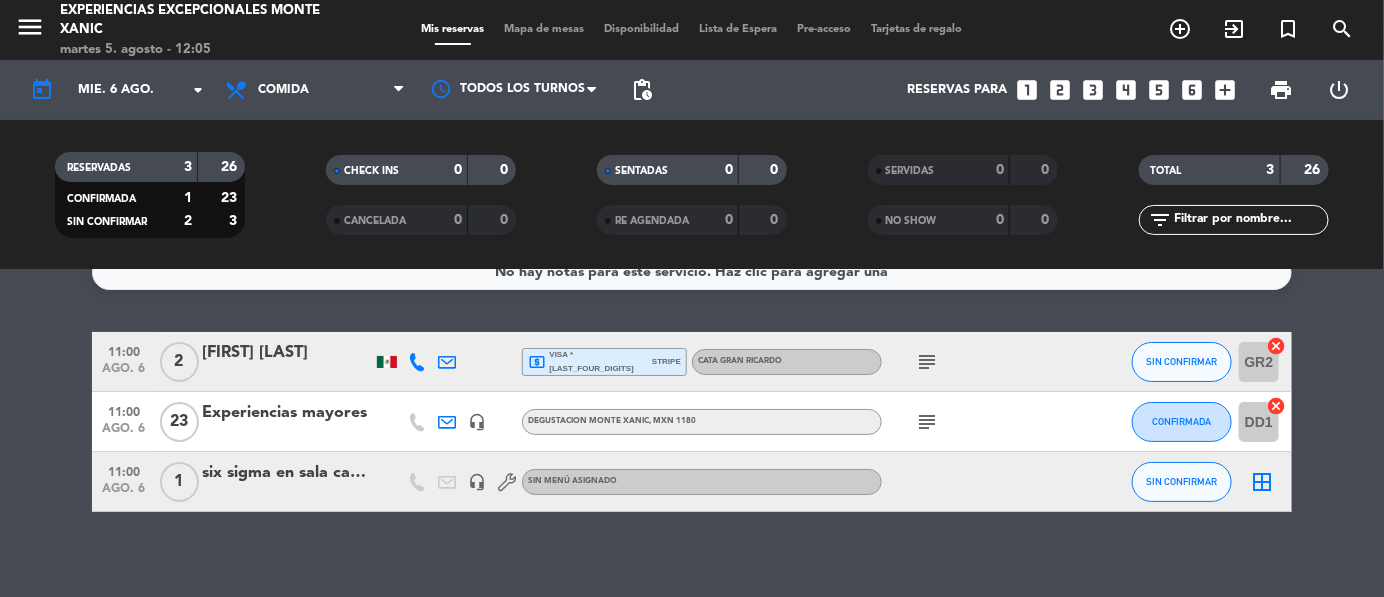 click on "subject" 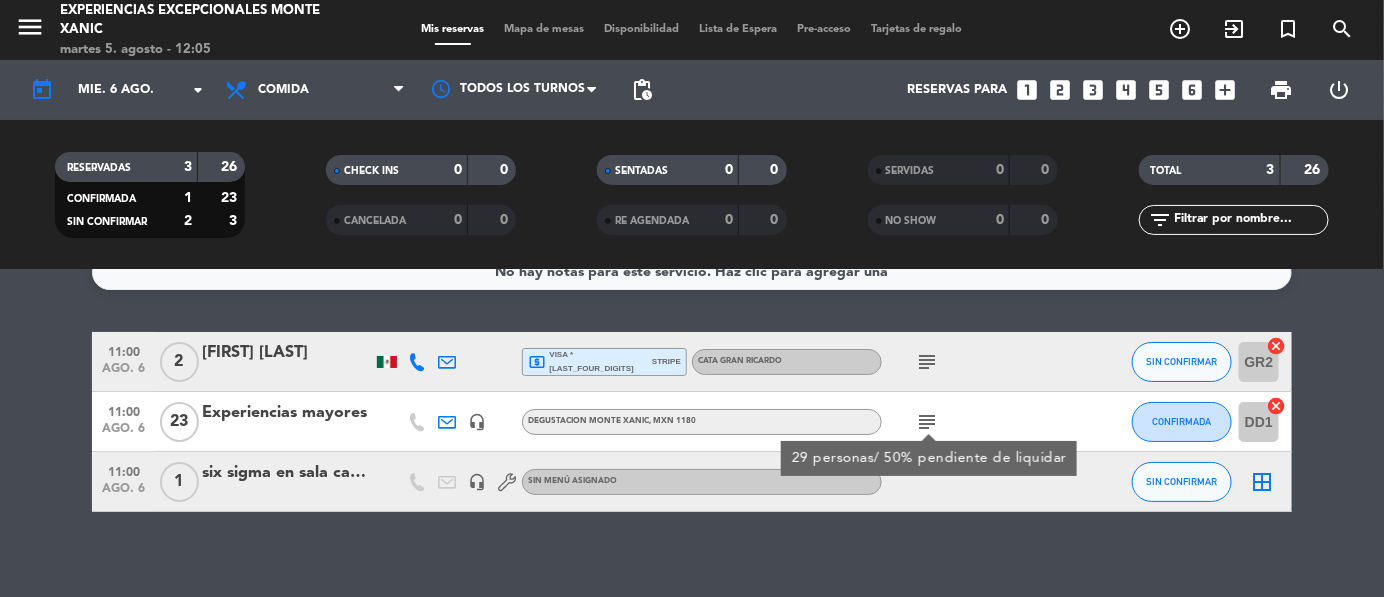 click on "subject" 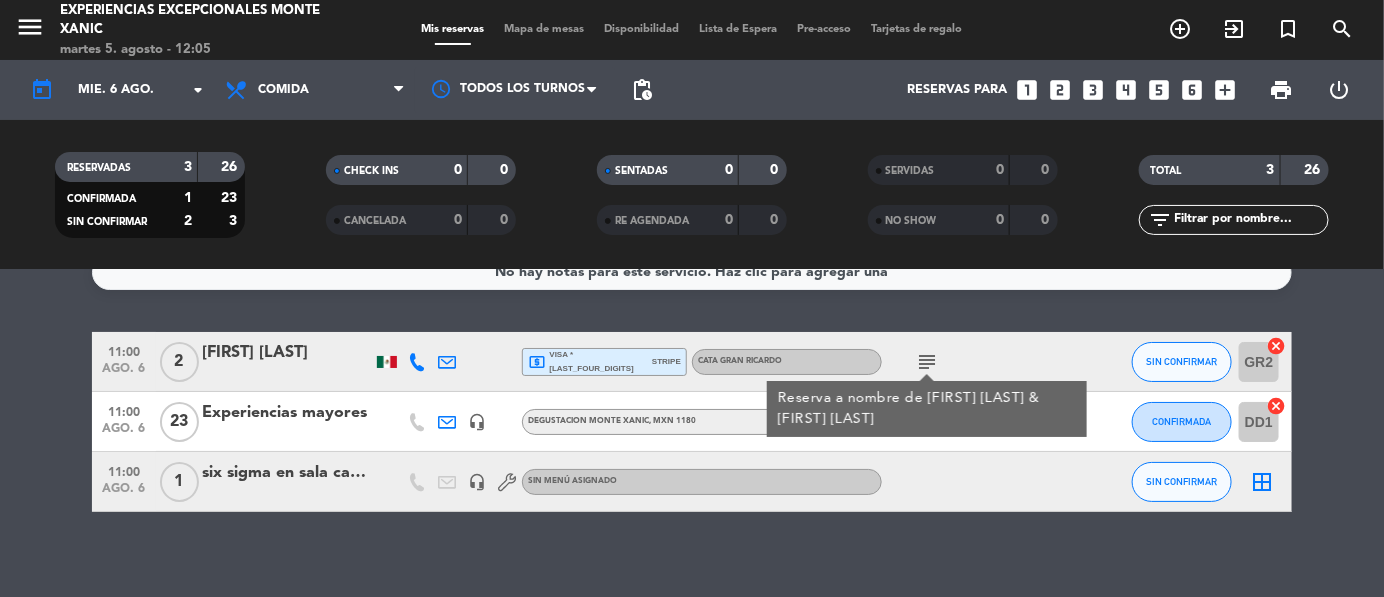 click on "No hay notas para este servicio. Haz clic para agregar una   11:00   ago. 6   2   [FIRST] [LAST]  local_atm  visa * [LAST_FOUR_DIGITS]   stripe   CATA GRAN RICARDO   subject  Reserva a nombre de [FIRST] [LAST] & [FIRST] [LAST] SIN CONFIRMAR GR2  cancel   11:00   ago. 6   23   Experiencias mayores   headset_mic   DEGUSTACION MONTE XANIC , MXN 1180  subject  CONFIRMADA DD1  cancel   11:00   ago. 6   1   six sigma en sala cabernet   headset_mic  Sin menú asignado SIN CONFIRMAR  border_all" 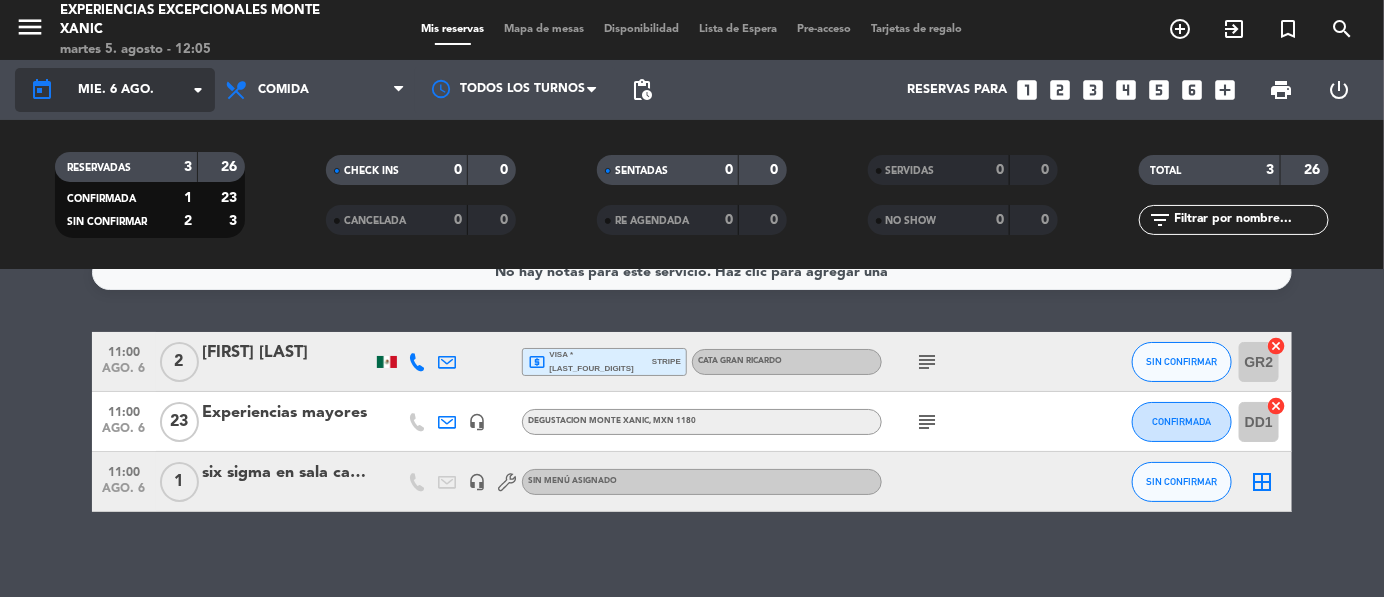 click on "arrow_drop_down" 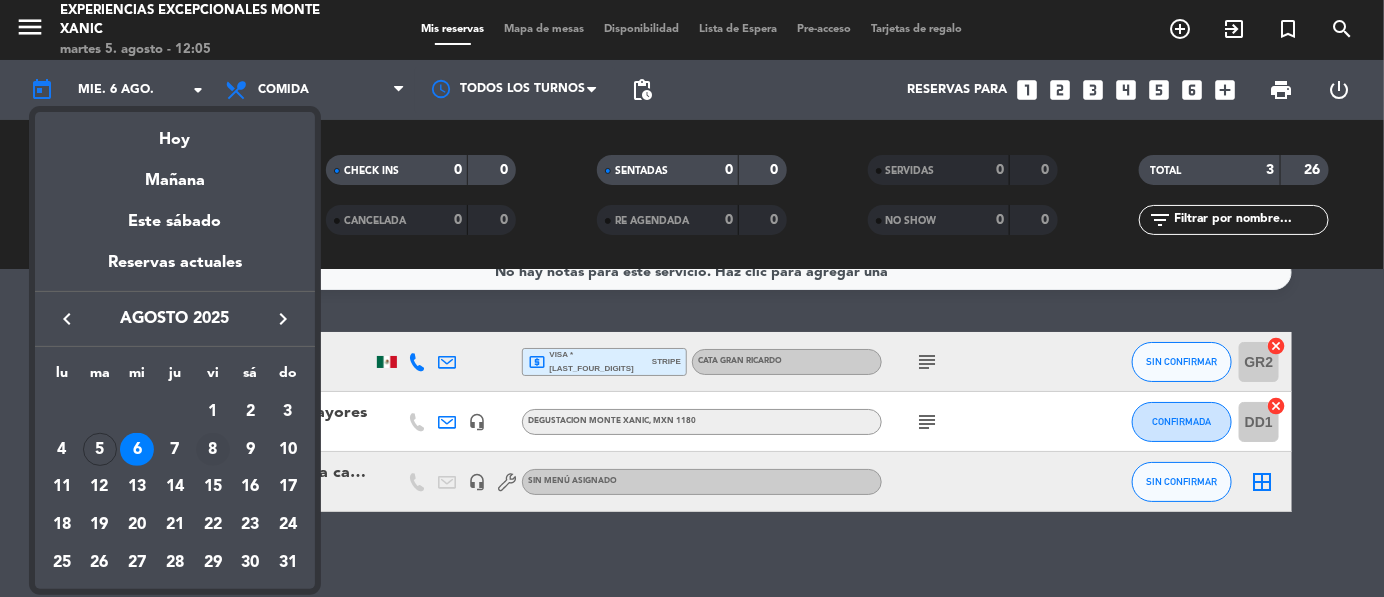 click on "8" at bounding box center [213, 450] 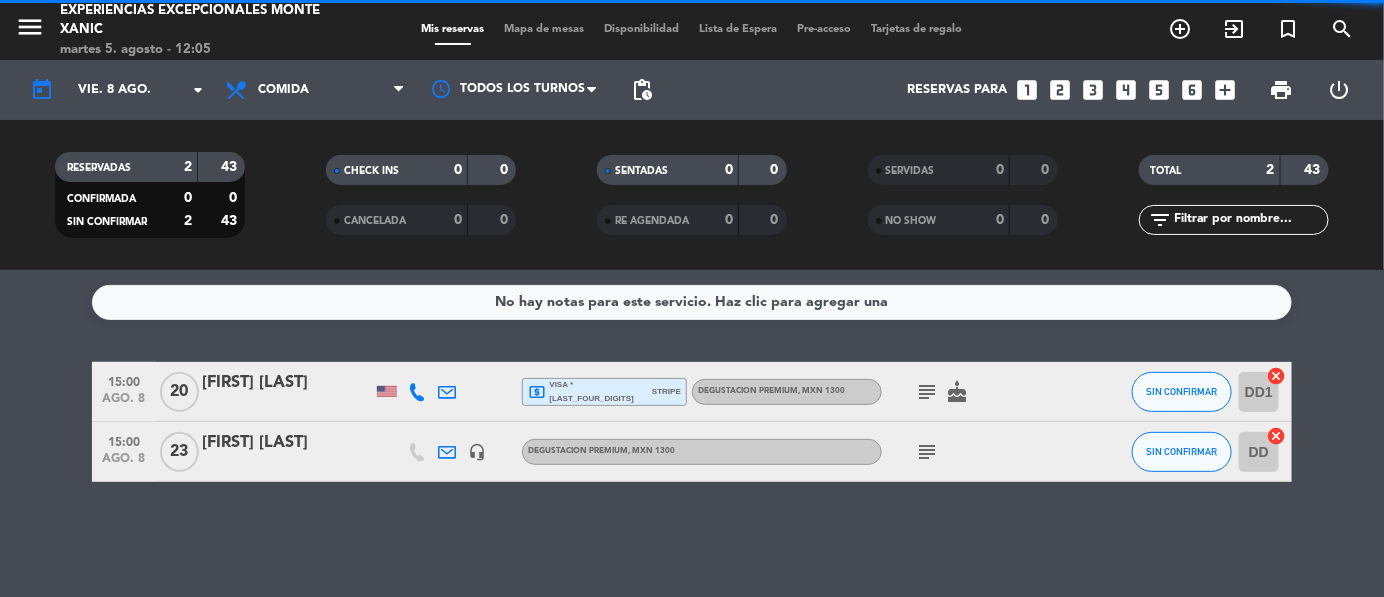 scroll, scrollTop: 0, scrollLeft: 0, axis: both 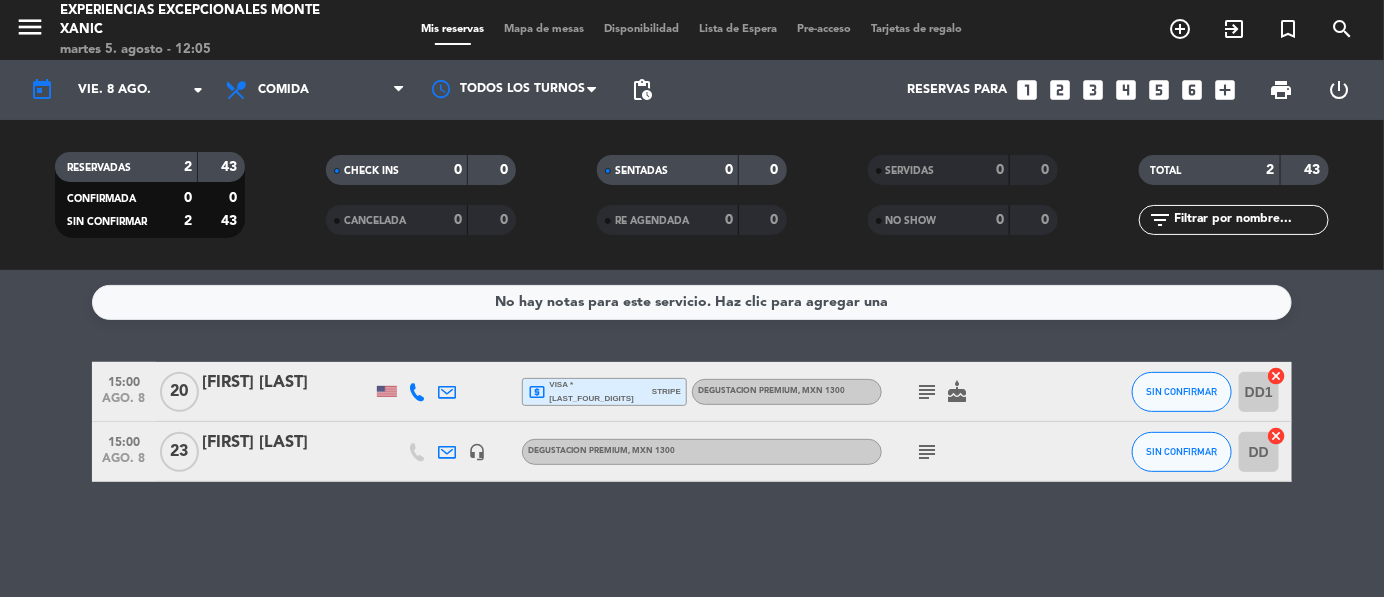 click on "subject" 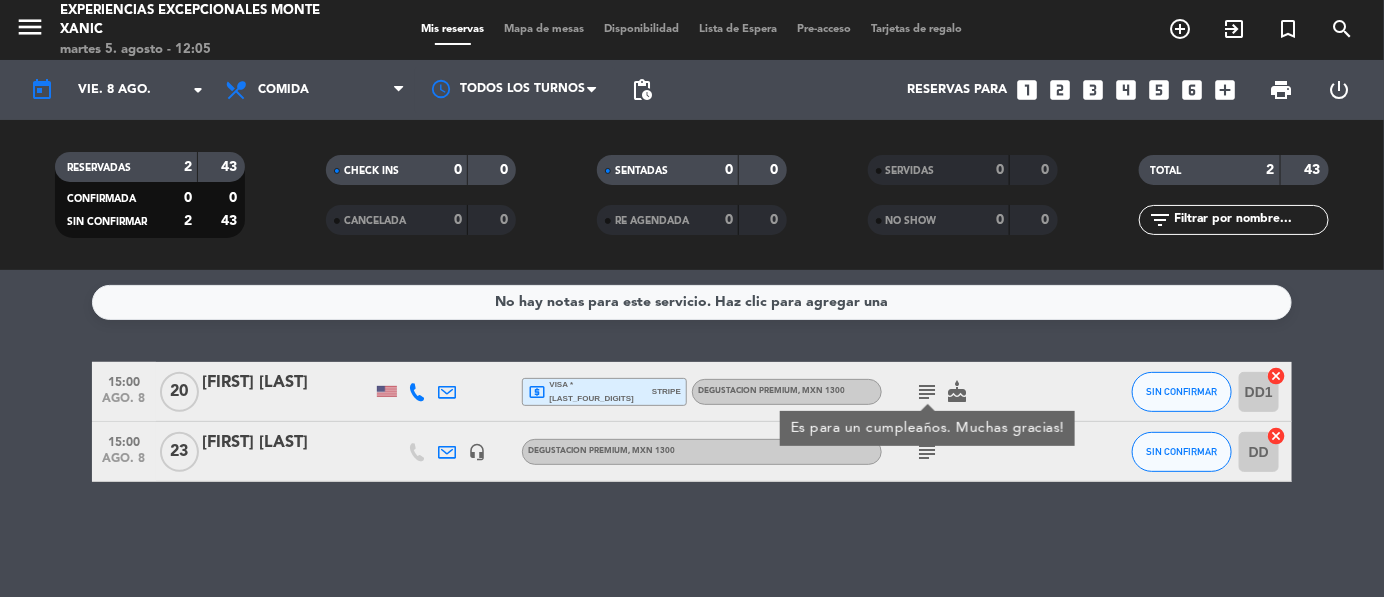 click on "subject" 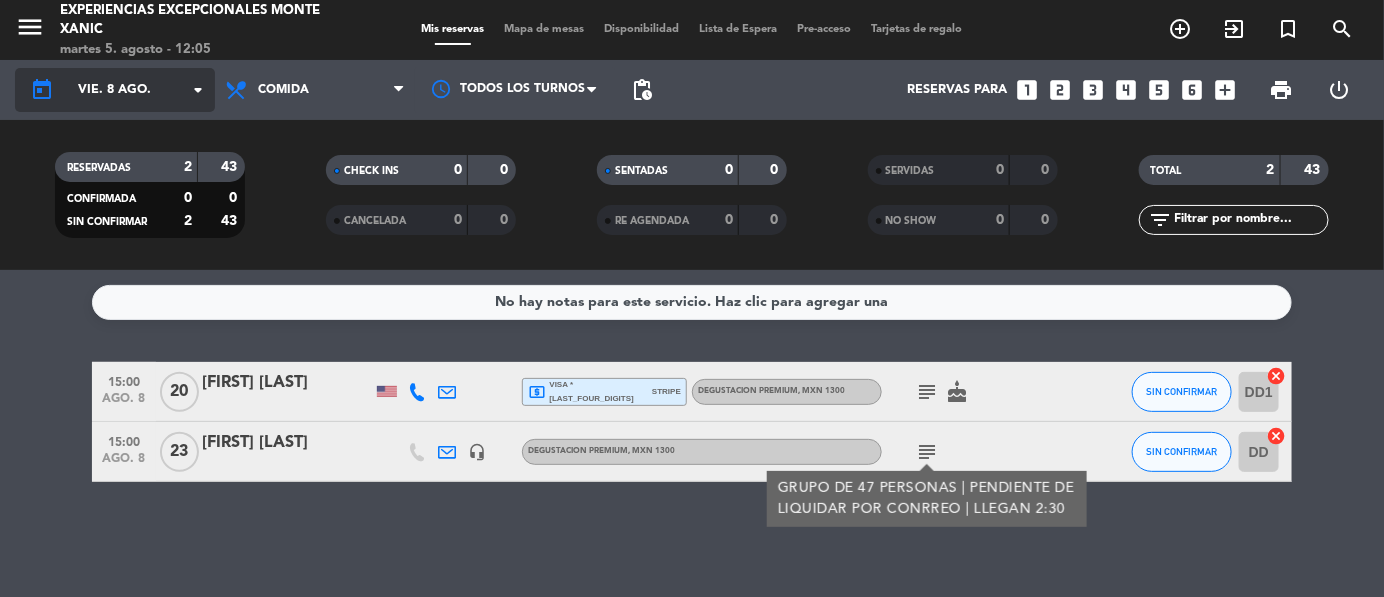 click on "arrow_drop_down" 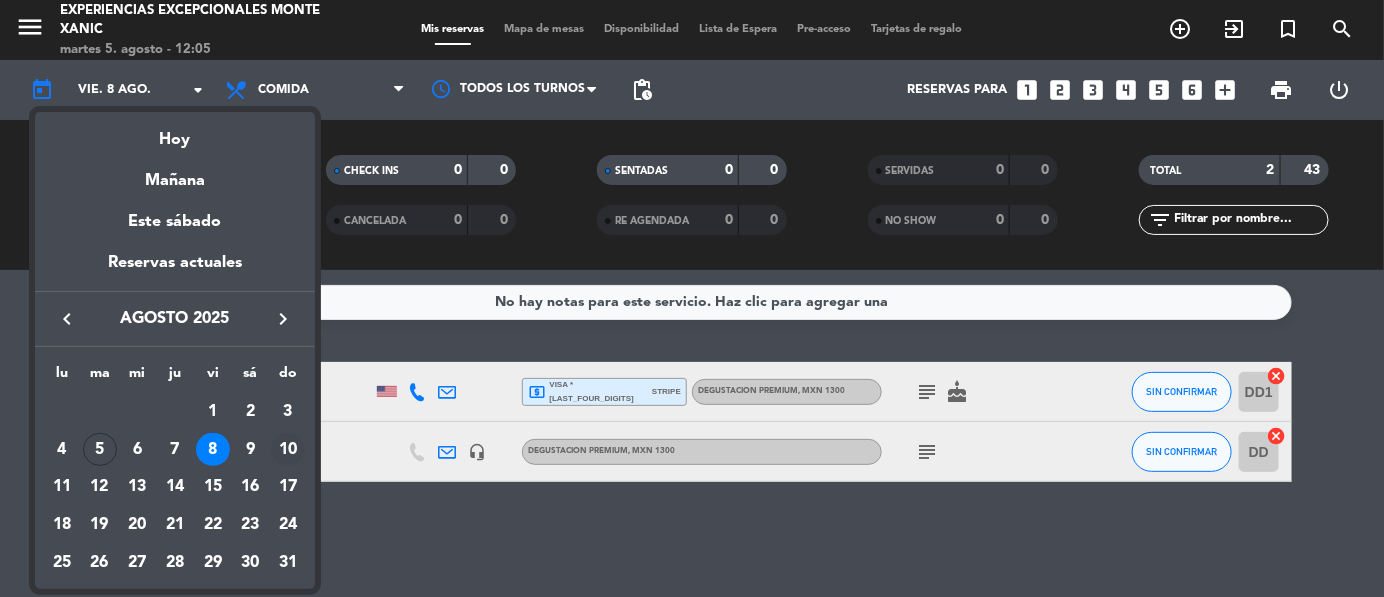 click on "10" at bounding box center (288, 450) 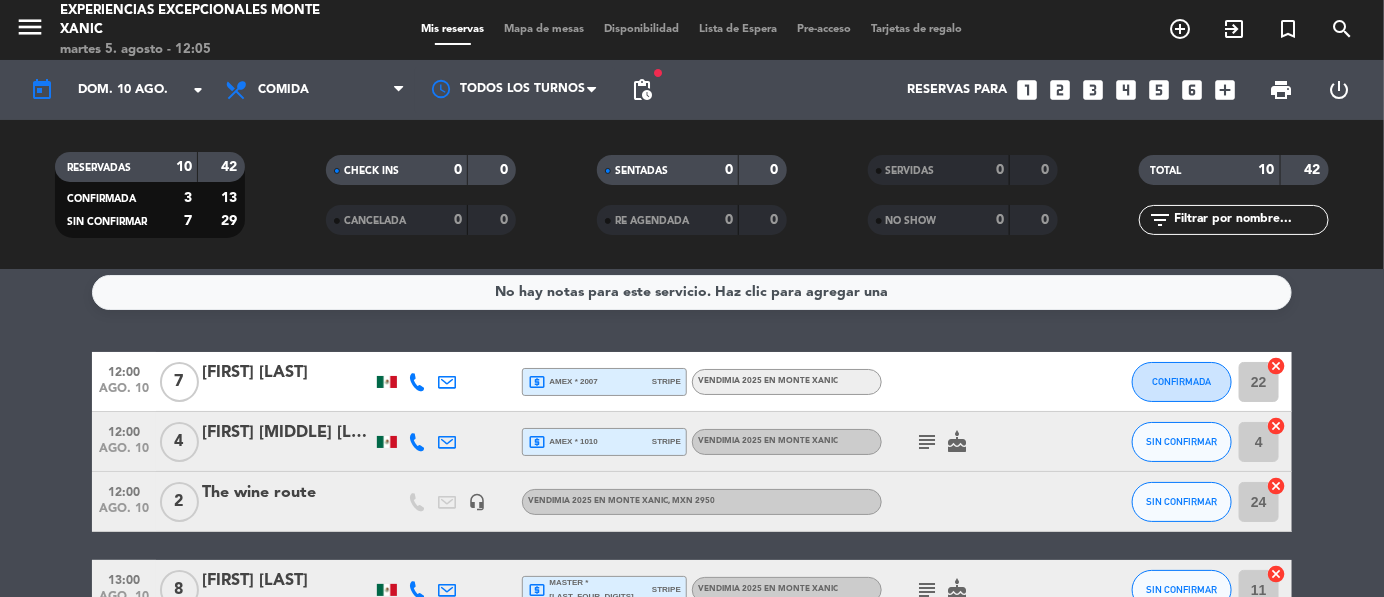 scroll, scrollTop: 0, scrollLeft: 0, axis: both 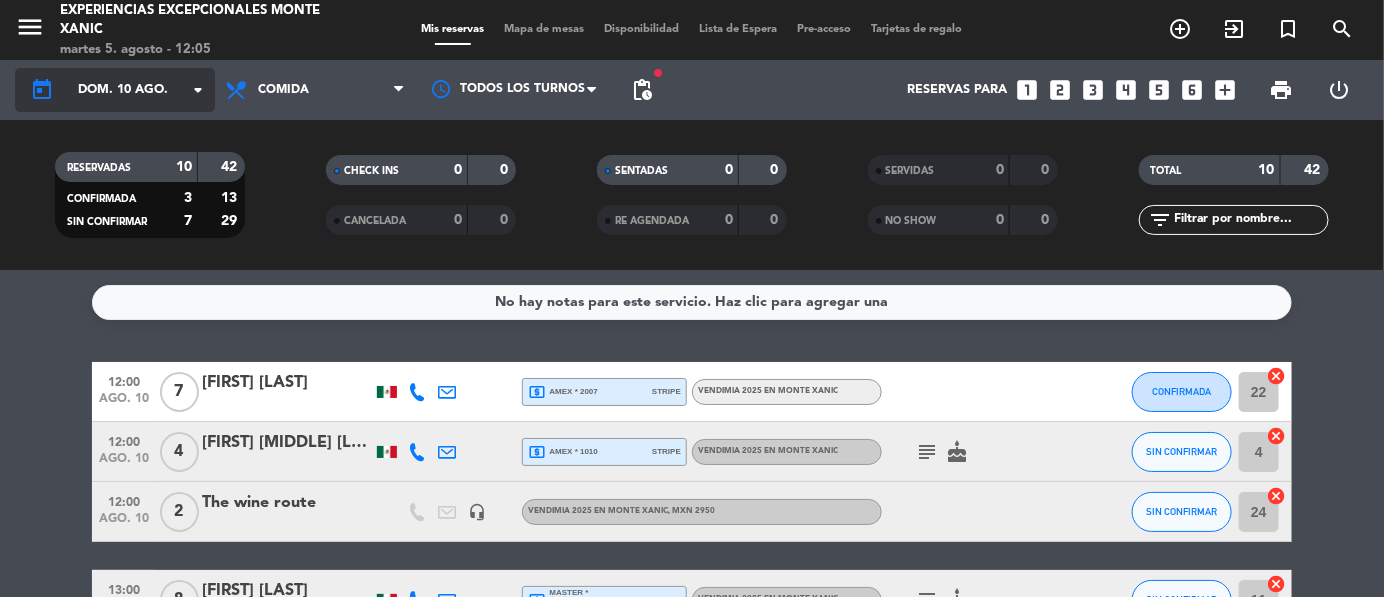 click on "arrow_drop_down" 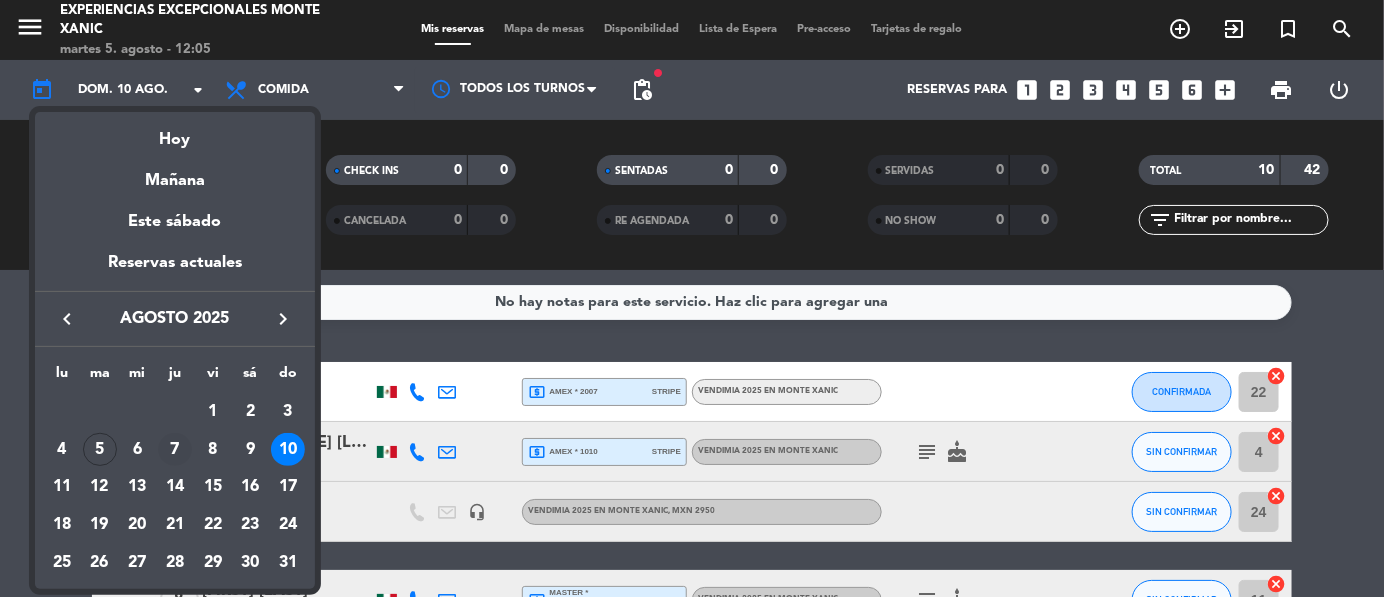 click on "7" at bounding box center [175, 450] 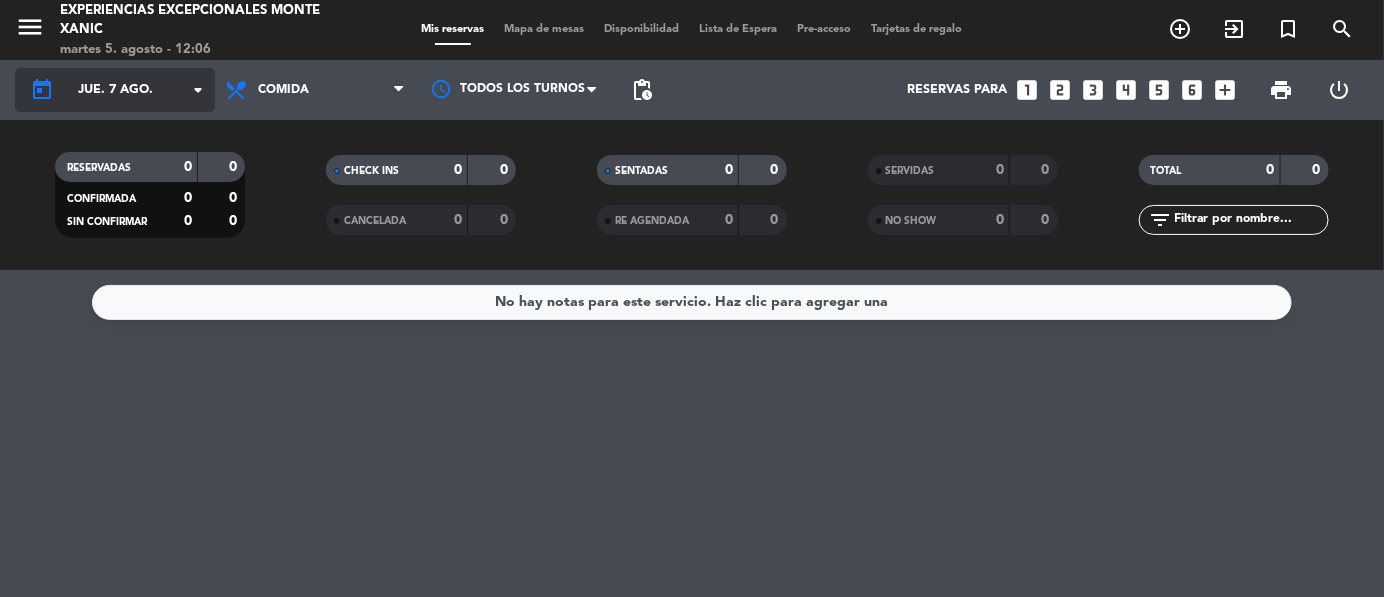click on "arrow_drop_down" 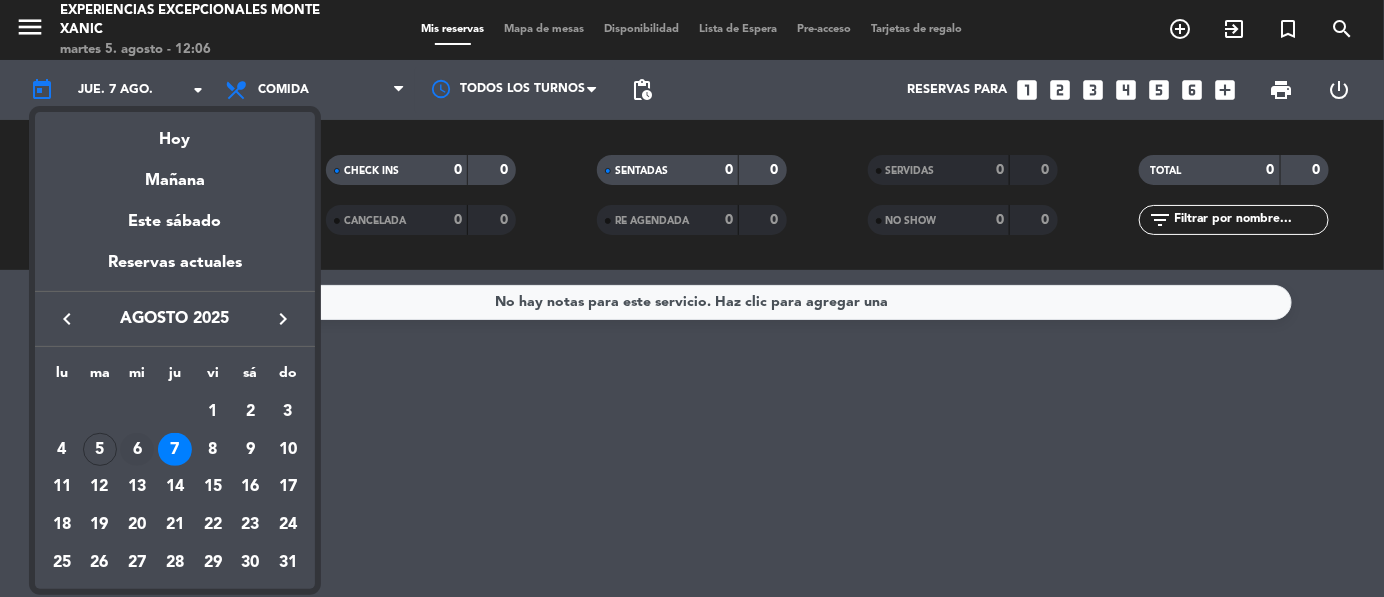 click on "6" at bounding box center (137, 450) 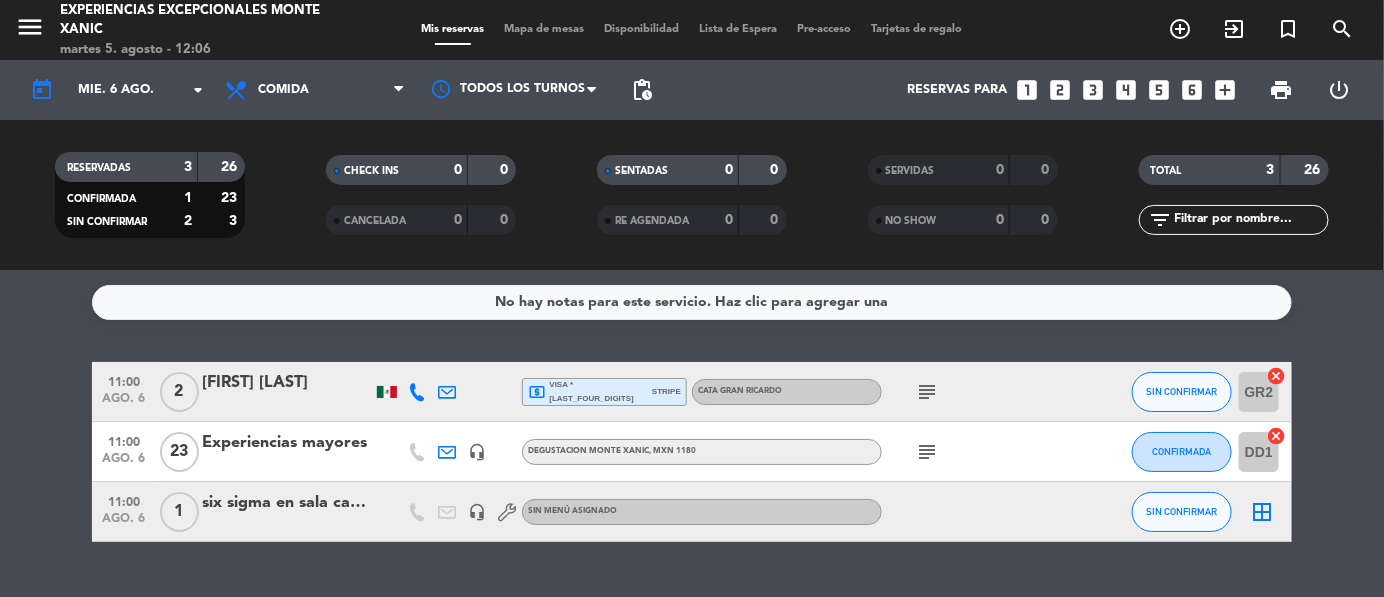 click on "subject" 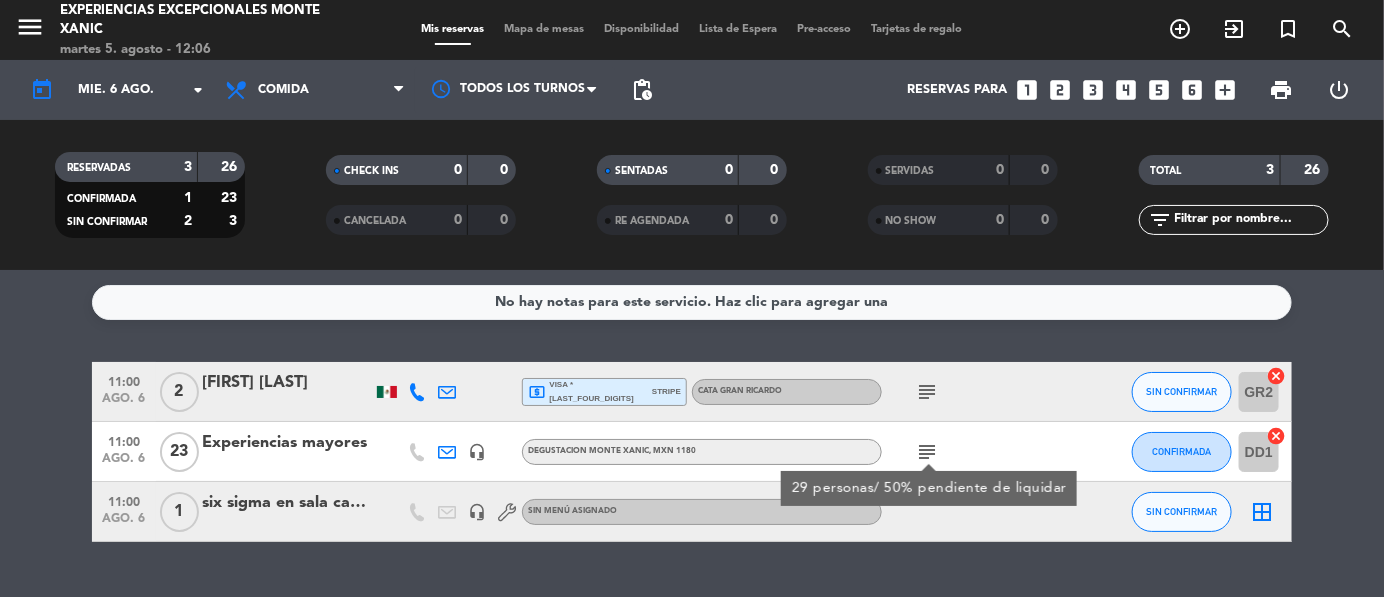click on "subject" 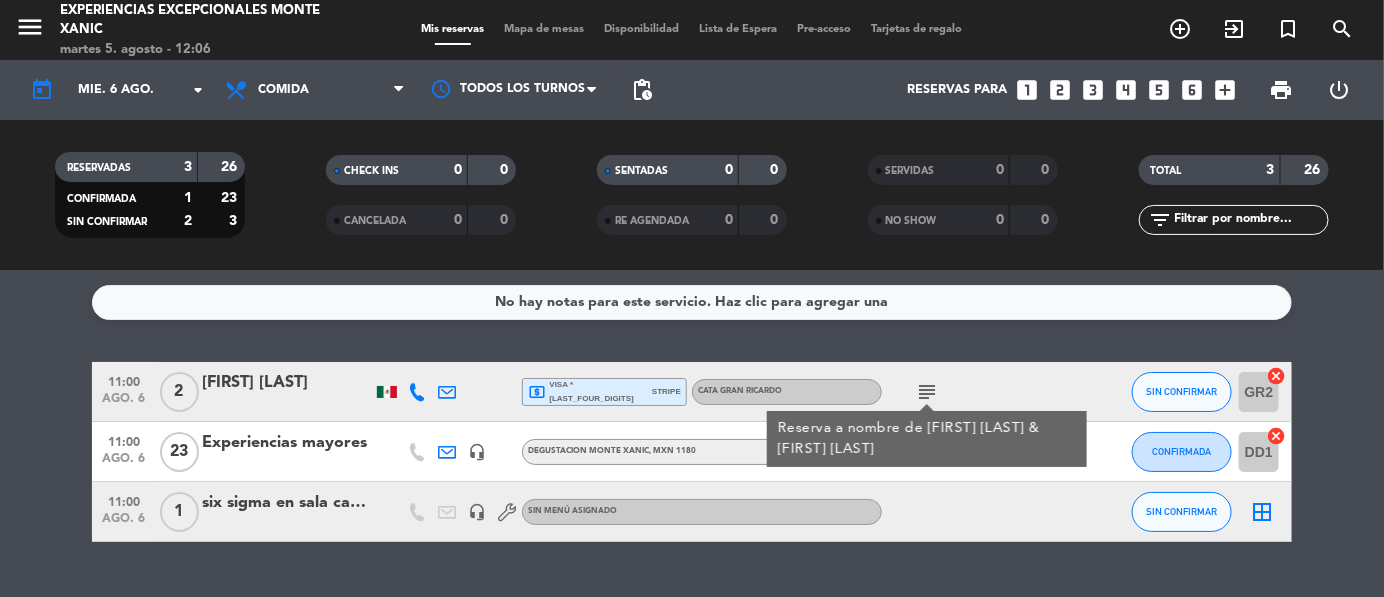click on "11:00   ago. 6   2   [FIRST] [LAST]  local_atm  visa * [LAST_FOUR_DIGITS]   stripe   CATA GRAN RICARDO   subject  Reserva a nombre de [FIRST] [LAST] & [FIRST] [LAST] SIN CONFIRMAR GR2  cancel   11:00   ago. 6   23   Experiencias mayores   headset_mic   DEGUSTACION MONTE XANIC , MXN 1180  subject  CONFIRMADA DD1  cancel   11:00   ago. 6   1   six sigma en sala cabernet   headset_mic  Sin menú asignado SIN CONFIRMAR  border_all" 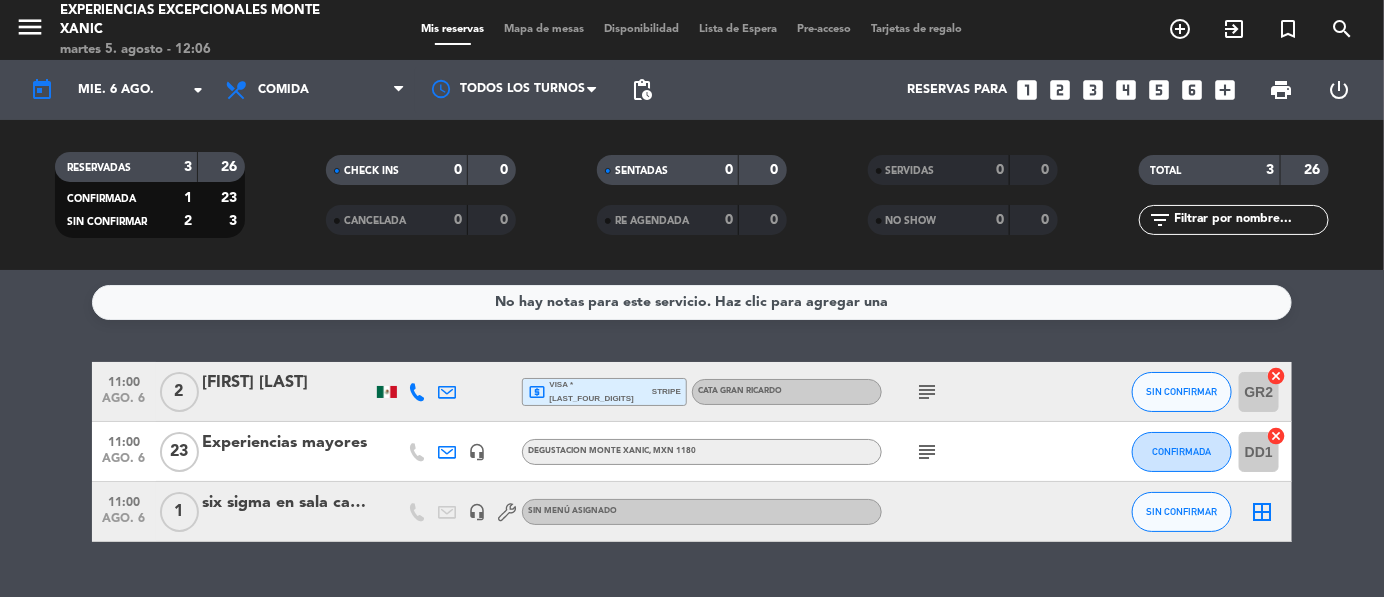 click on "subject" 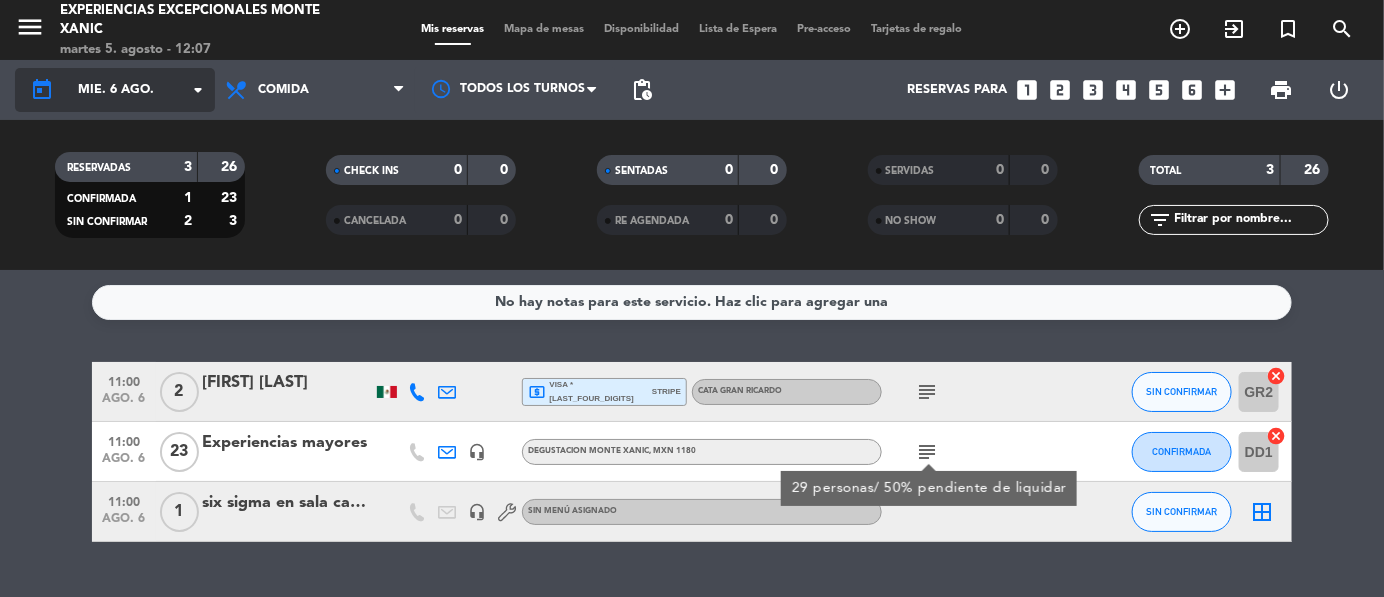click on "arrow_drop_down" 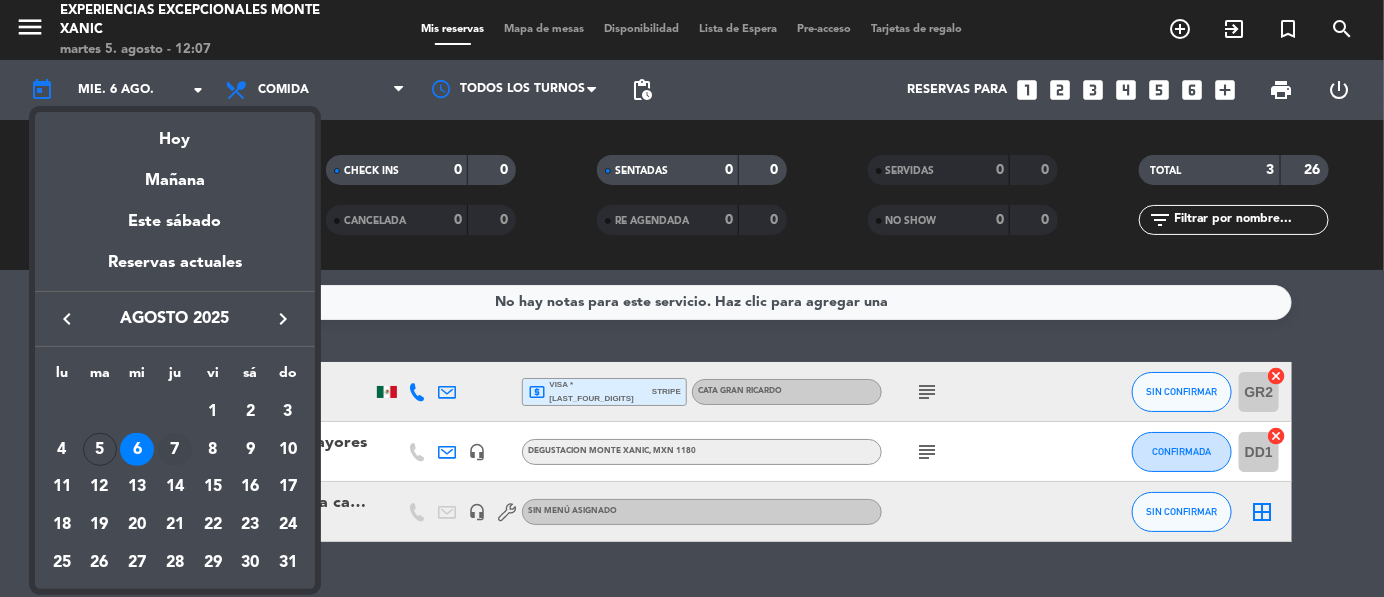 click on "7" at bounding box center (175, 450) 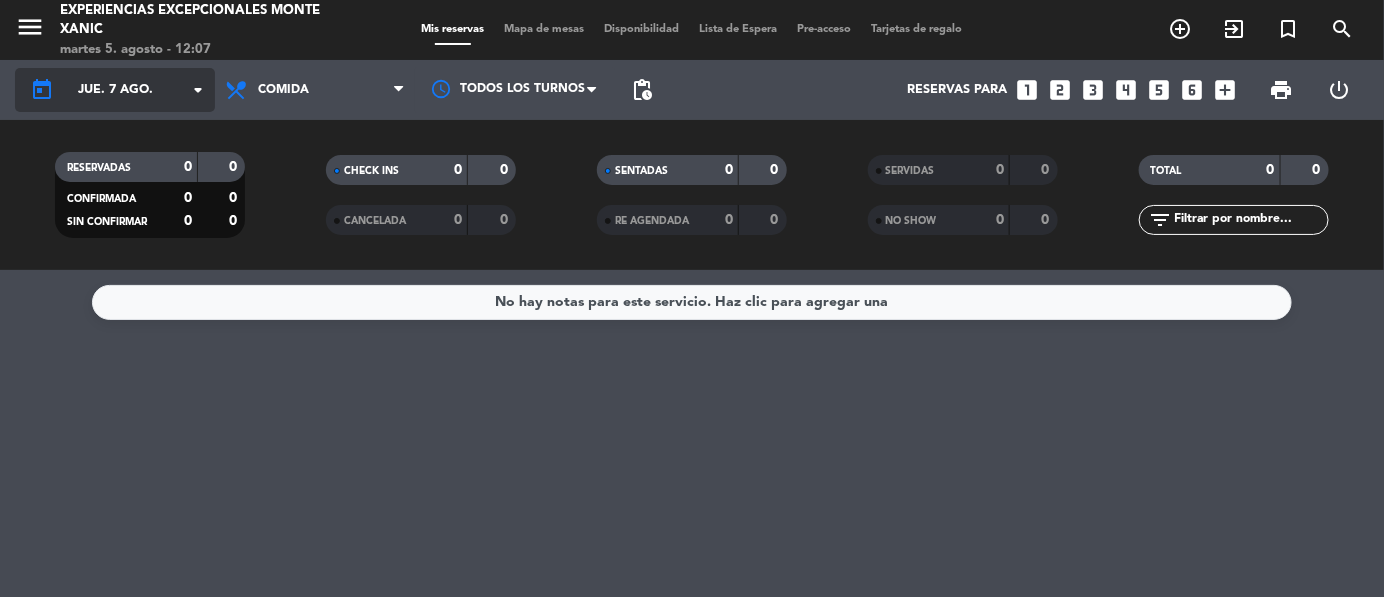 click on "jue. 7 ago." 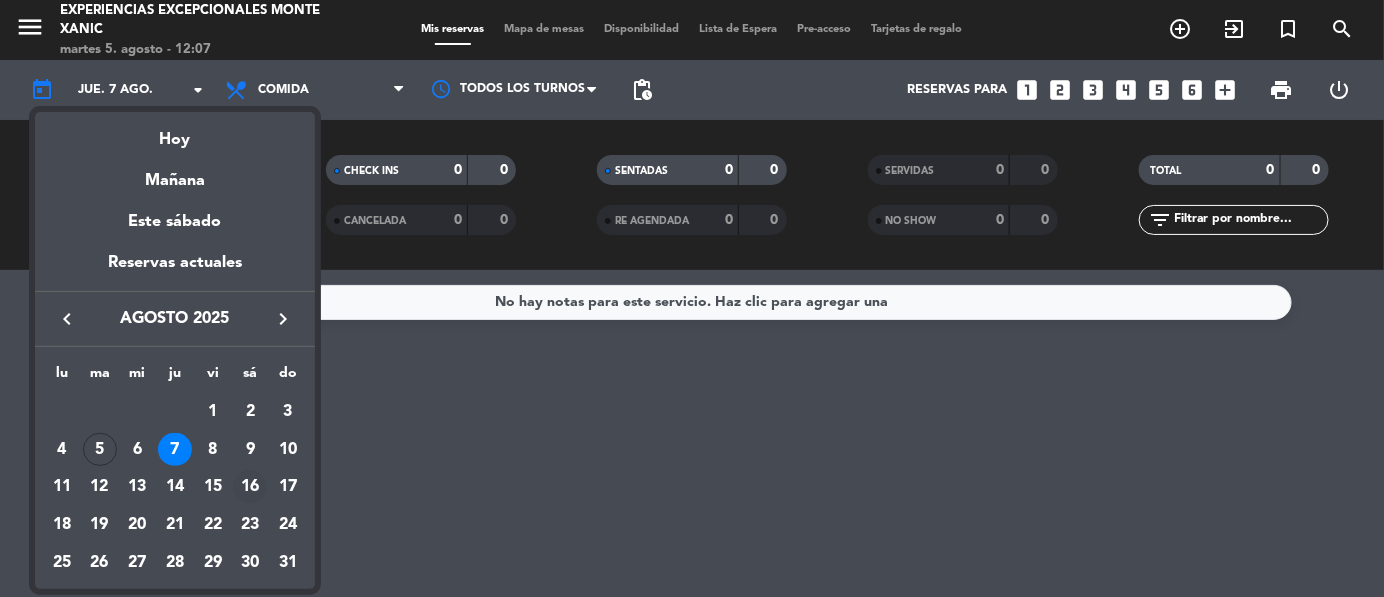 click on "16" at bounding box center [250, 487] 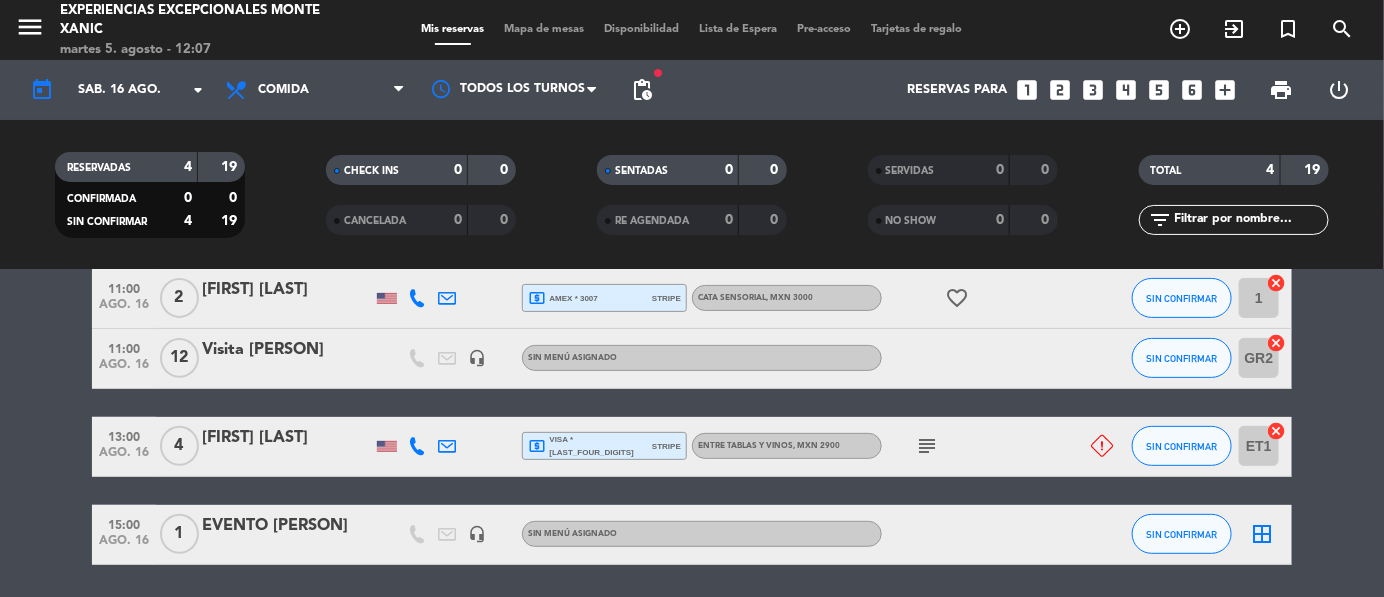 scroll, scrollTop: 270, scrollLeft: 0, axis: vertical 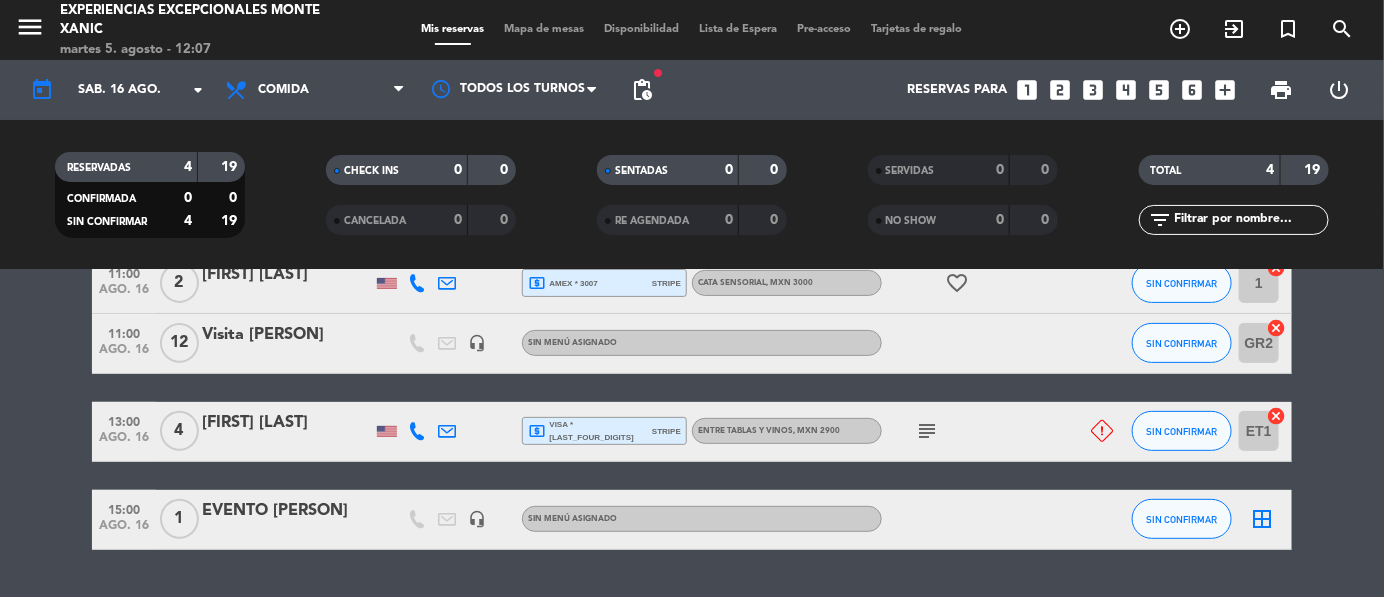 click on "EVENTO [PERSON]" 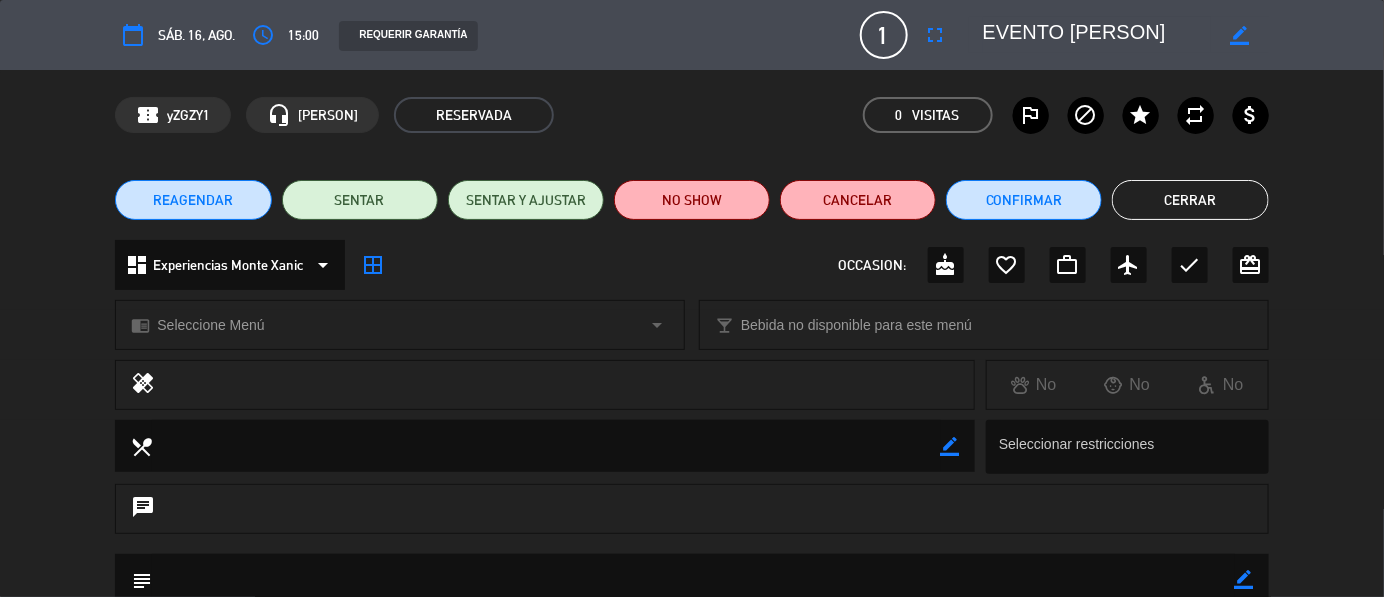 click 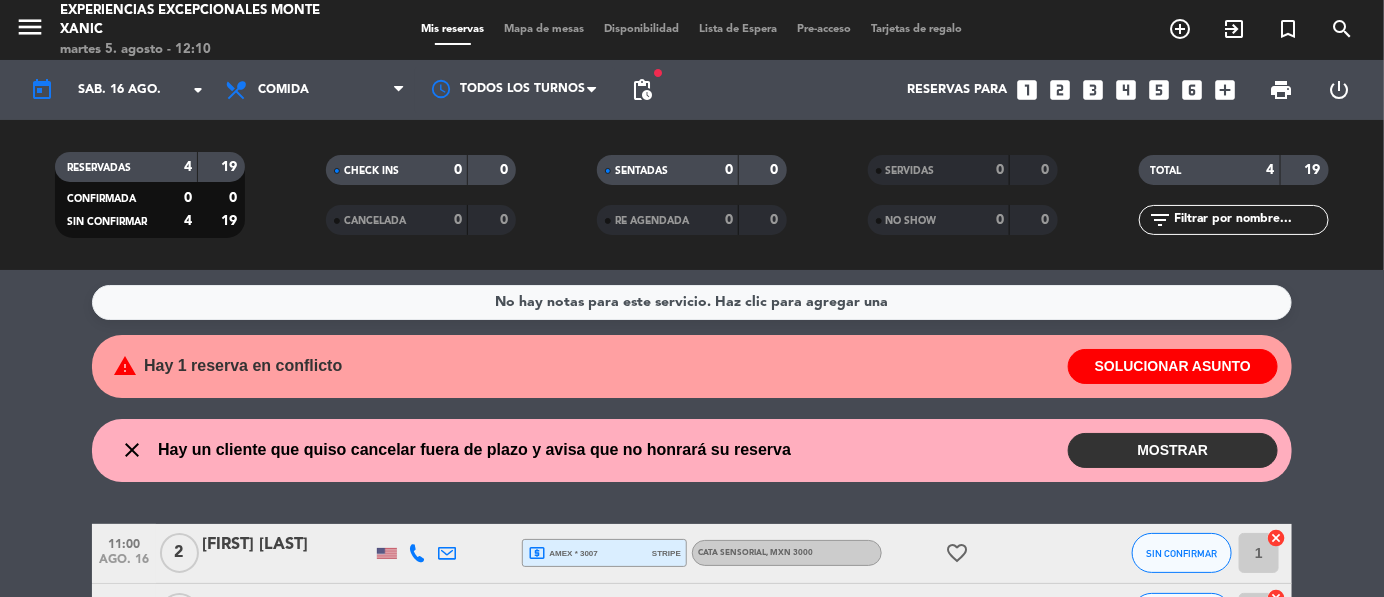 scroll, scrollTop: 320, scrollLeft: 0, axis: vertical 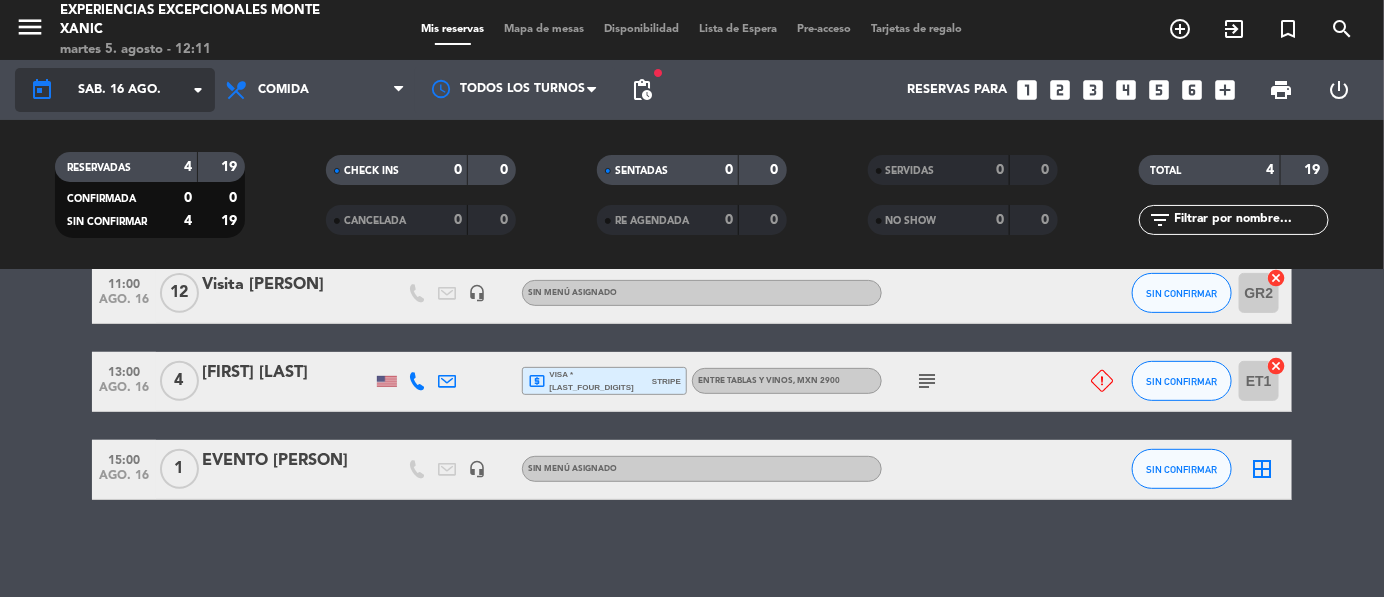 click on "sáb. 16 ago." 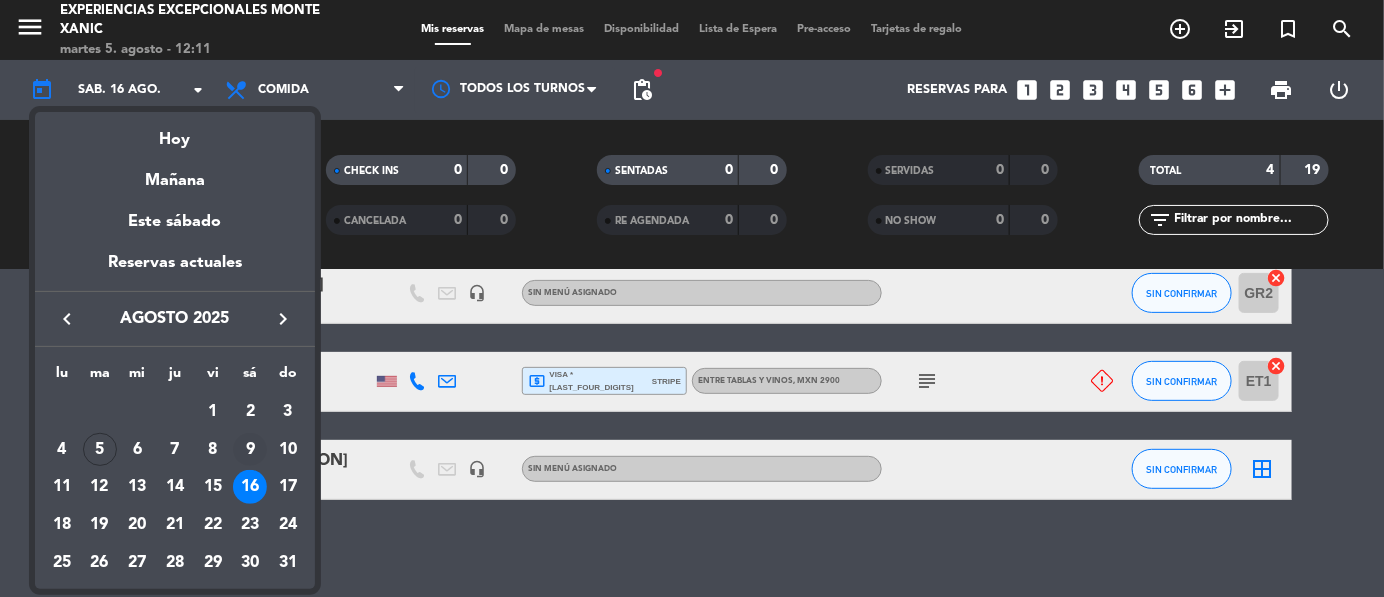 click on "9" at bounding box center (250, 450) 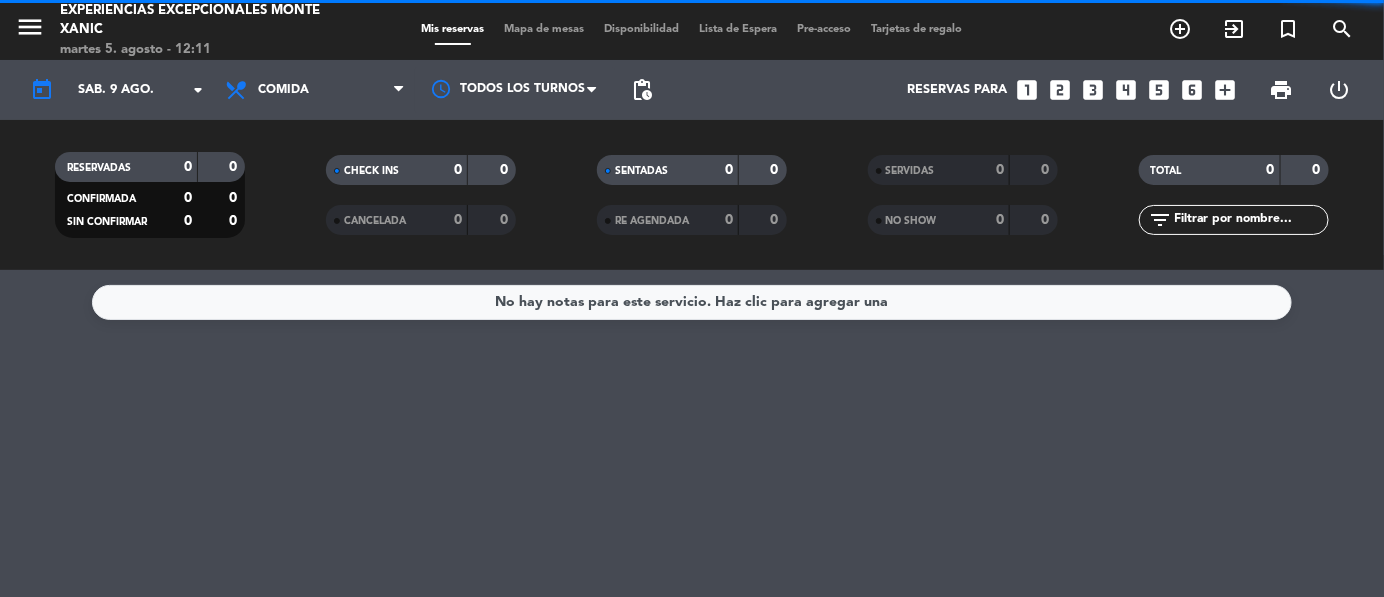 scroll, scrollTop: 0, scrollLeft: 0, axis: both 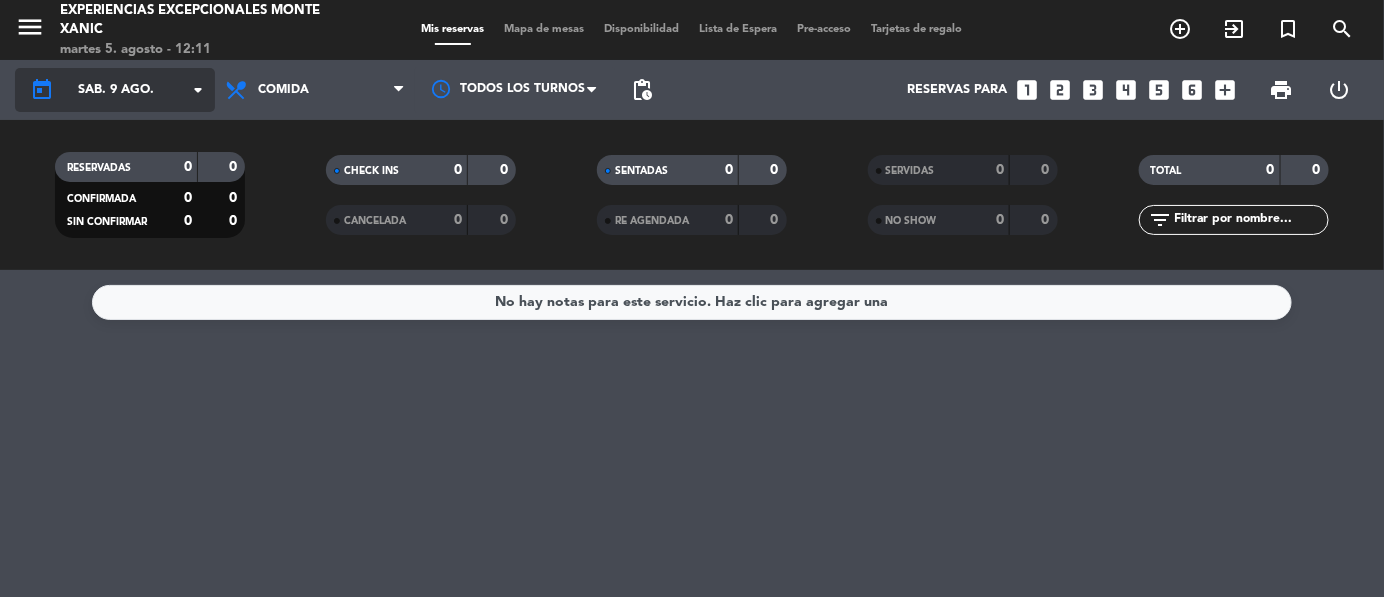 click on "arrow_drop_down" 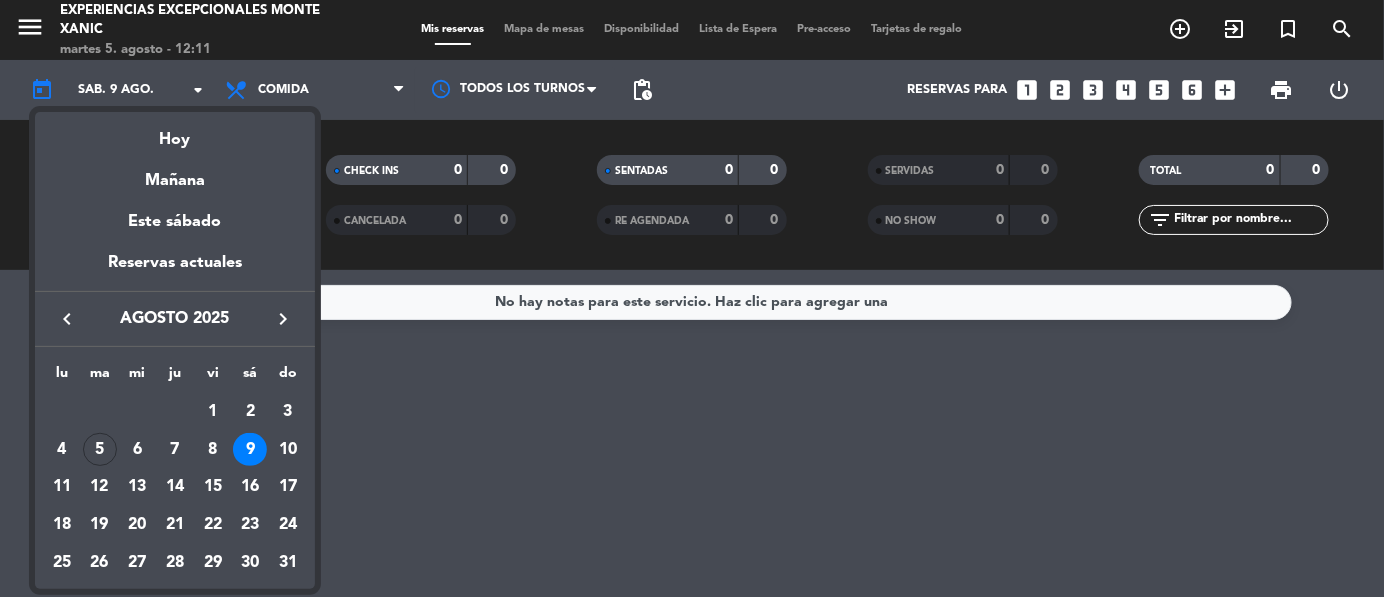 click at bounding box center (692, 298) 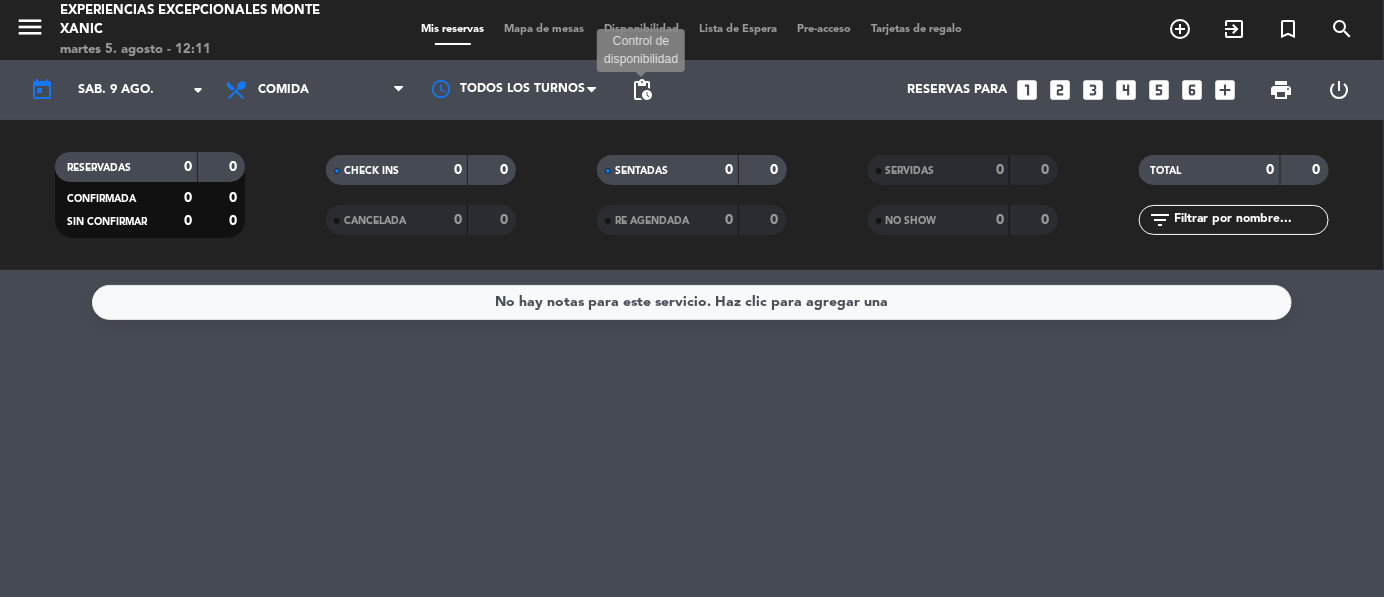 click on "pending_actions" 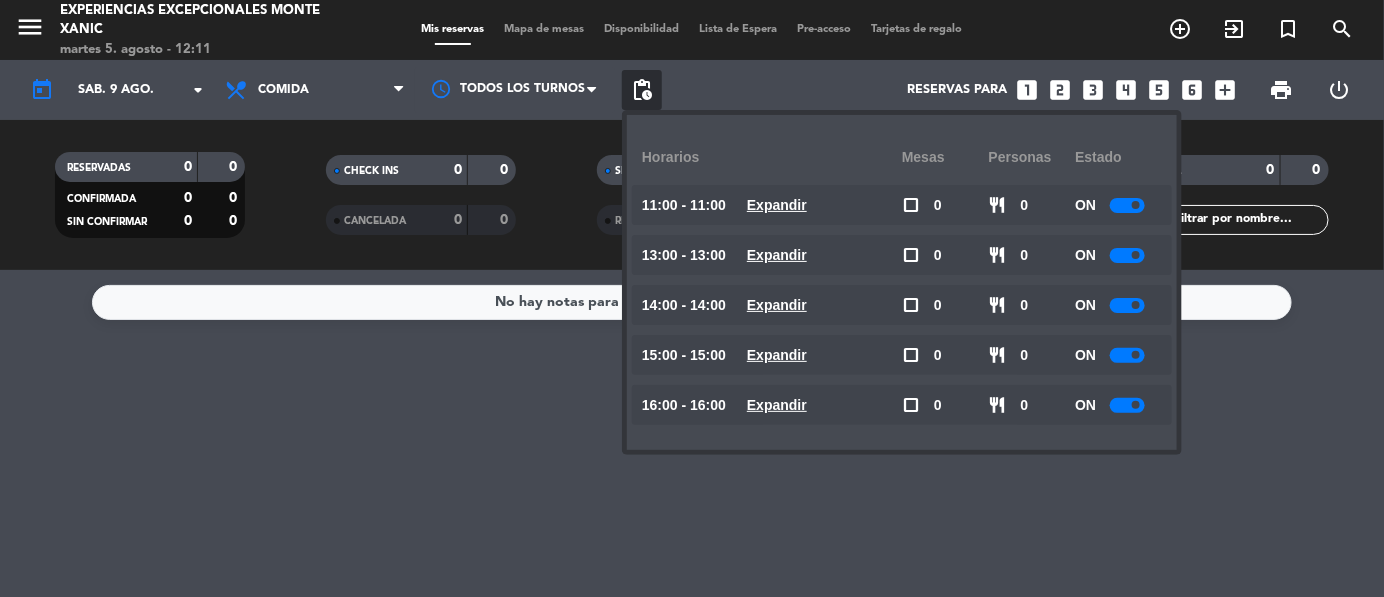 click 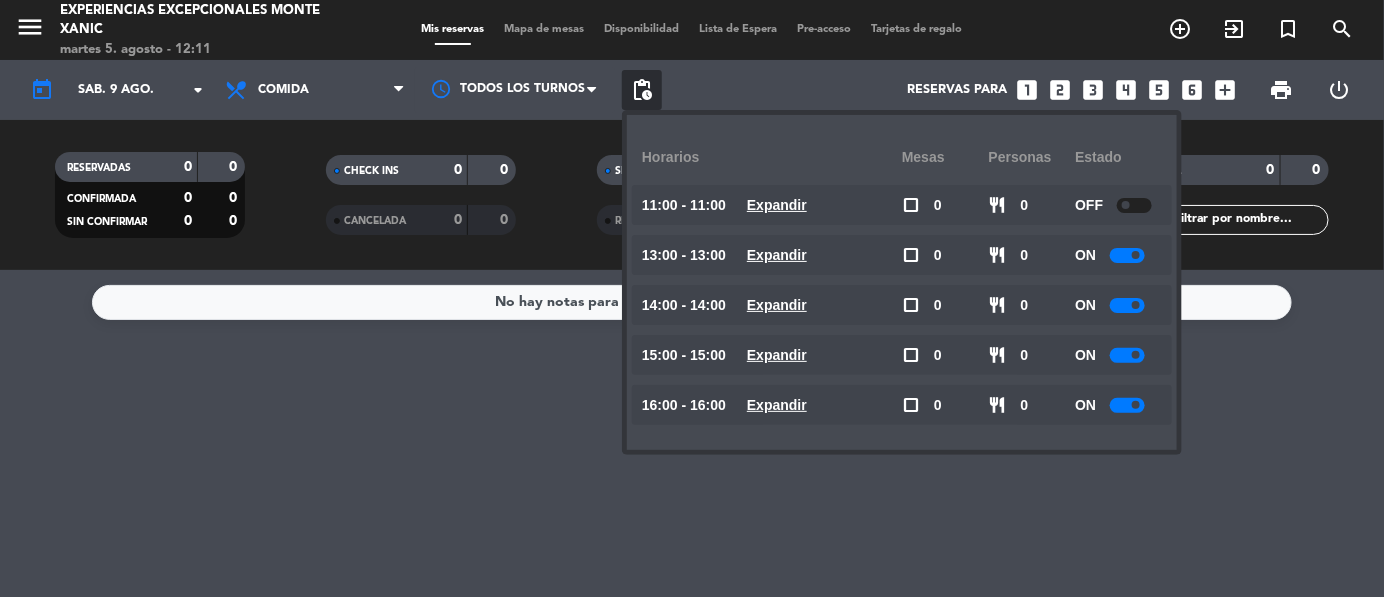 click 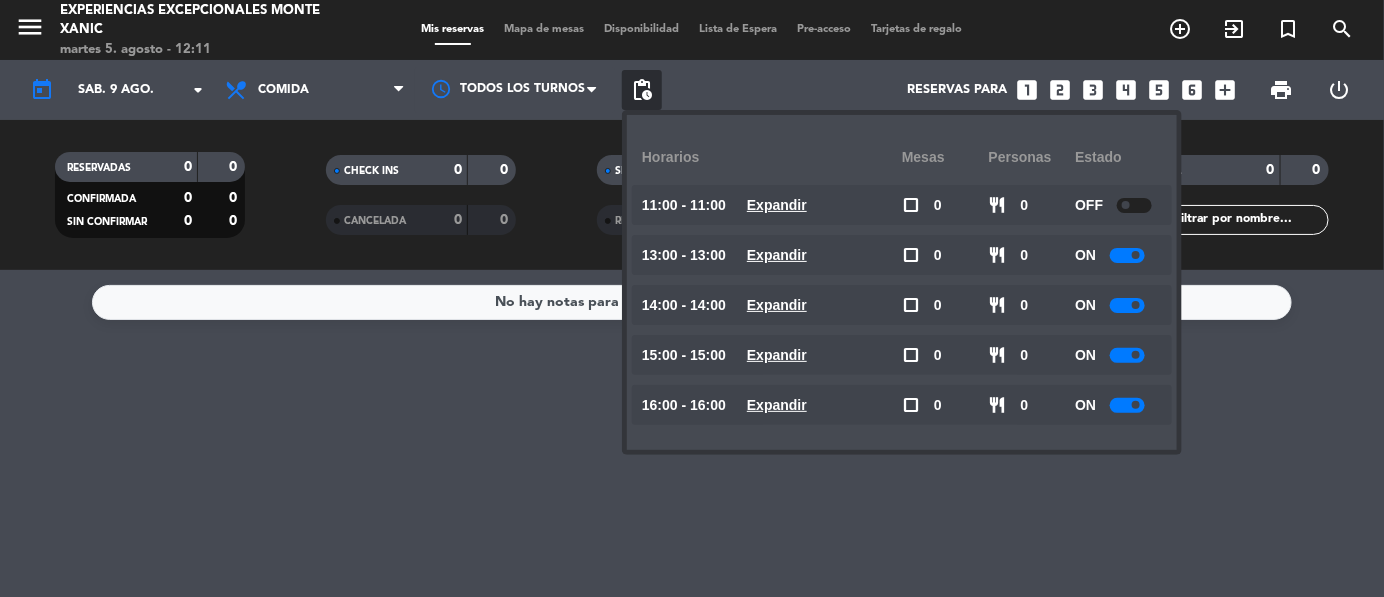 click 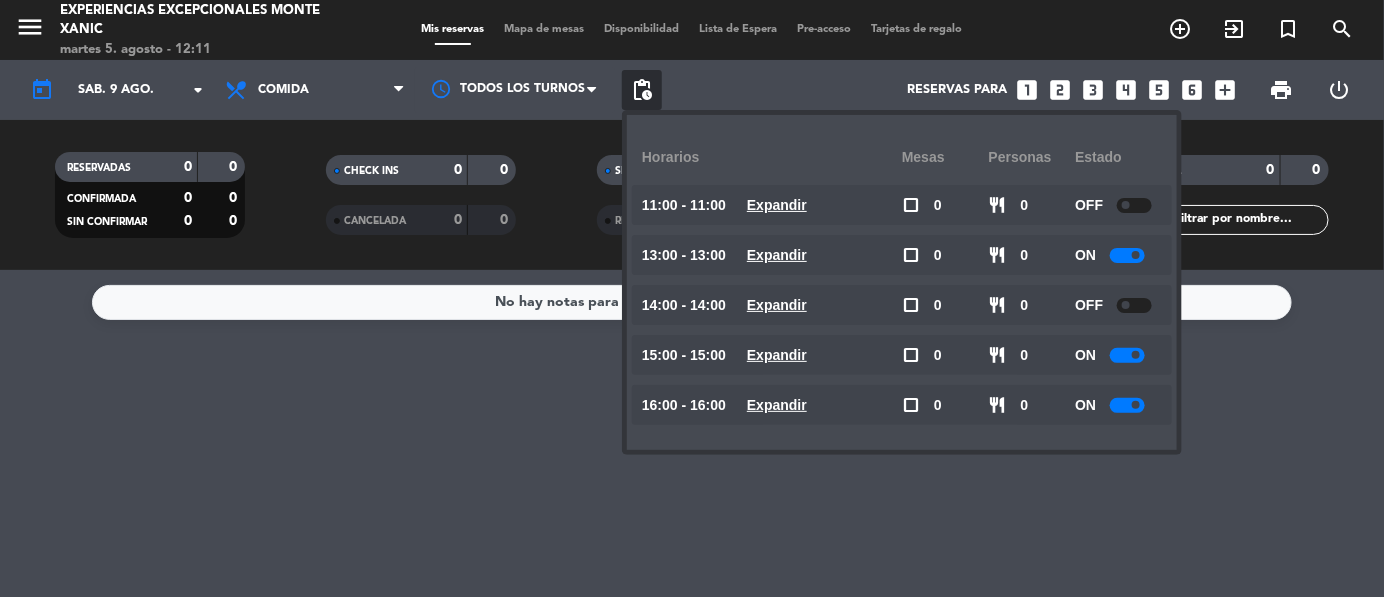 click 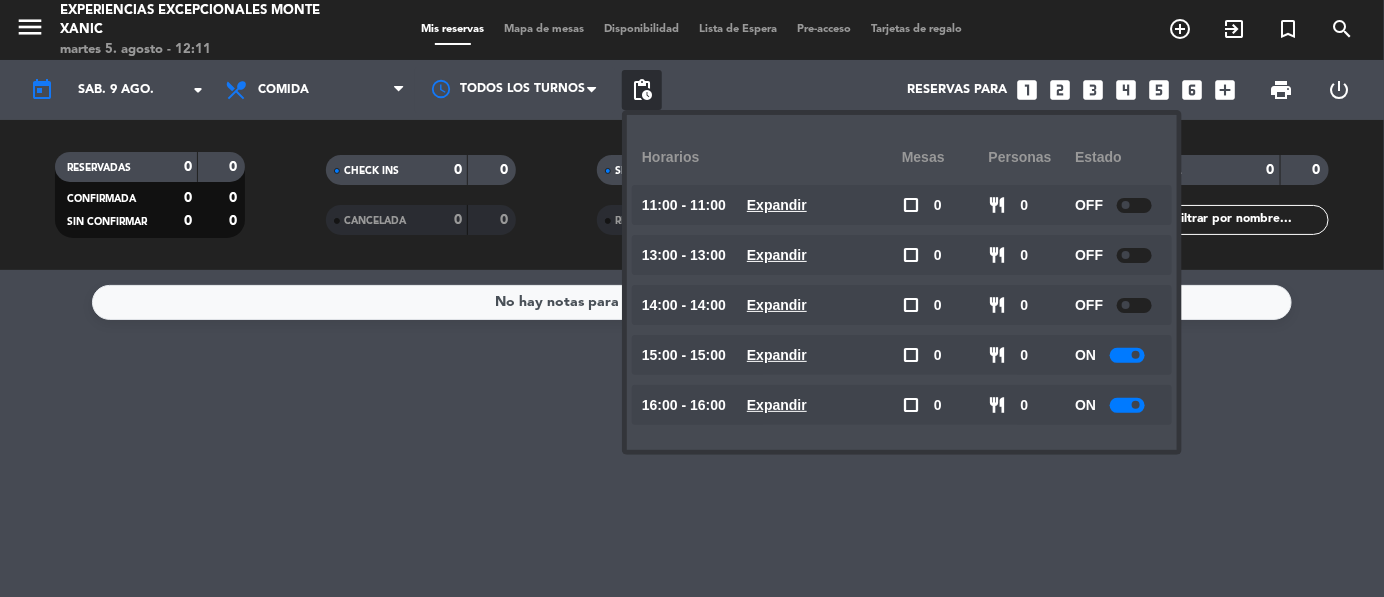 click 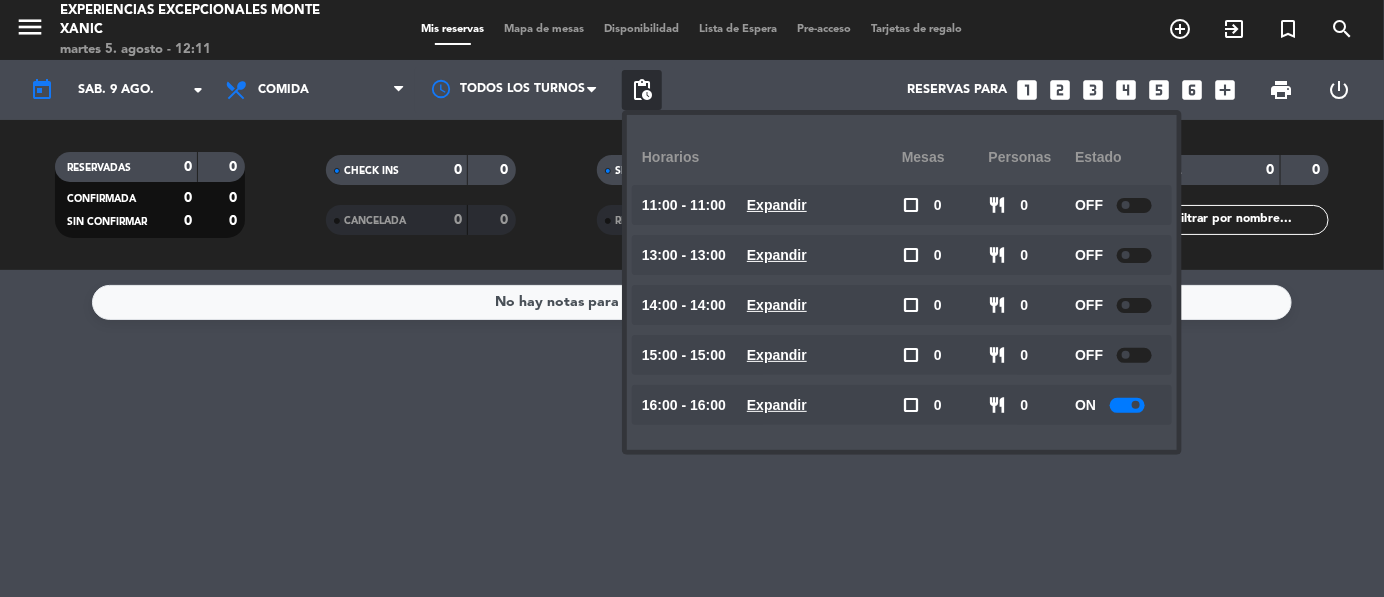 click 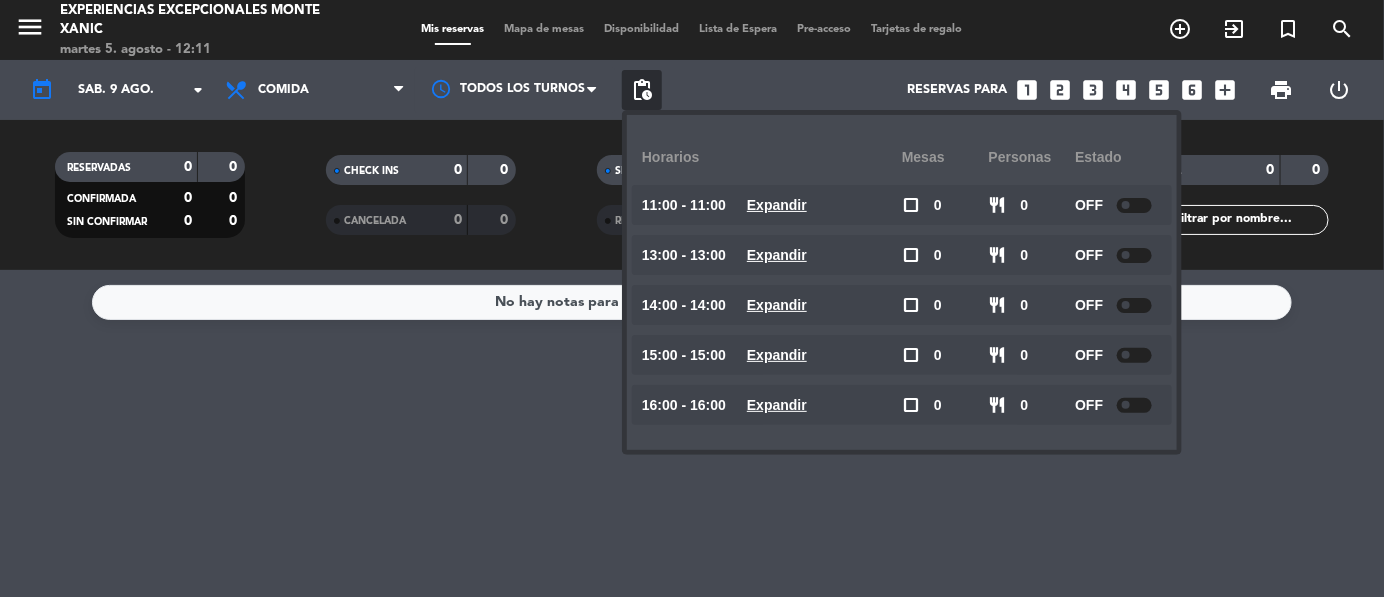 click on "No hay notas para este servicio. Haz clic para agregar una" 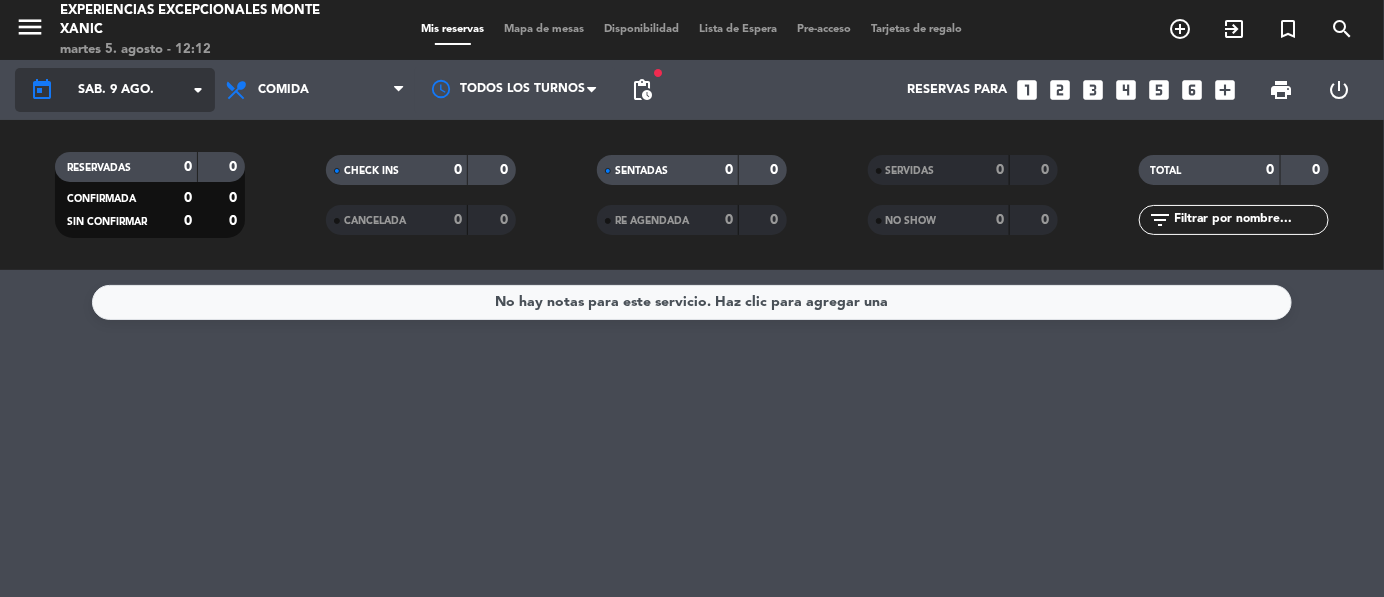 click on "sáb. 9 ago." 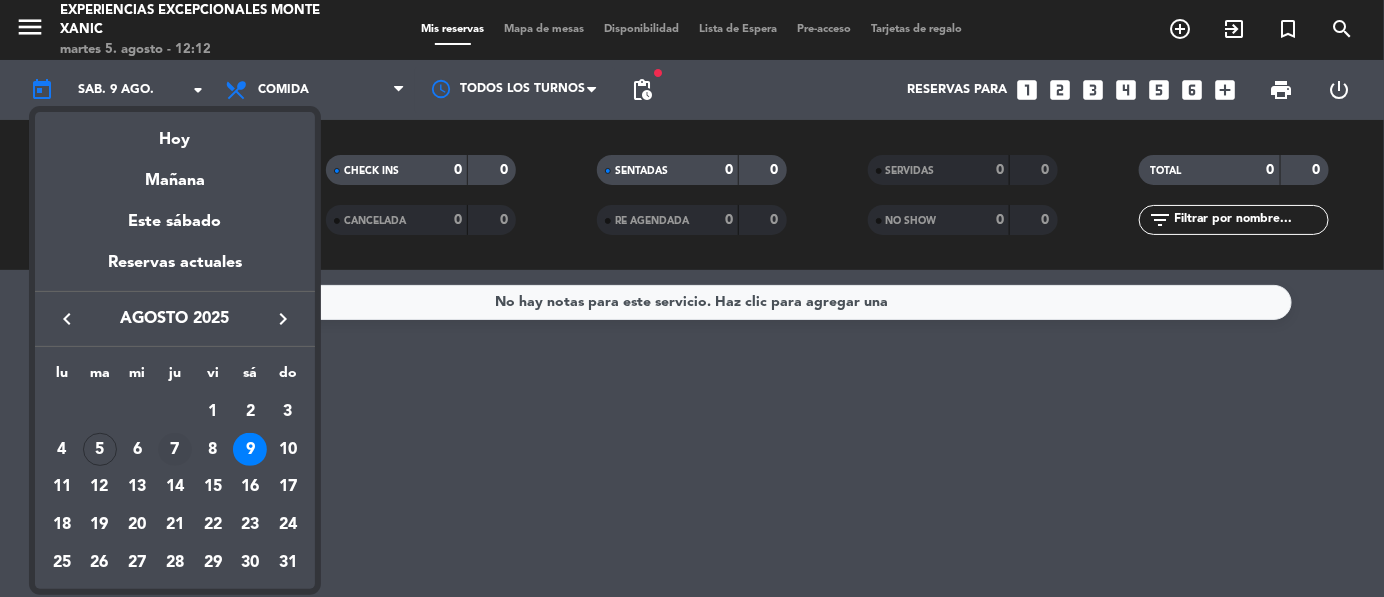 click on "7" at bounding box center (175, 450) 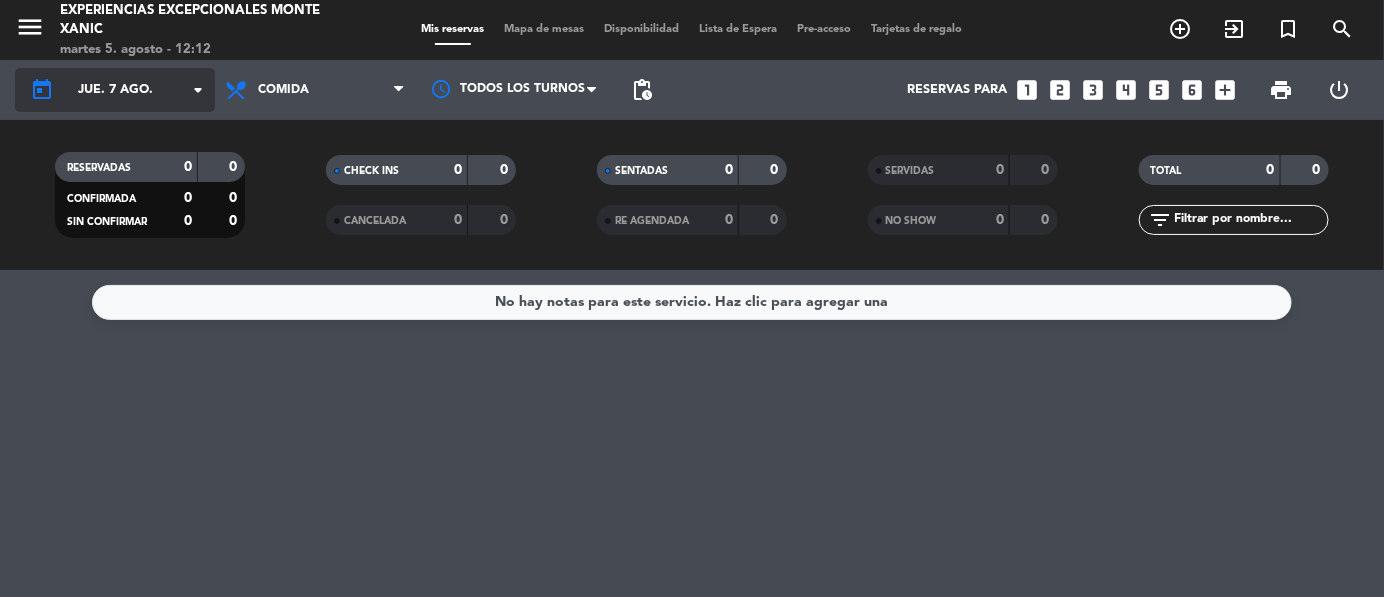 click on "jue. 7 ago." 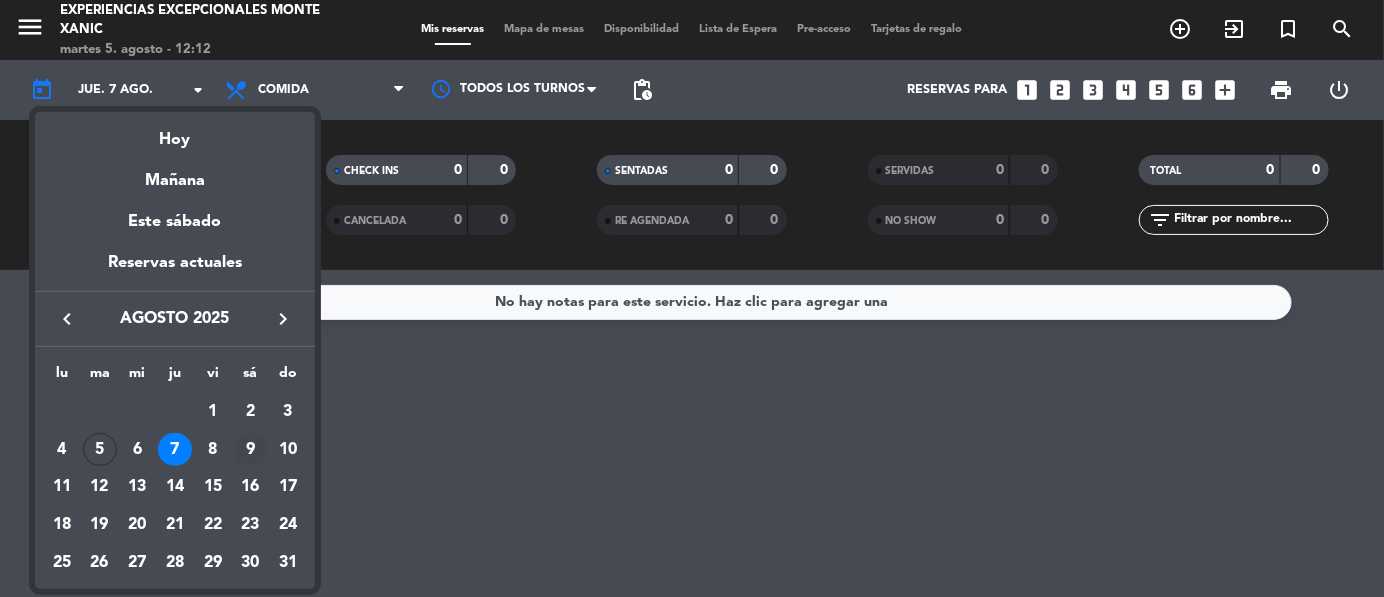 click on "9" at bounding box center [250, 450] 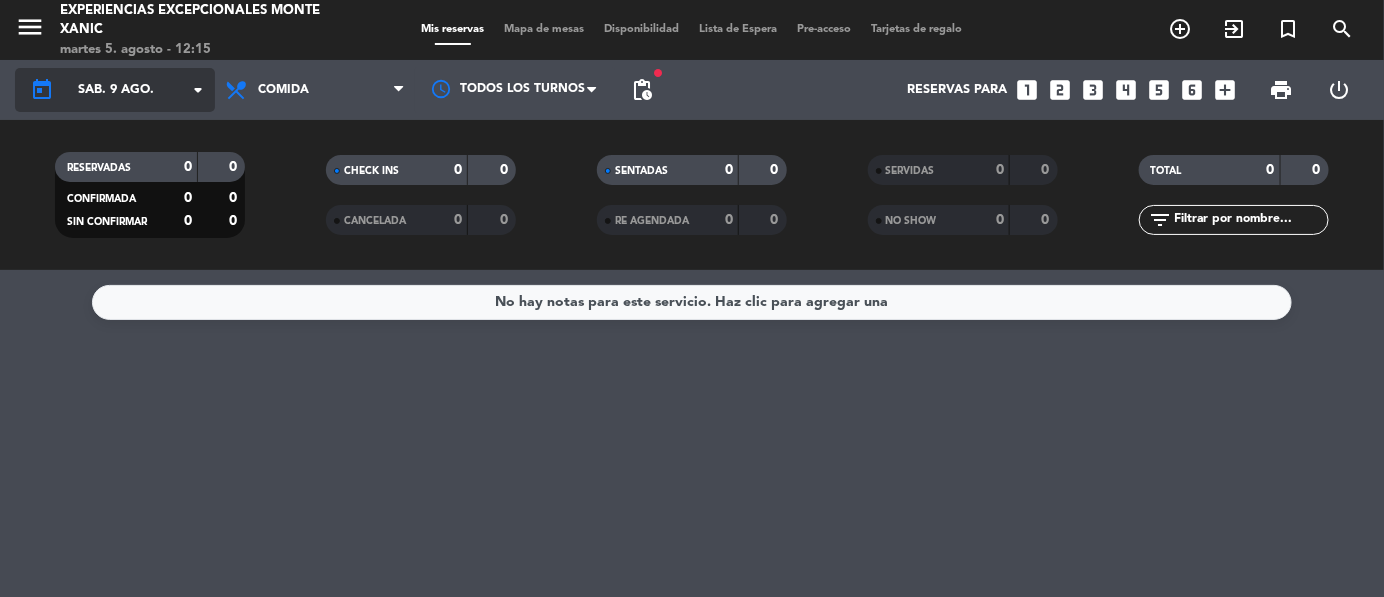 click on "sáb. 9 ago." 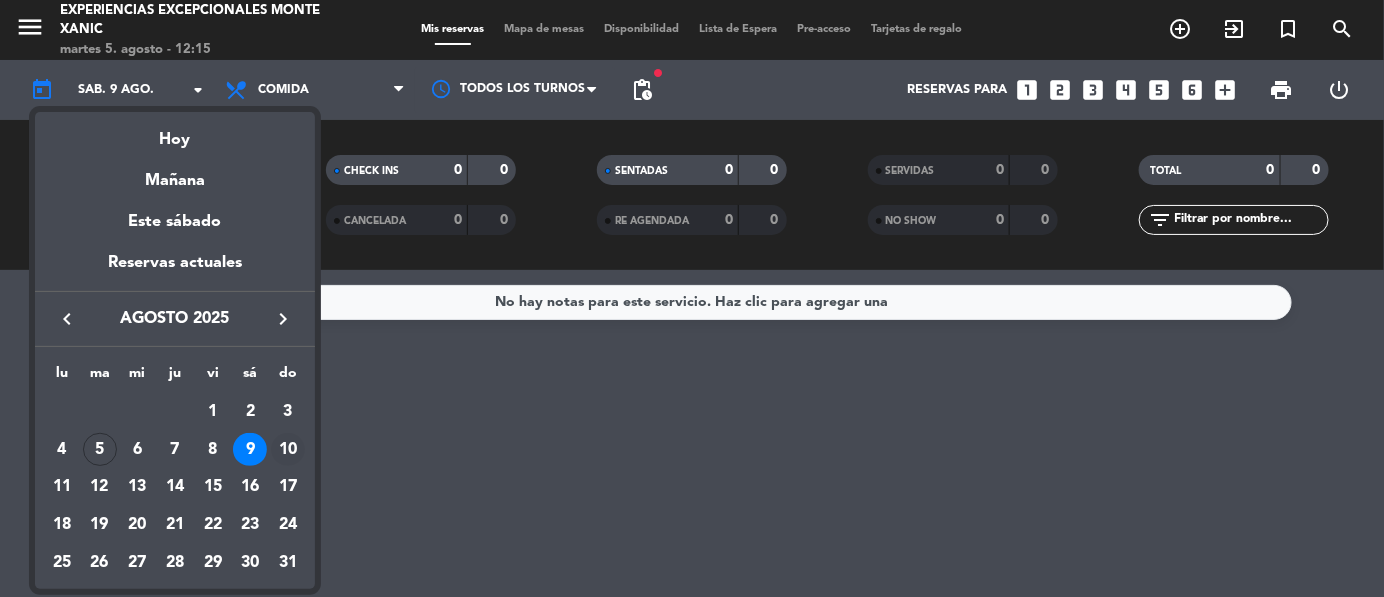 click on "10" at bounding box center (288, 450) 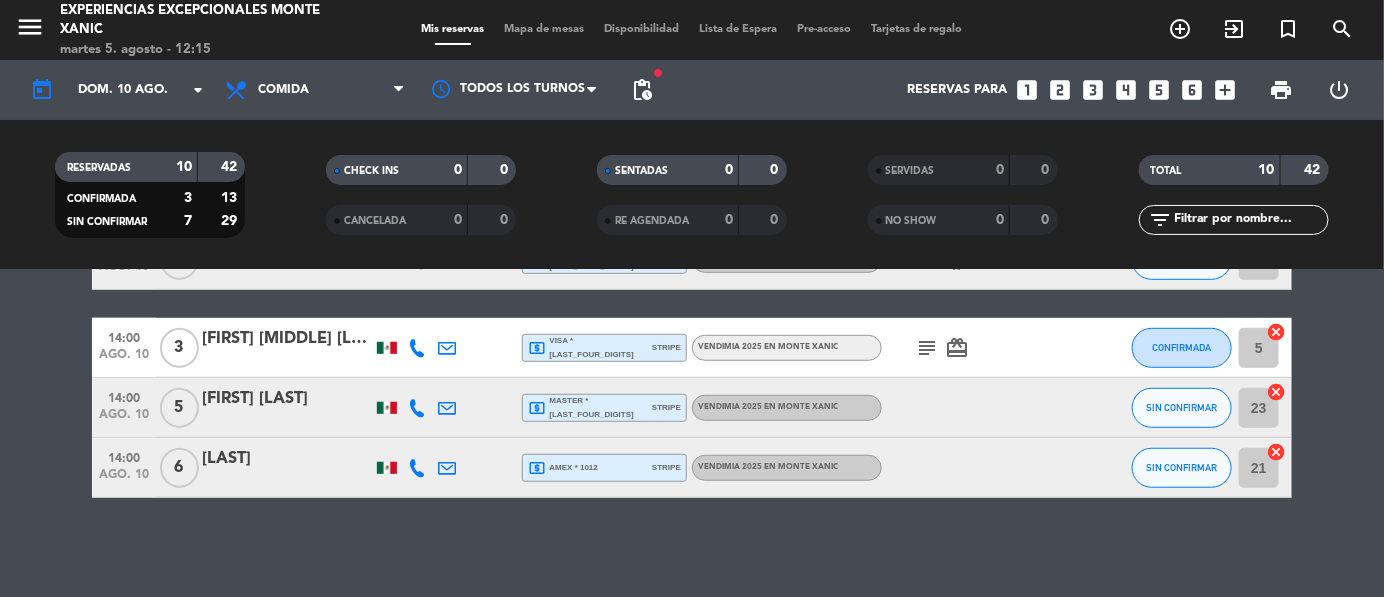 scroll, scrollTop: 519, scrollLeft: 0, axis: vertical 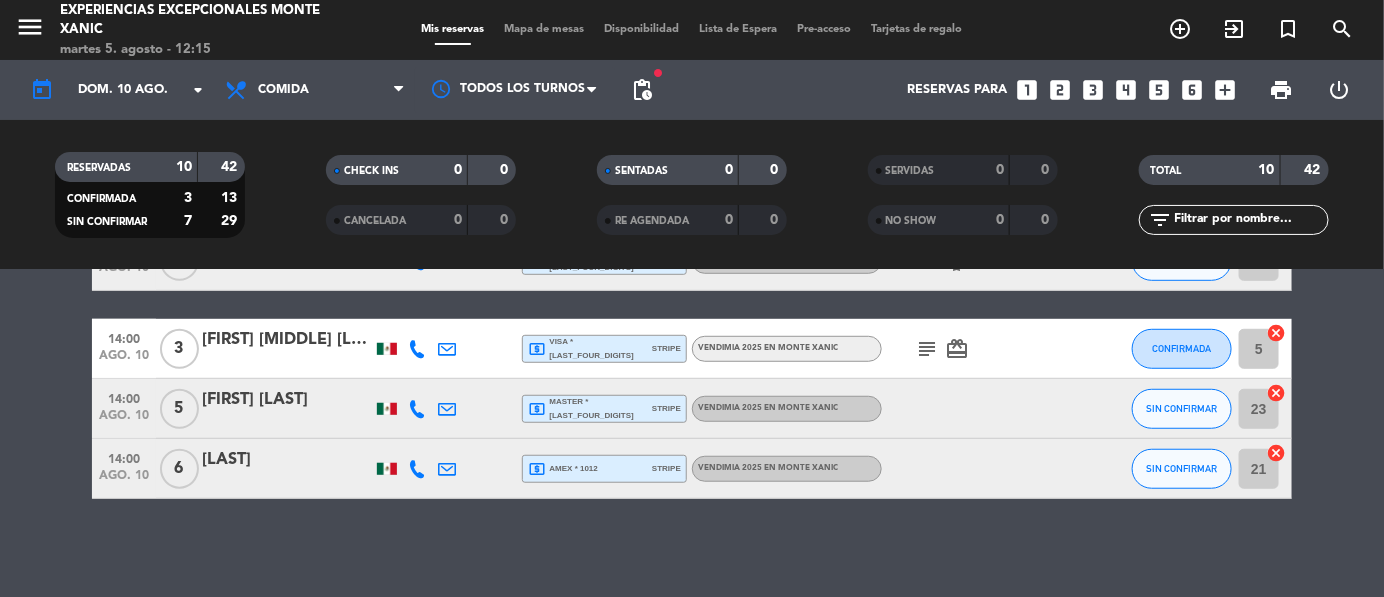 click on "subject" 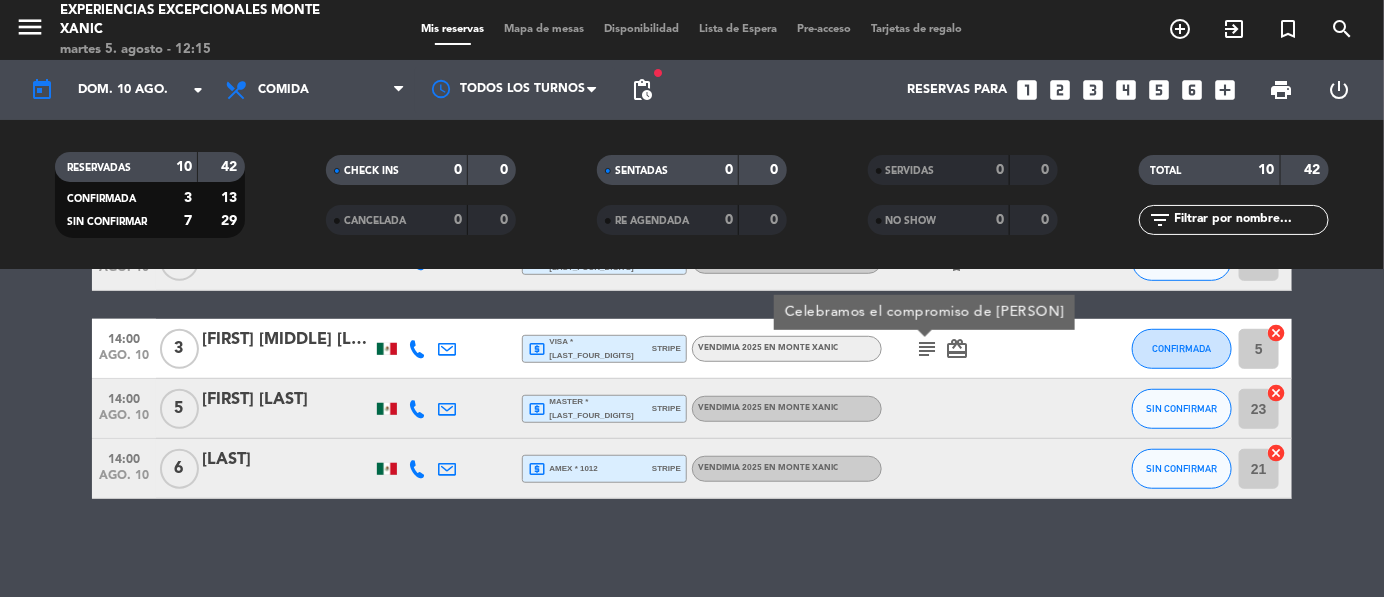 click on "subject" 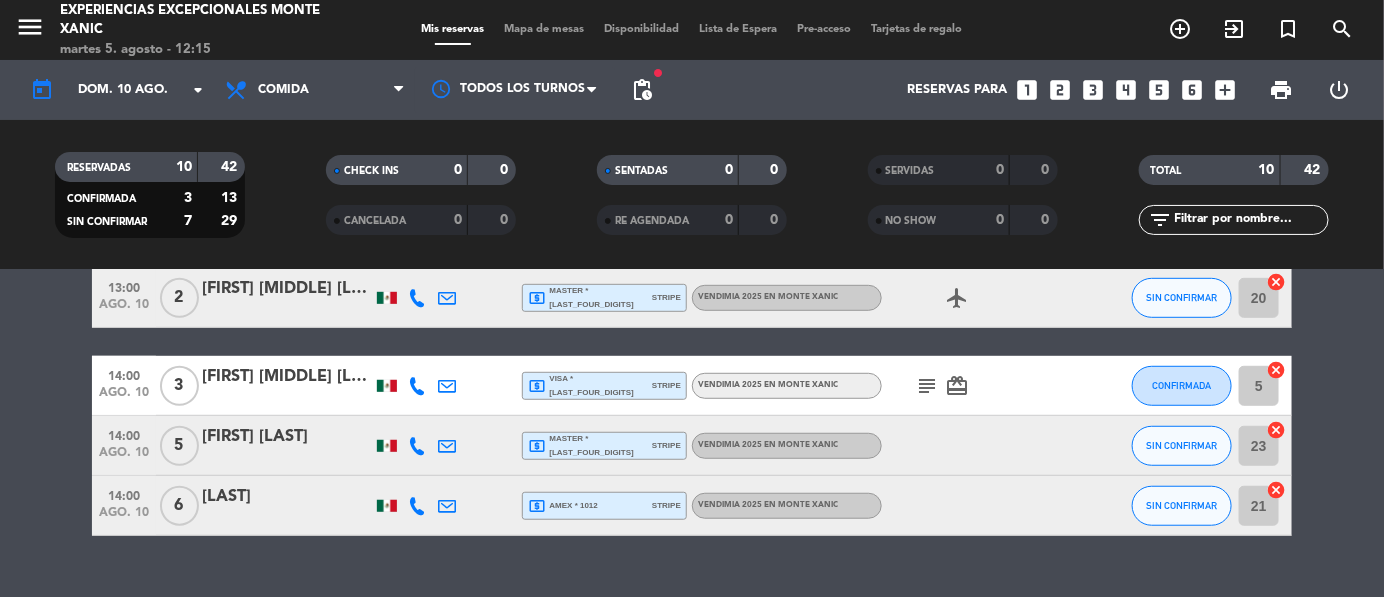 scroll, scrollTop: 490, scrollLeft: 0, axis: vertical 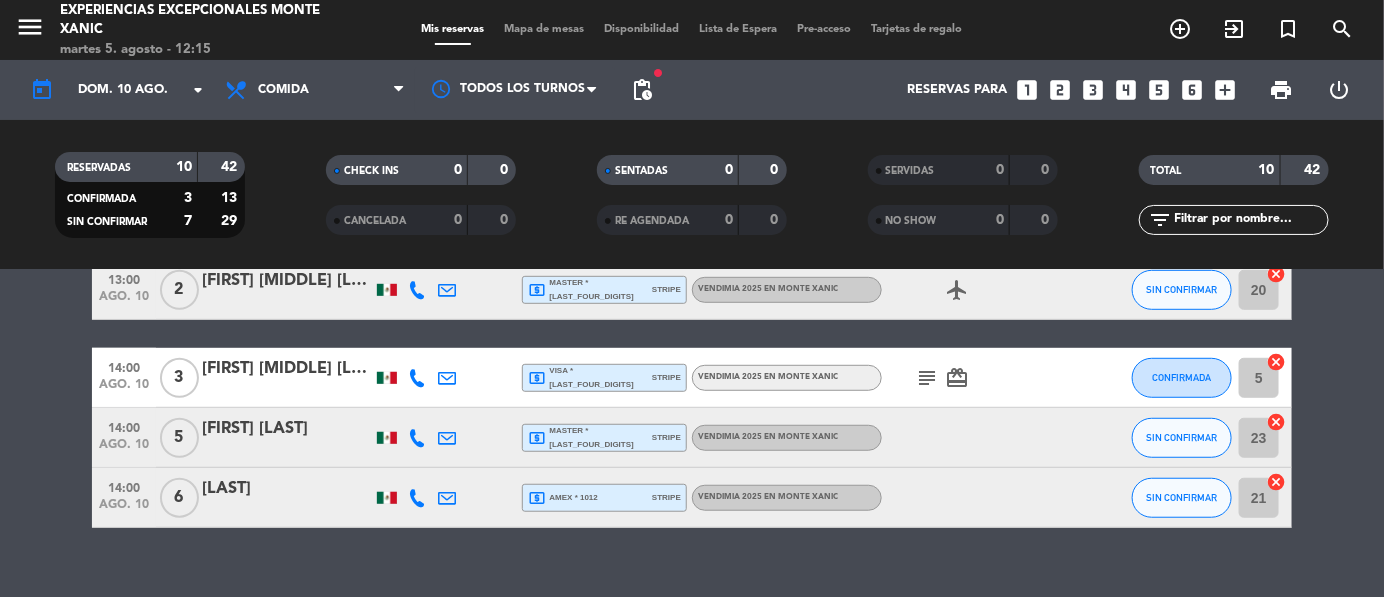 click on "subject" 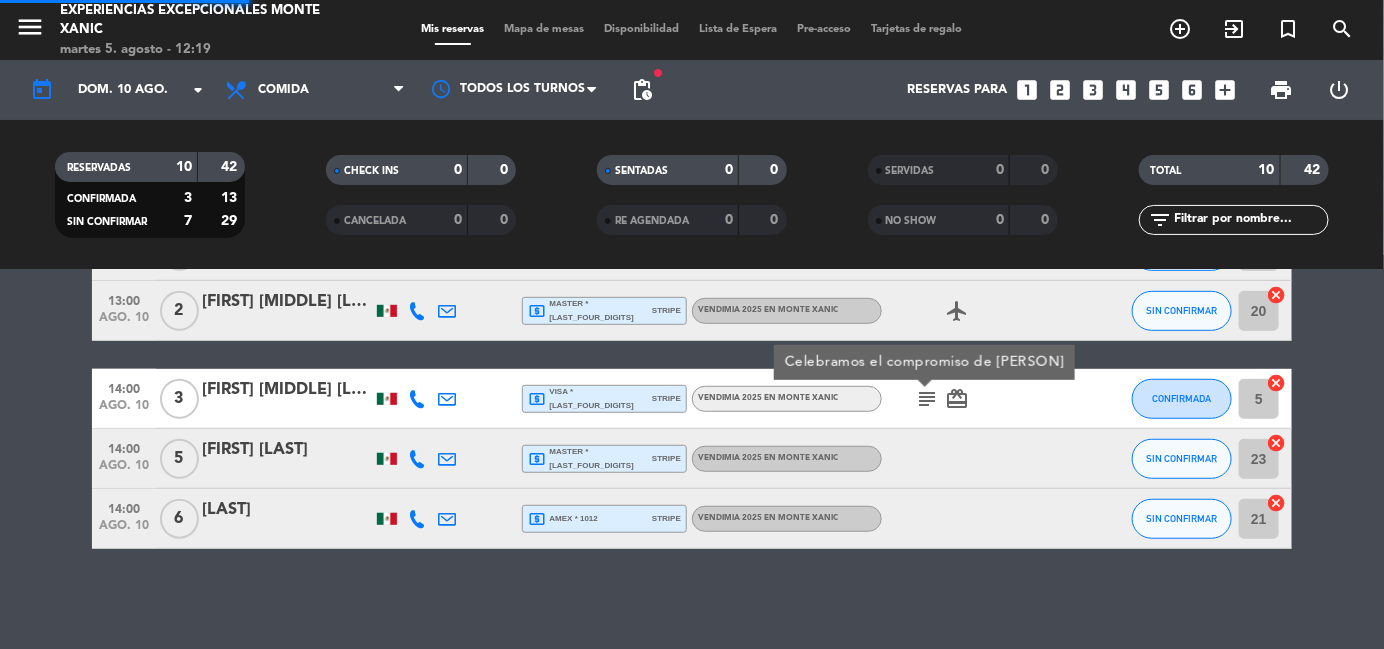 scroll, scrollTop: 469, scrollLeft: 0, axis: vertical 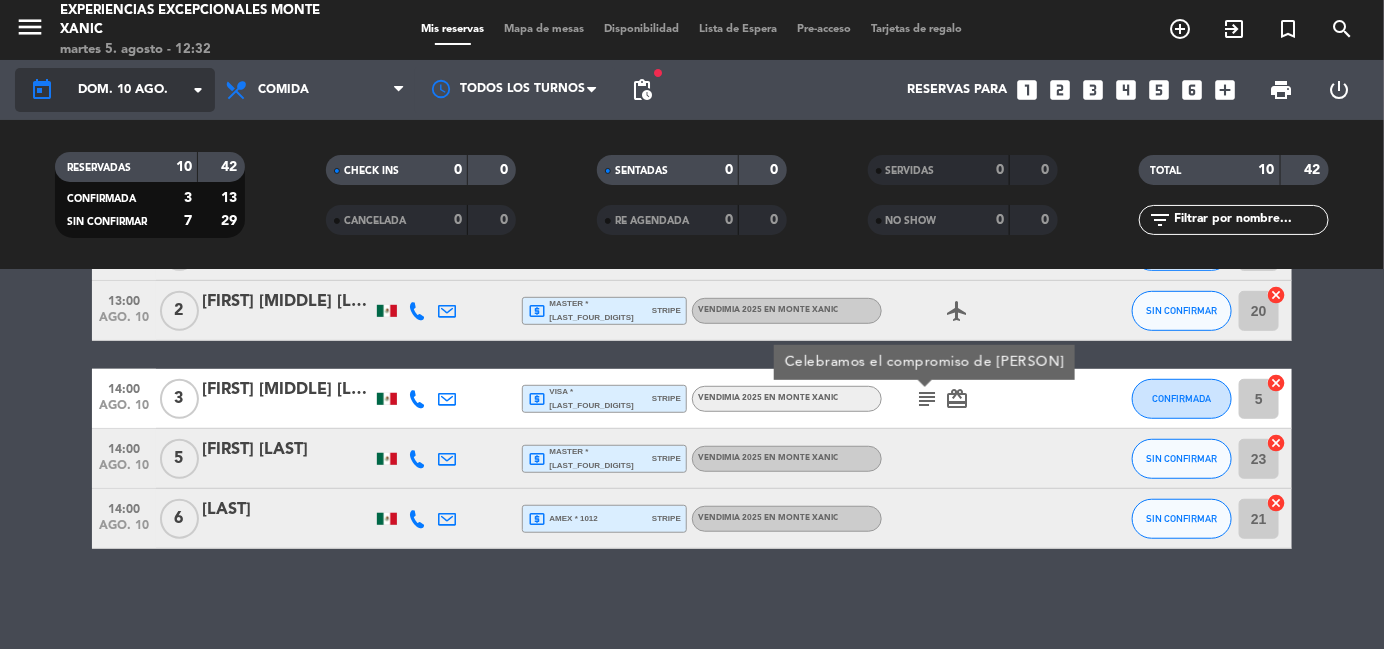 click on "dom. 10 ago." 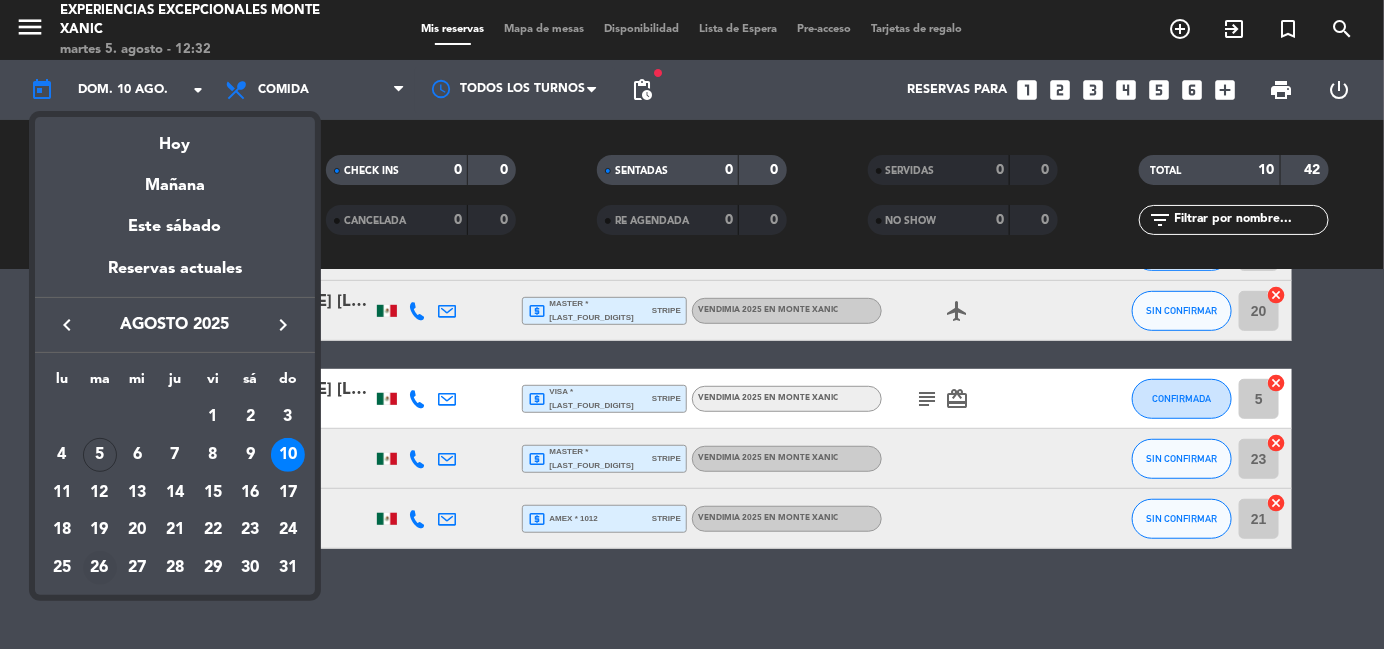 click on "26" at bounding box center [100, 568] 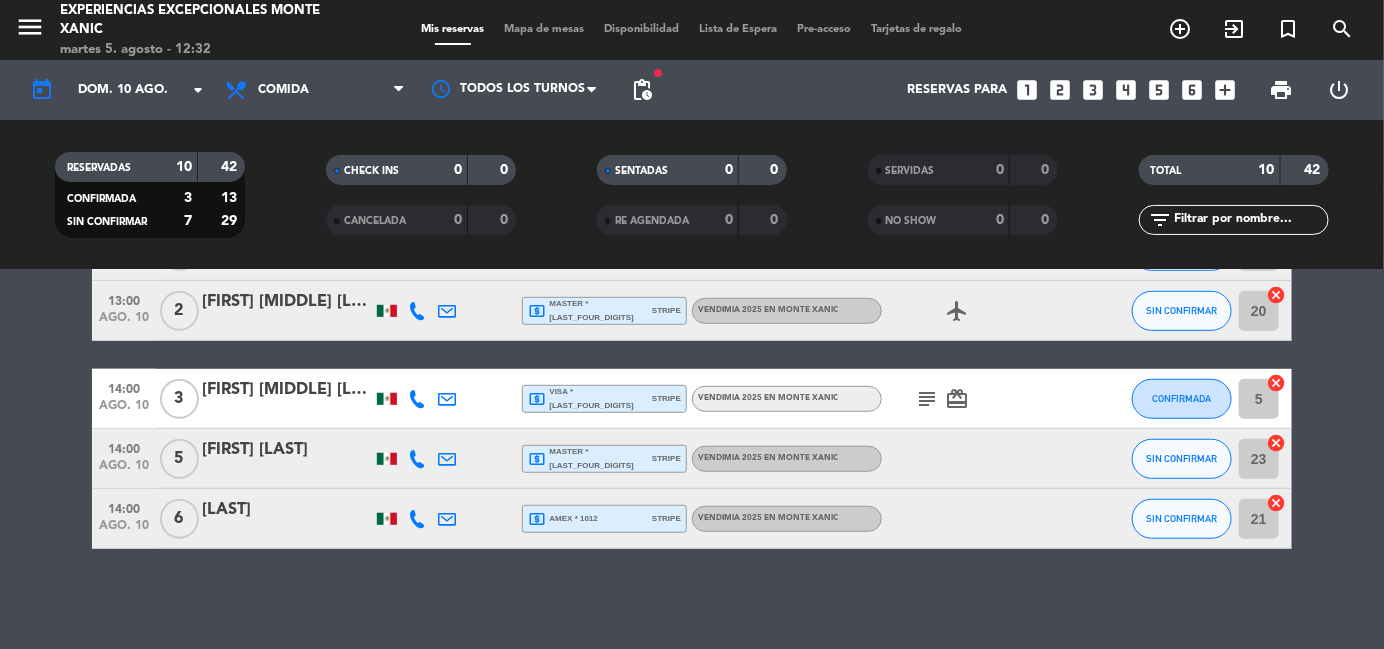type on "mar. 26 ago." 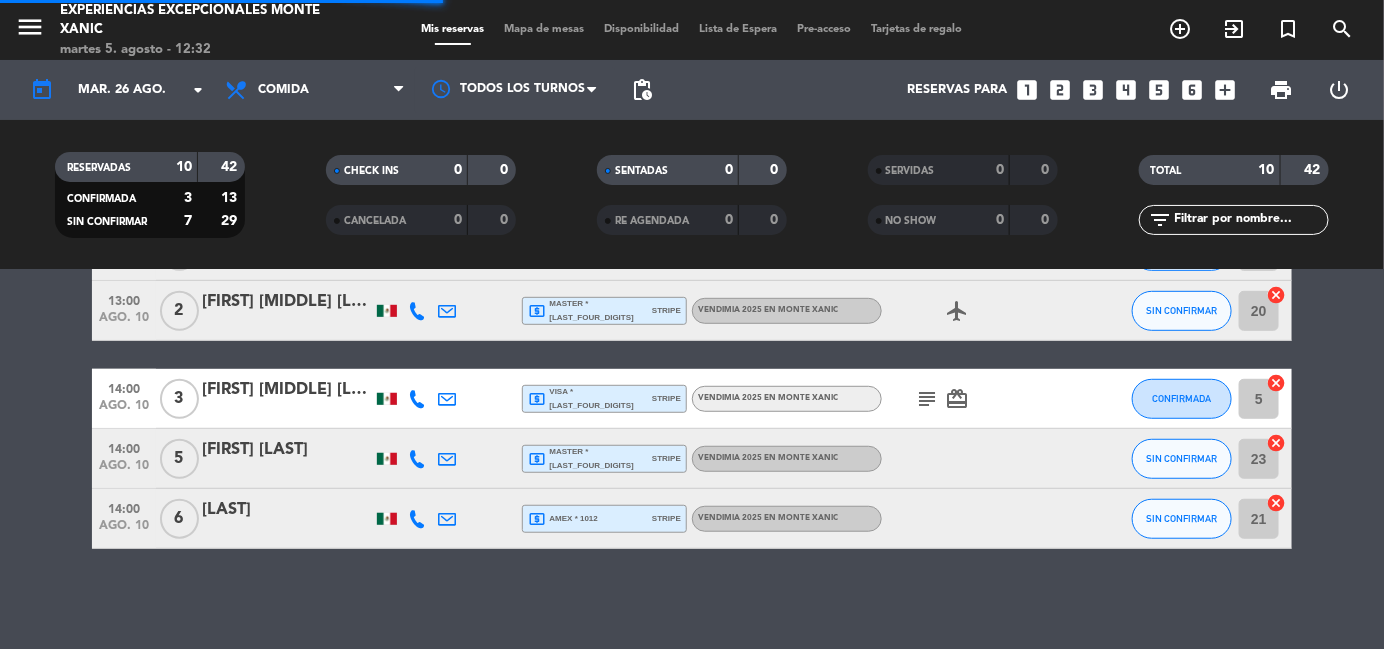 scroll, scrollTop: 0, scrollLeft: 0, axis: both 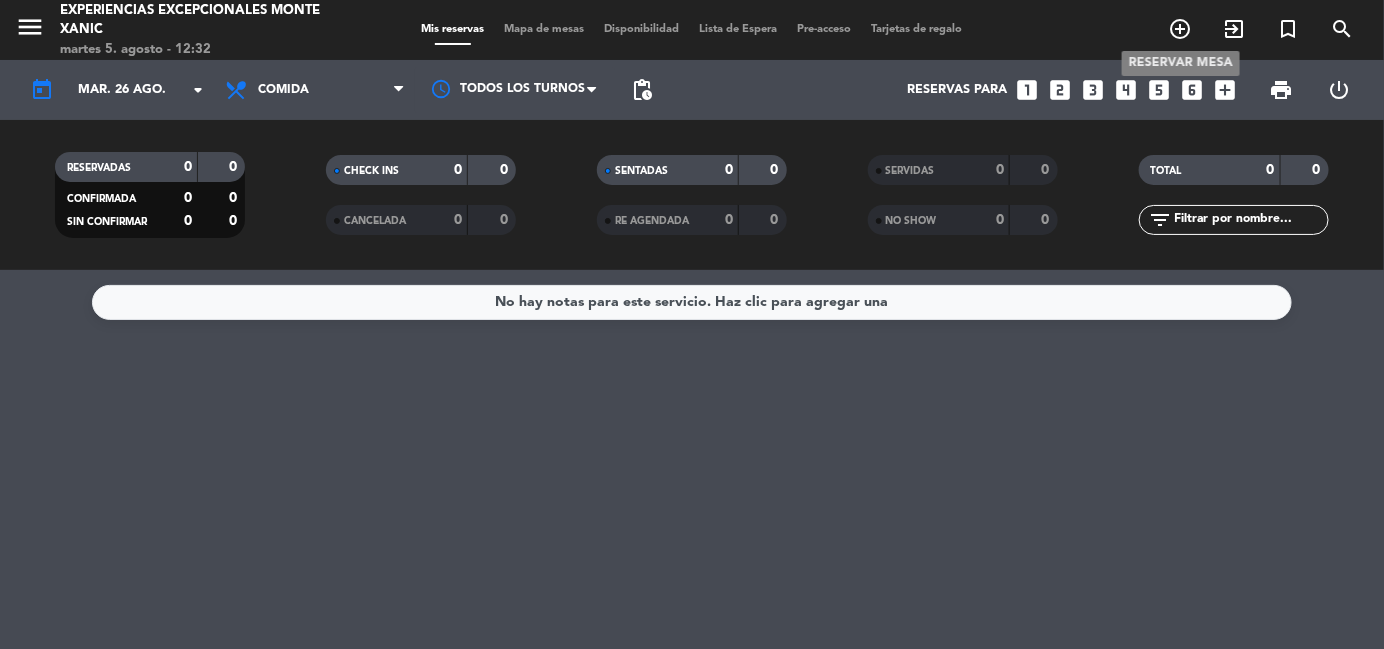 click on "add_circle_outline" at bounding box center (1180, 29) 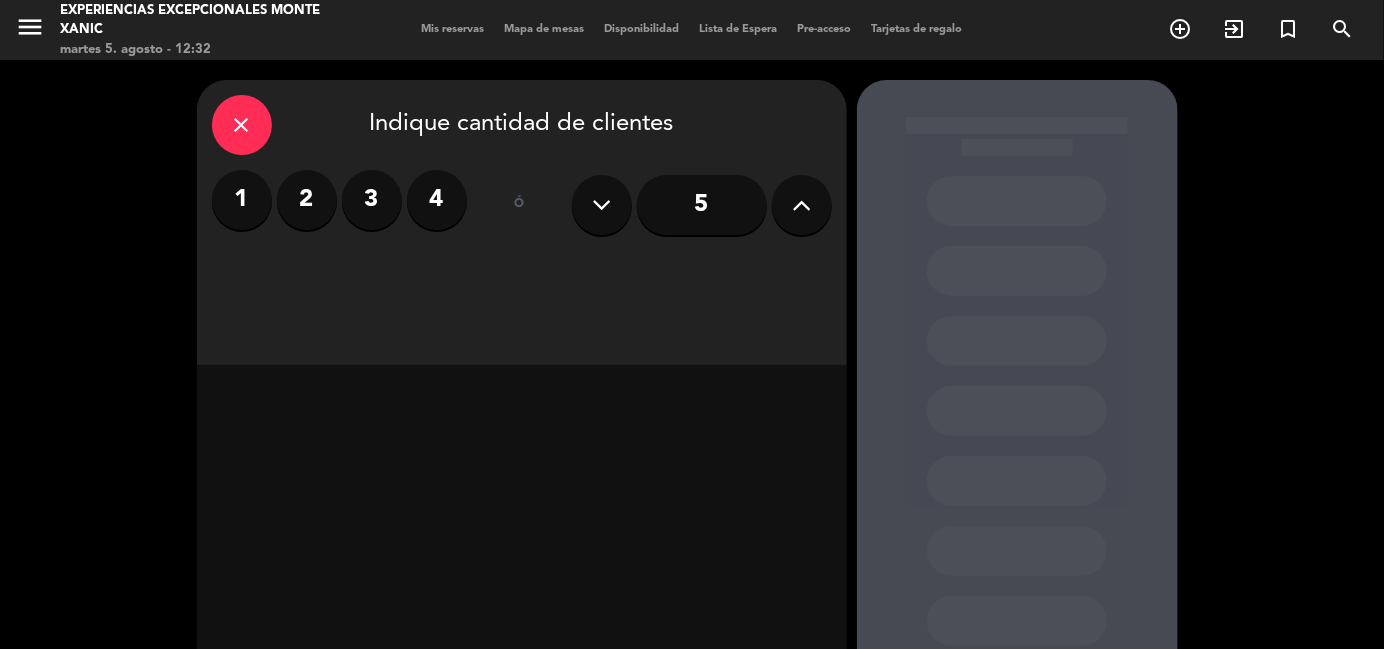 click on "4" at bounding box center [437, 200] 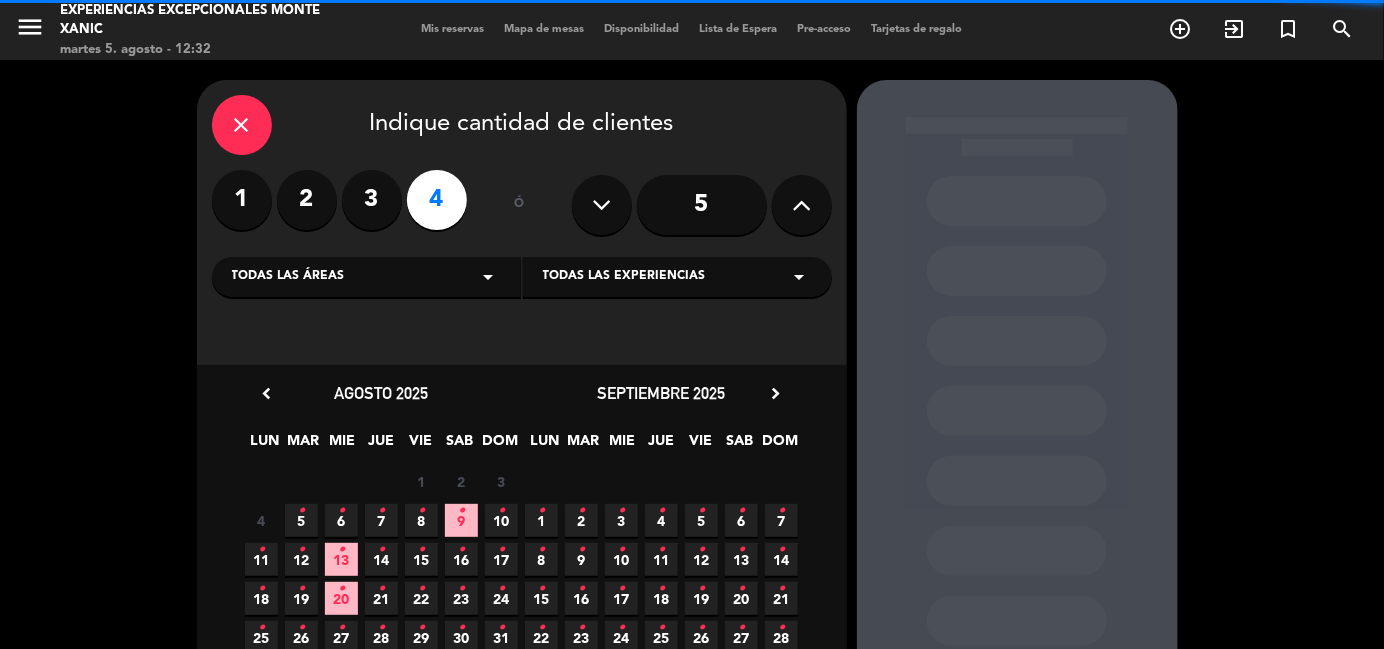 click on "Todas las experiencias   arrow_drop_down" at bounding box center (677, 277) 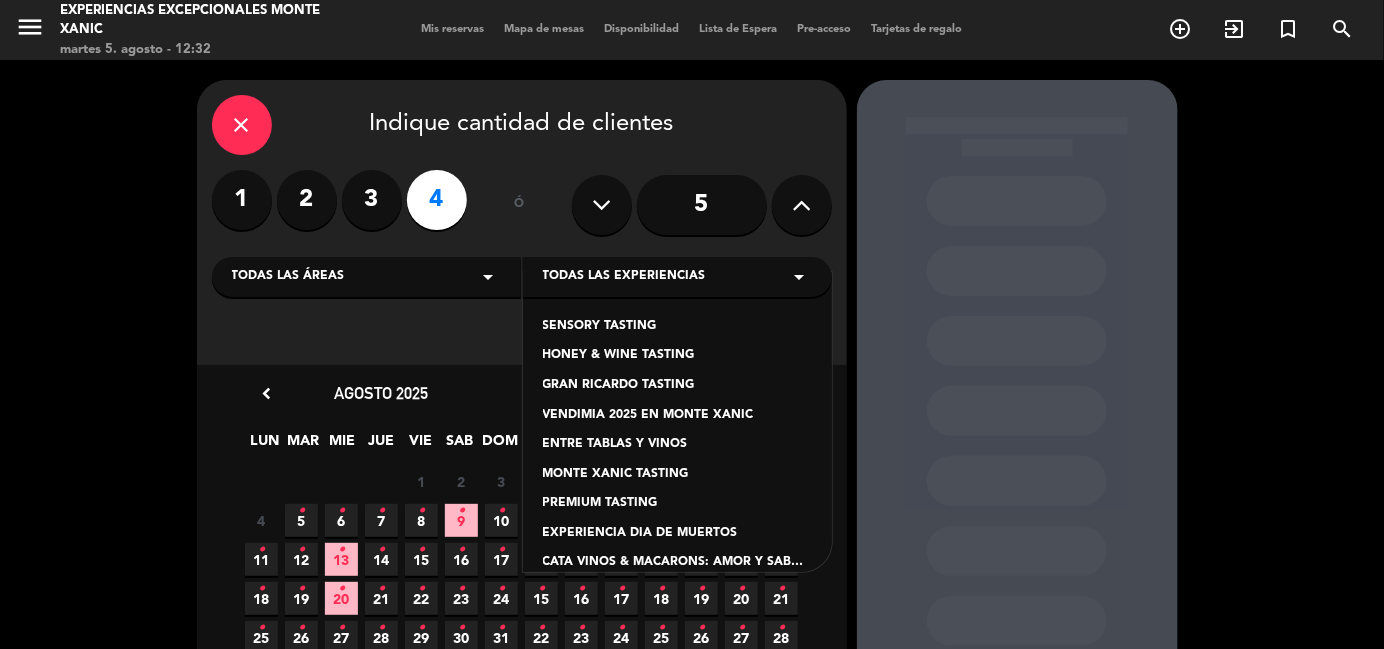 click at bounding box center (801, 205) 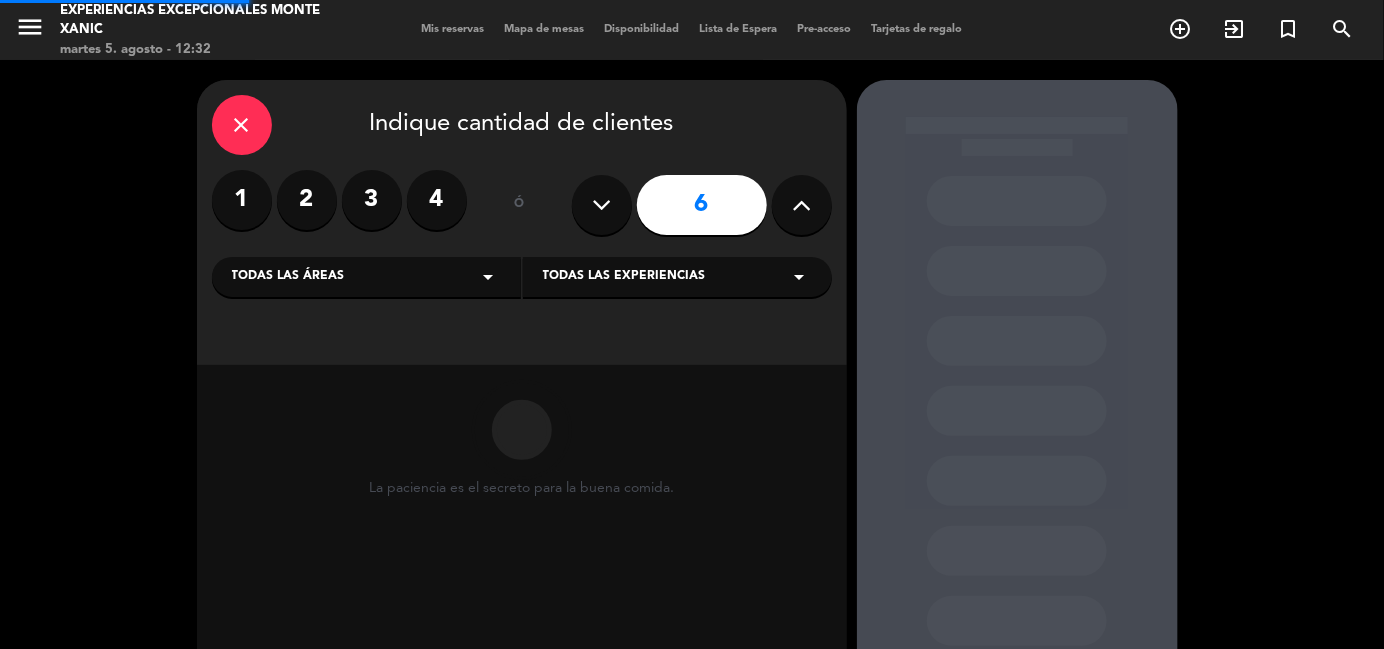 click at bounding box center [801, 205] 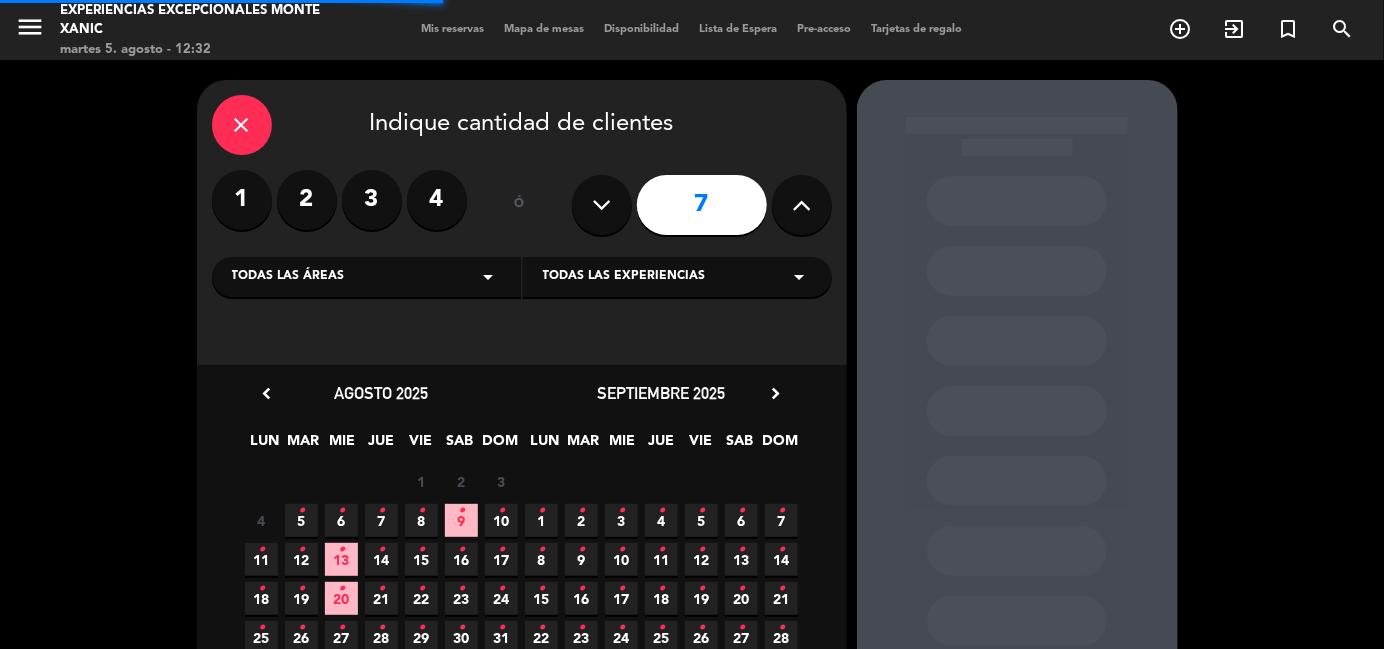 click at bounding box center (801, 205) 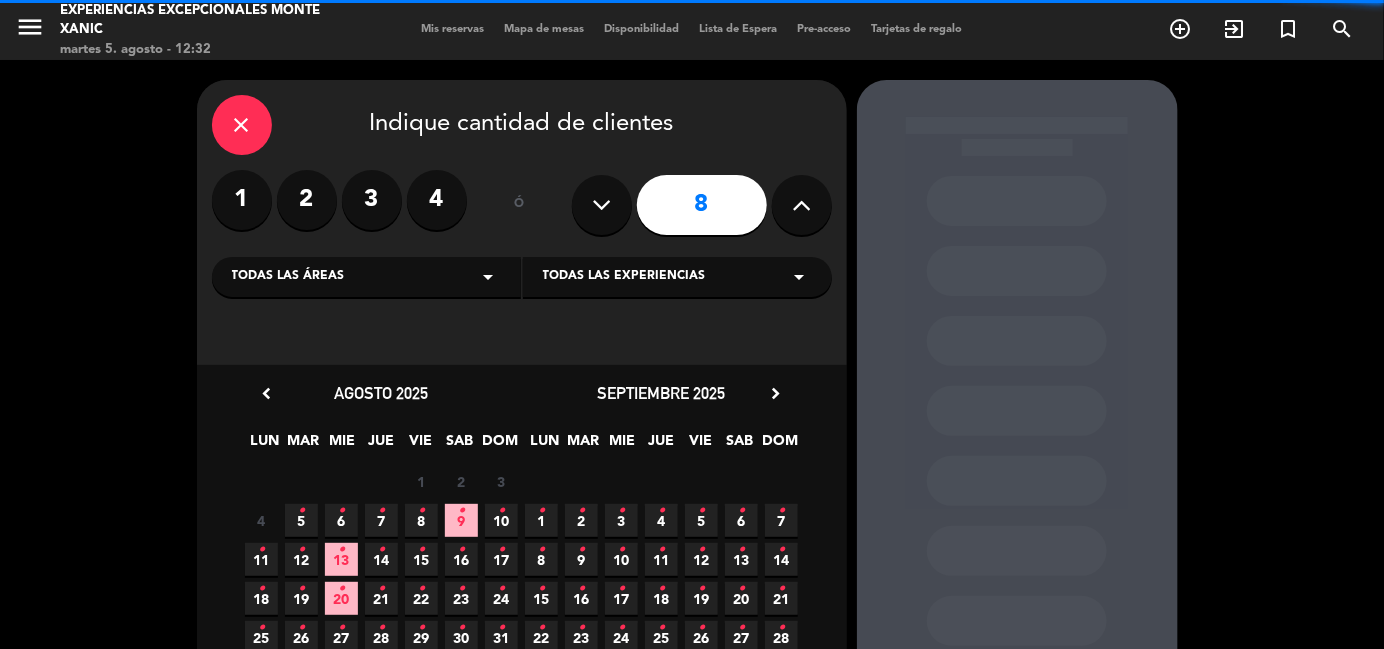 click on "Todas las experiencias   arrow_drop_down" at bounding box center (677, 277) 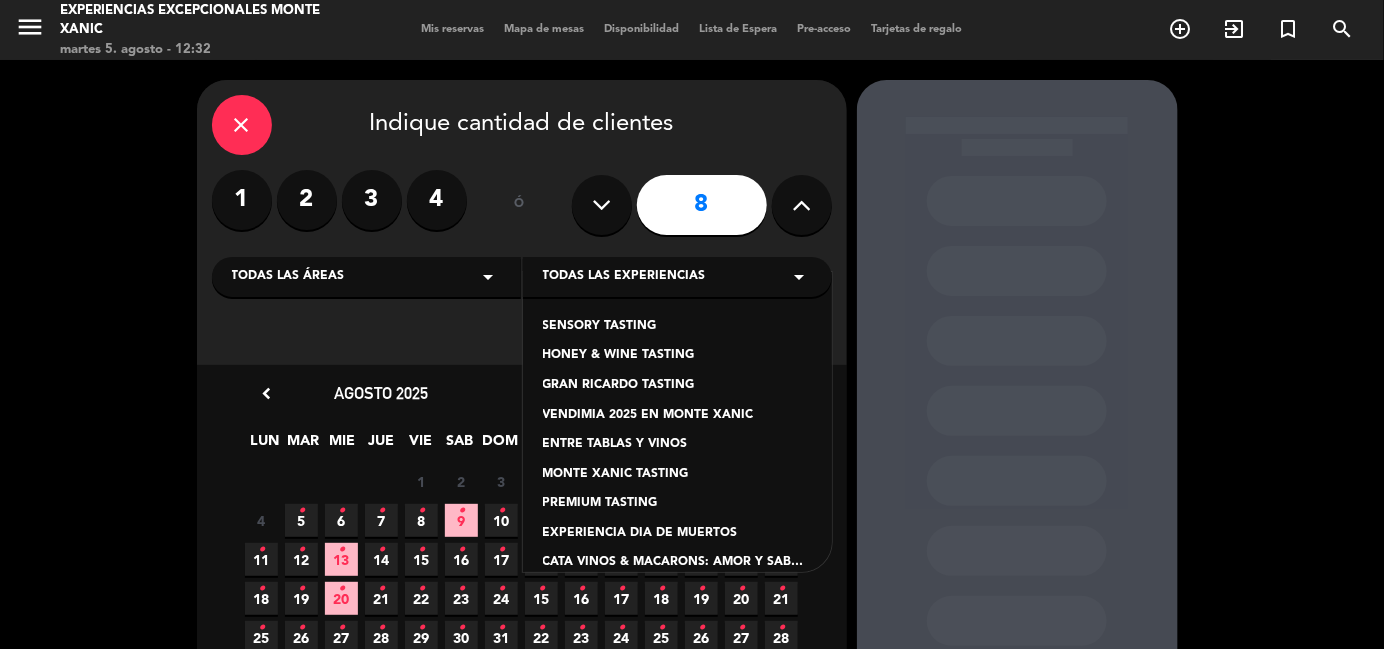 click on "HONEY & WINE TASTING" at bounding box center [677, 356] 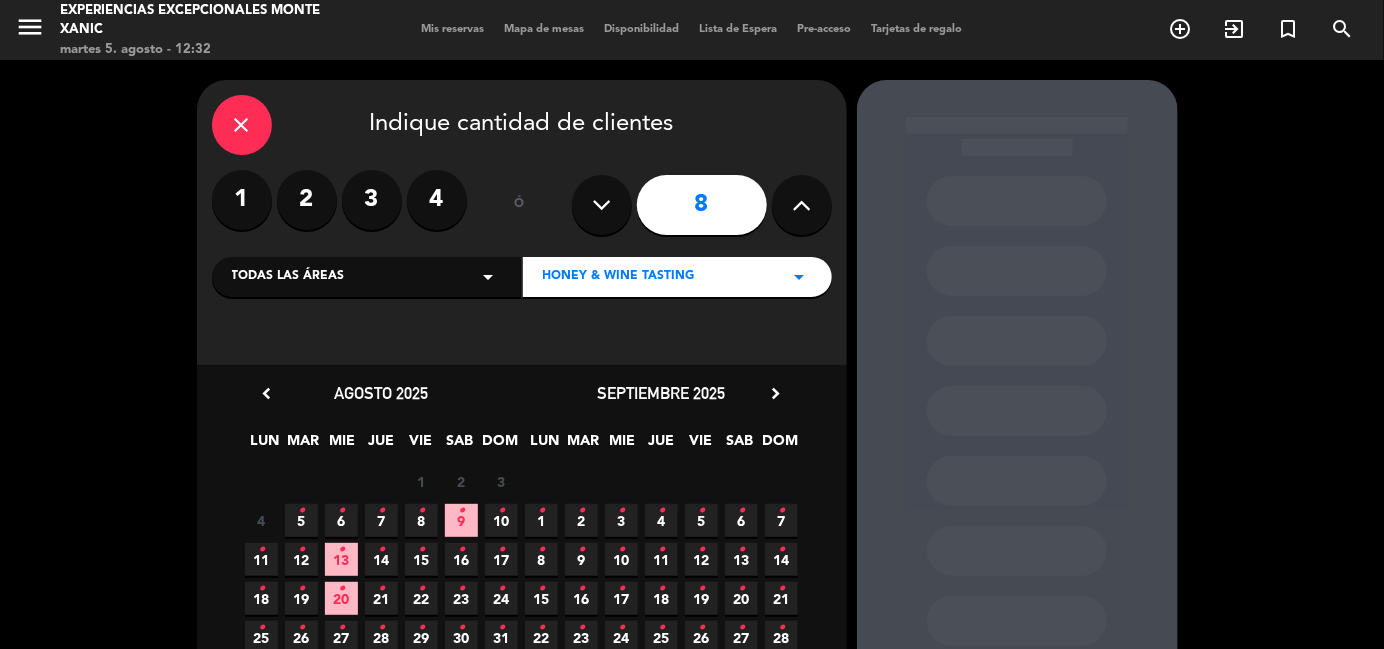 scroll, scrollTop: 90, scrollLeft: 0, axis: vertical 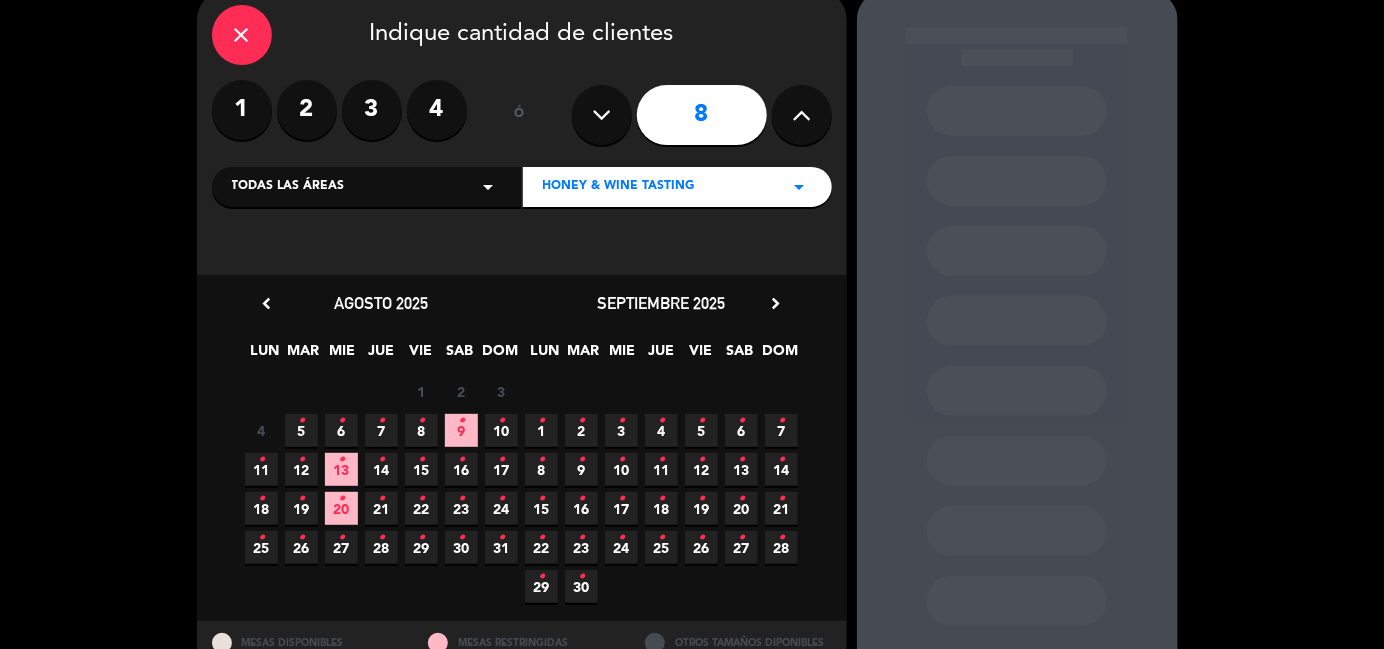 click on "26  •" at bounding box center (301, 547) 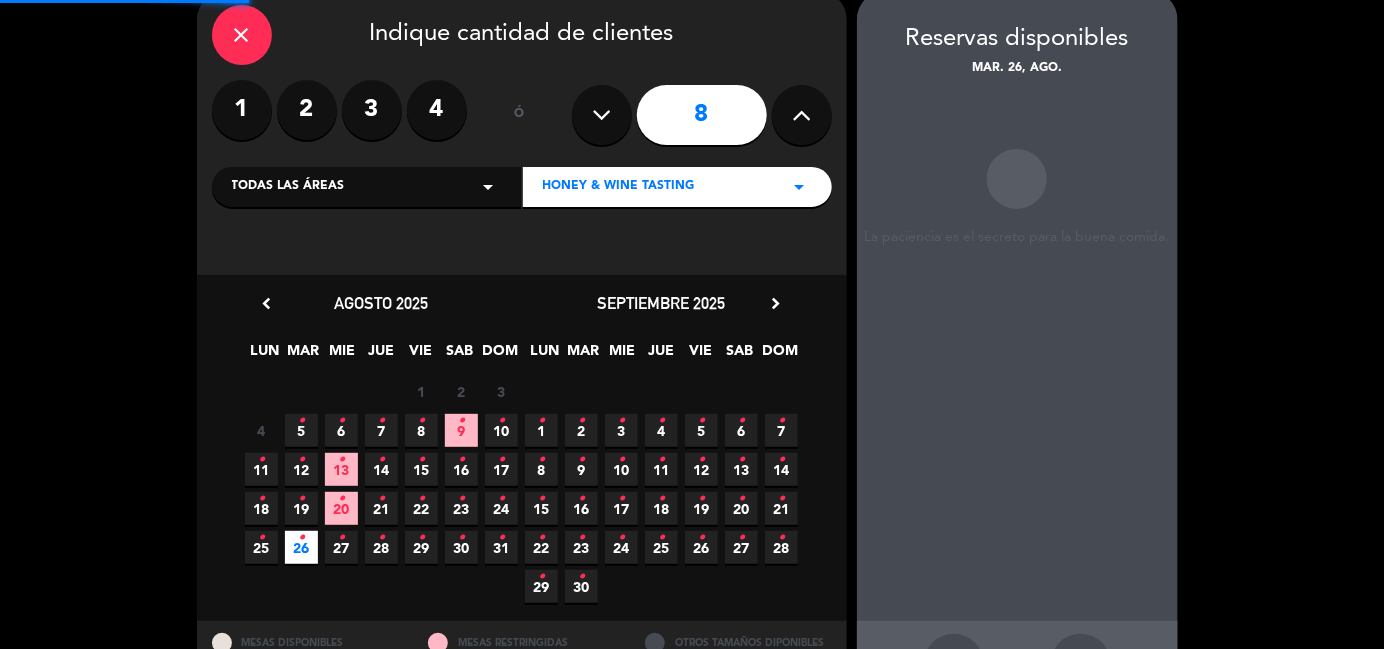 scroll, scrollTop: 80, scrollLeft: 0, axis: vertical 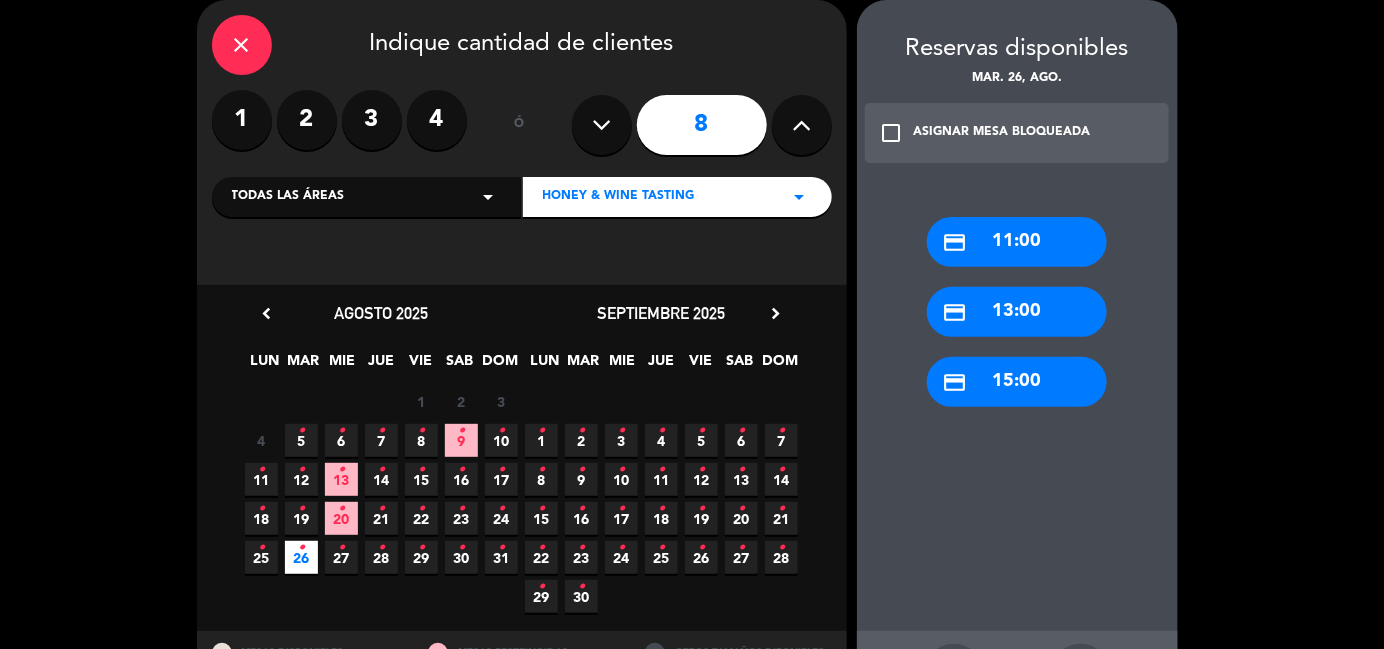 click on "credit_card  11:00" at bounding box center [1017, 242] 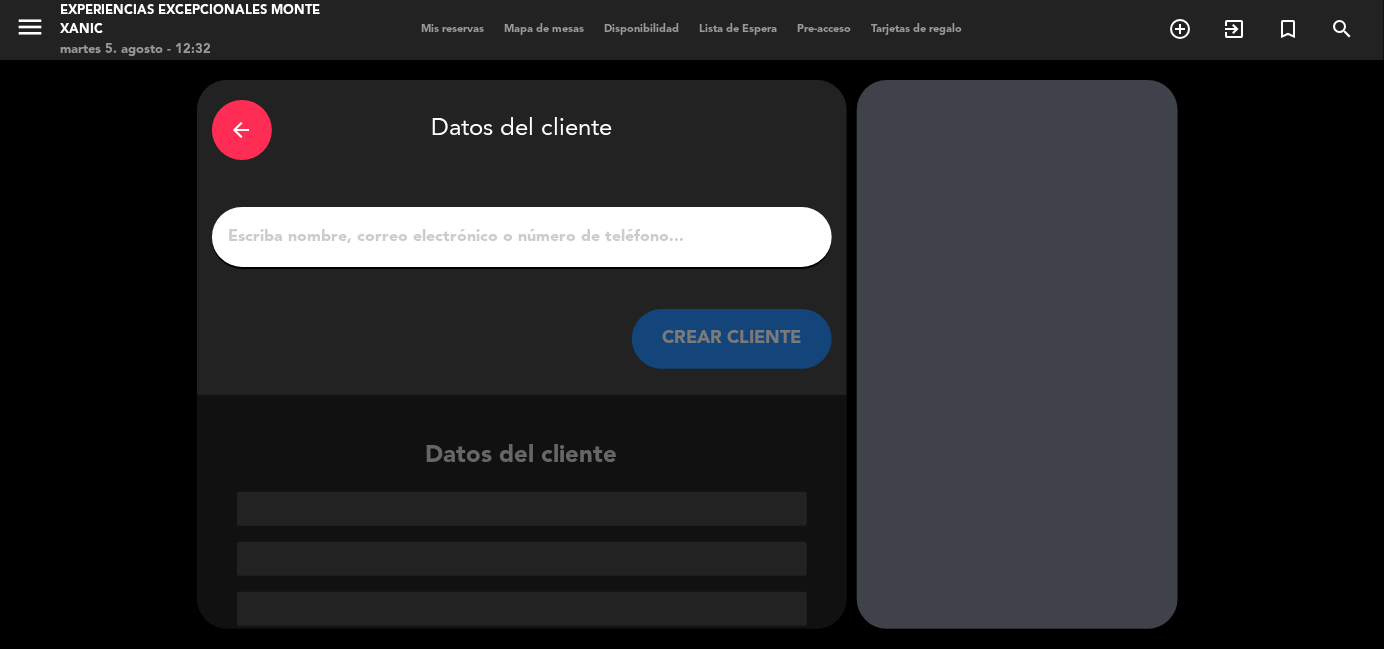 scroll, scrollTop: 0, scrollLeft: 0, axis: both 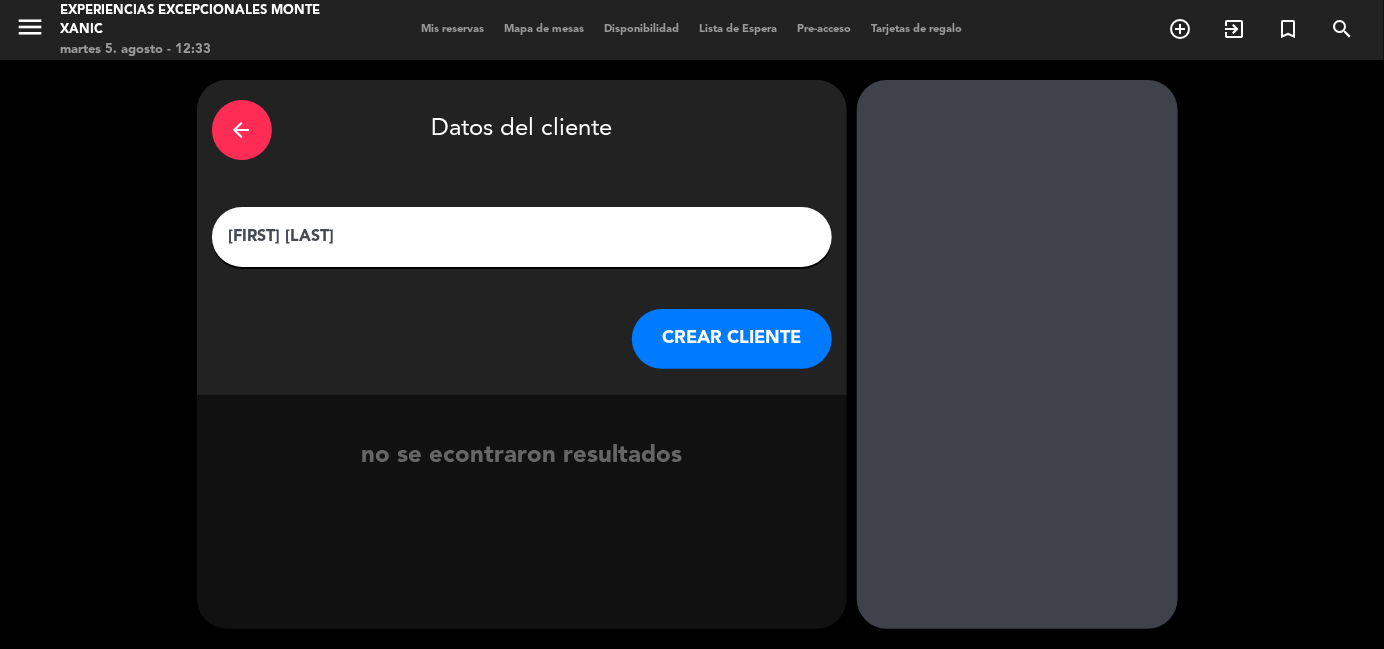 type on "[FIRST] [LAST]" 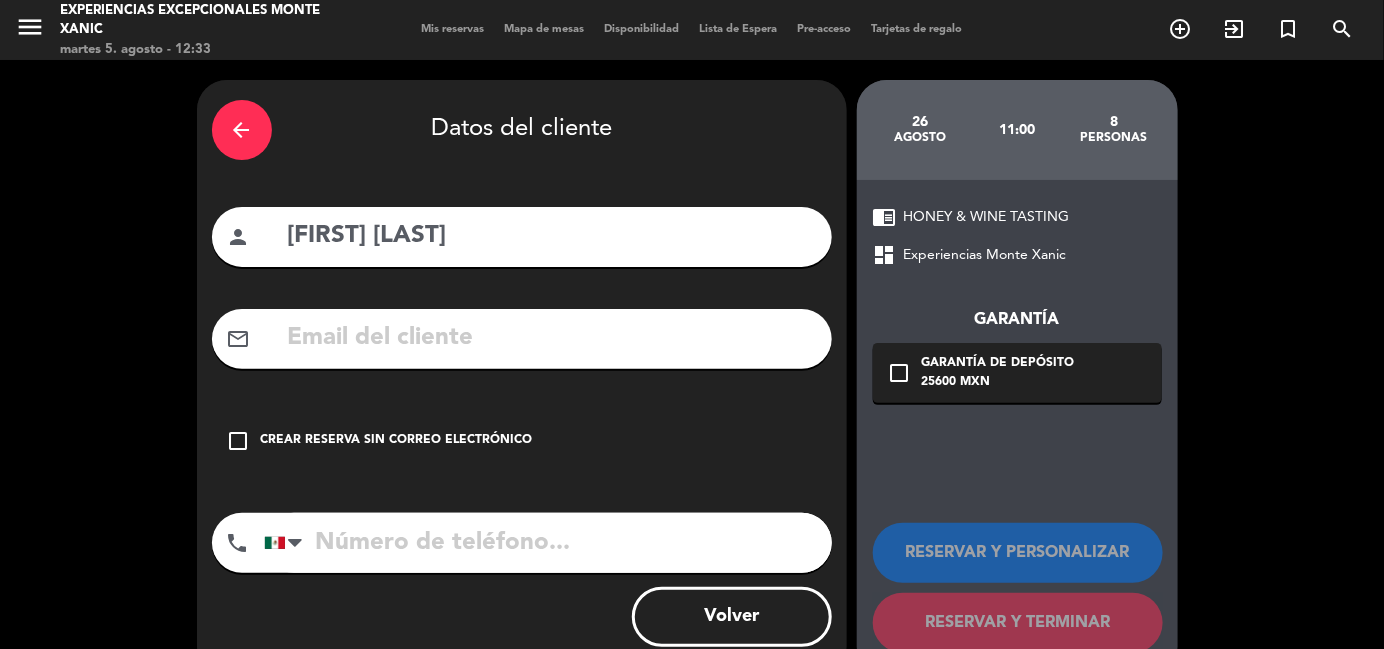 click at bounding box center (551, 338) 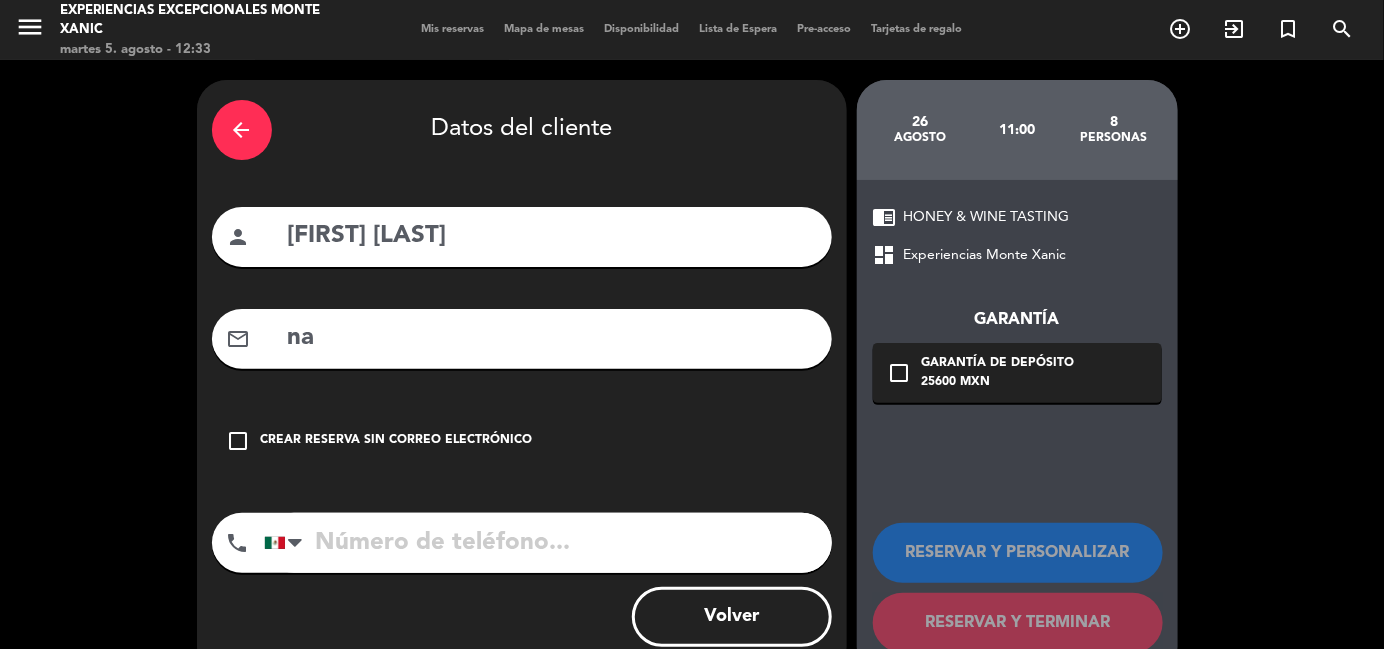 type on "n" 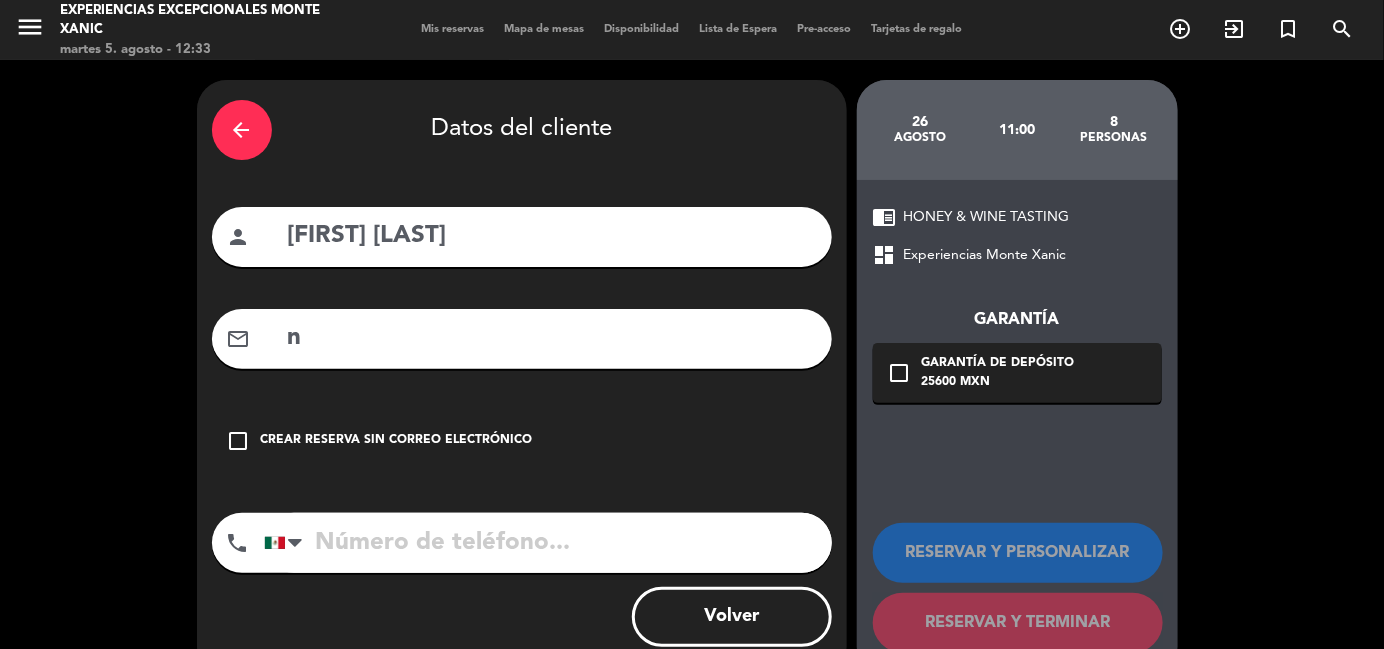 type 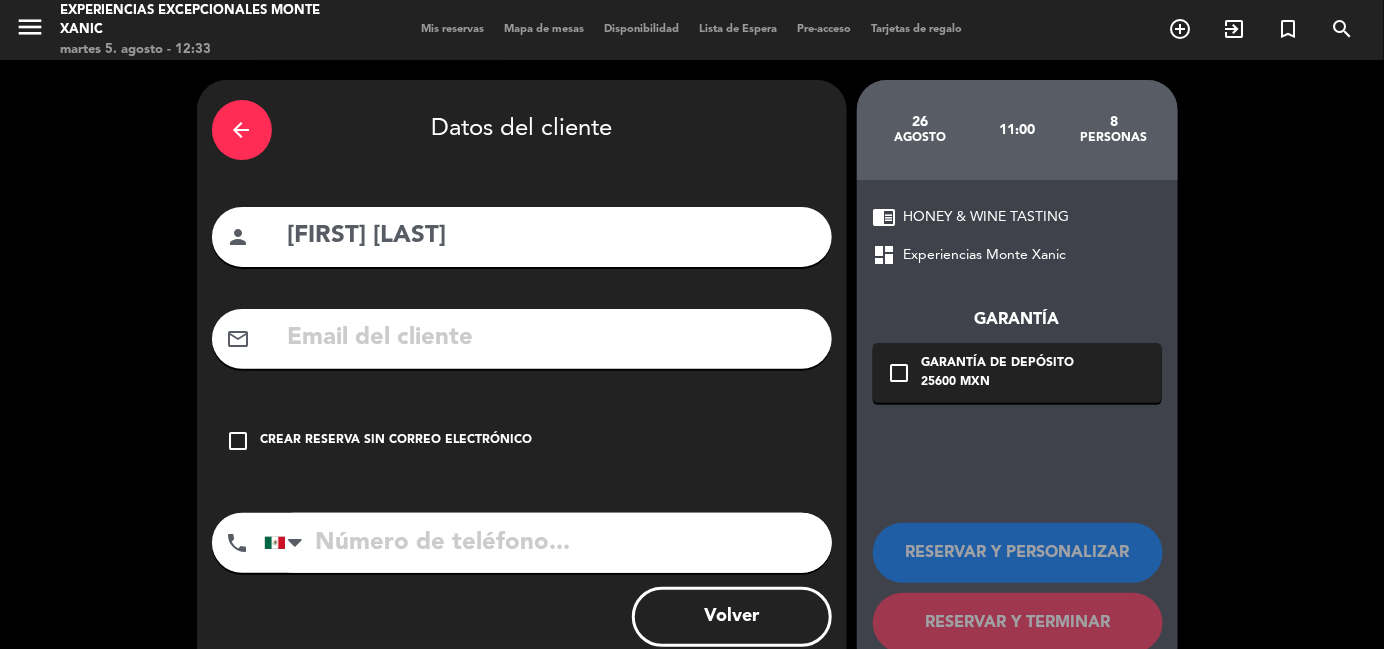 click on "Crear reserva sin correo electrónico" at bounding box center (397, 441) 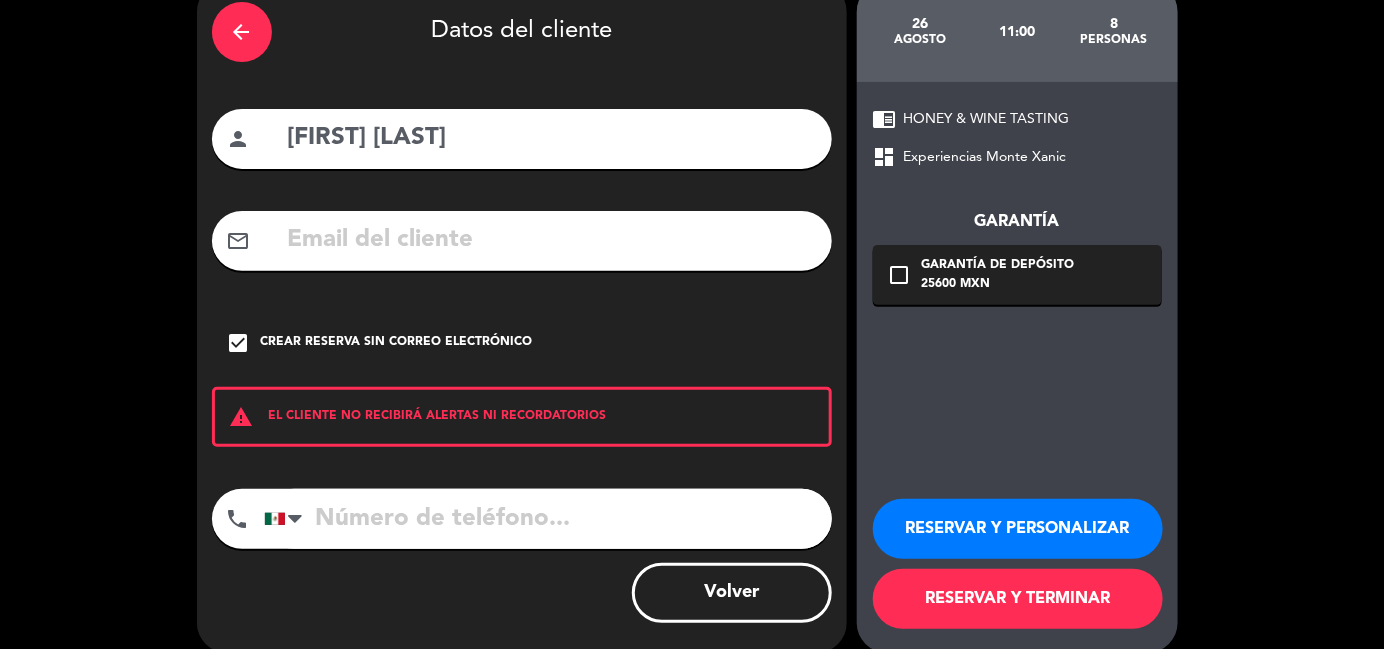 scroll, scrollTop: 100, scrollLeft: 0, axis: vertical 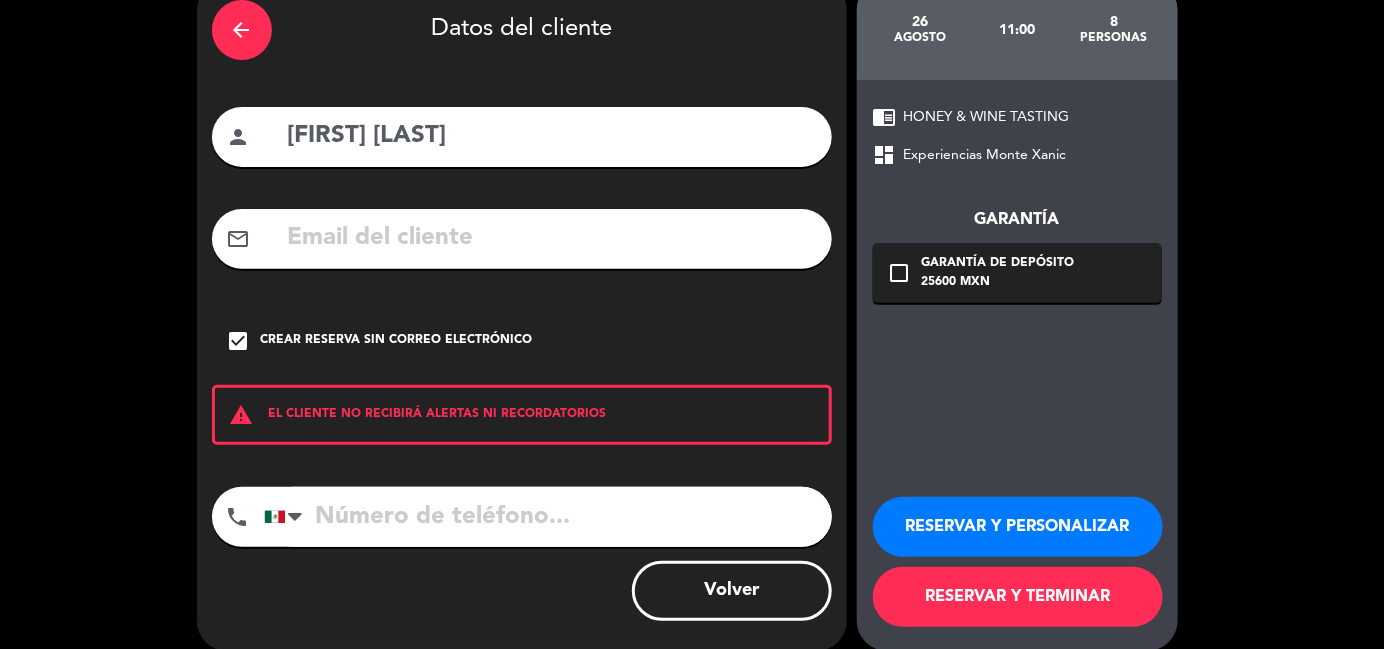 click on "RESERVAR Y PERSONALIZAR" at bounding box center [1018, 527] 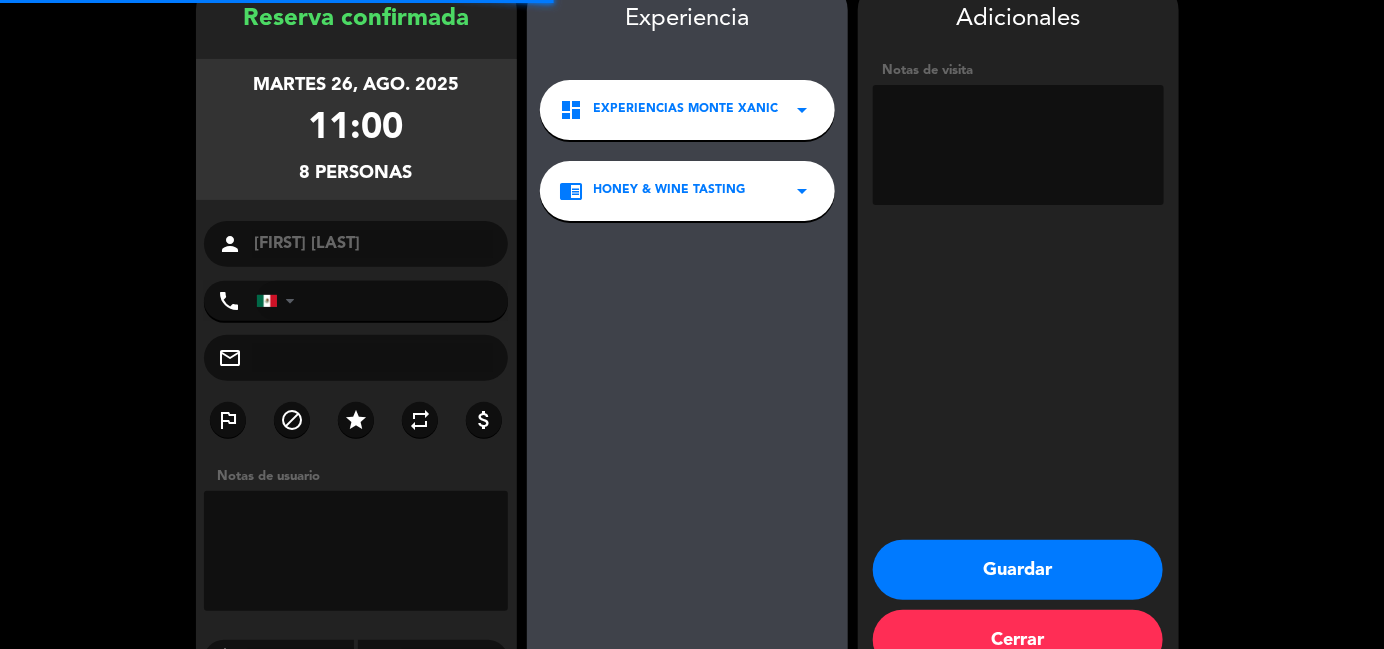 scroll, scrollTop: 80, scrollLeft: 0, axis: vertical 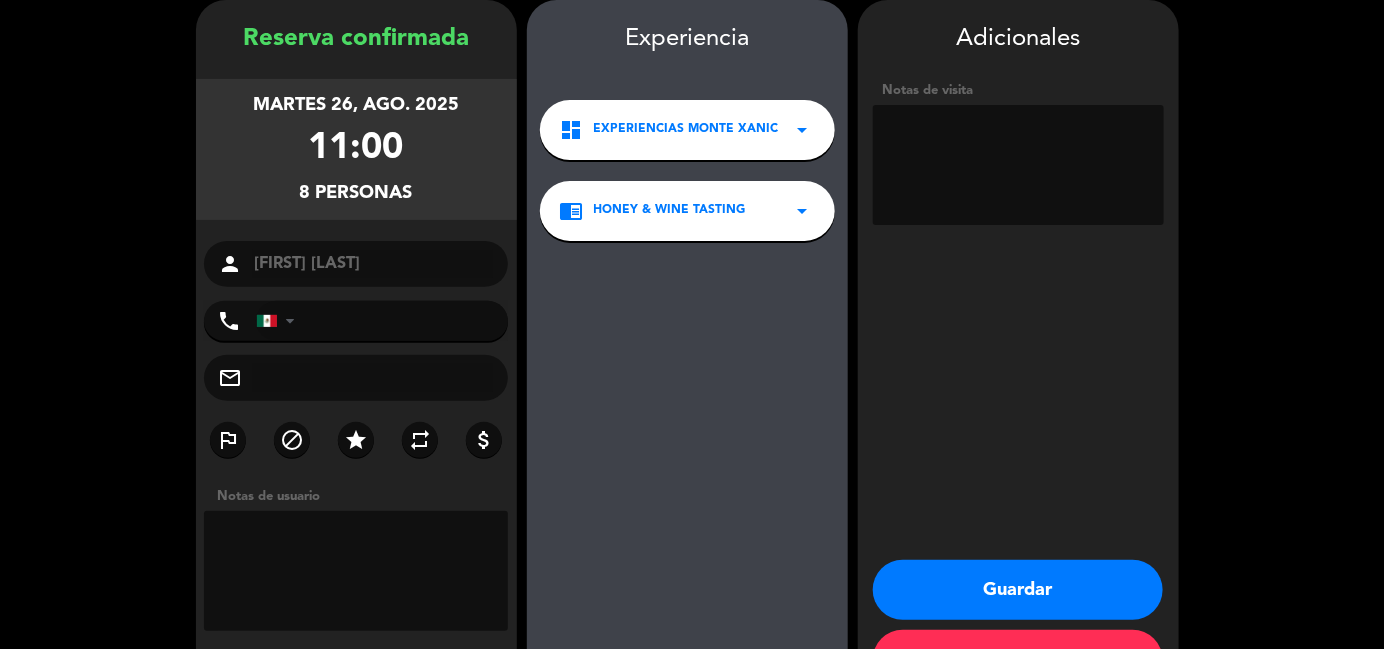 click at bounding box center [1018, 165] 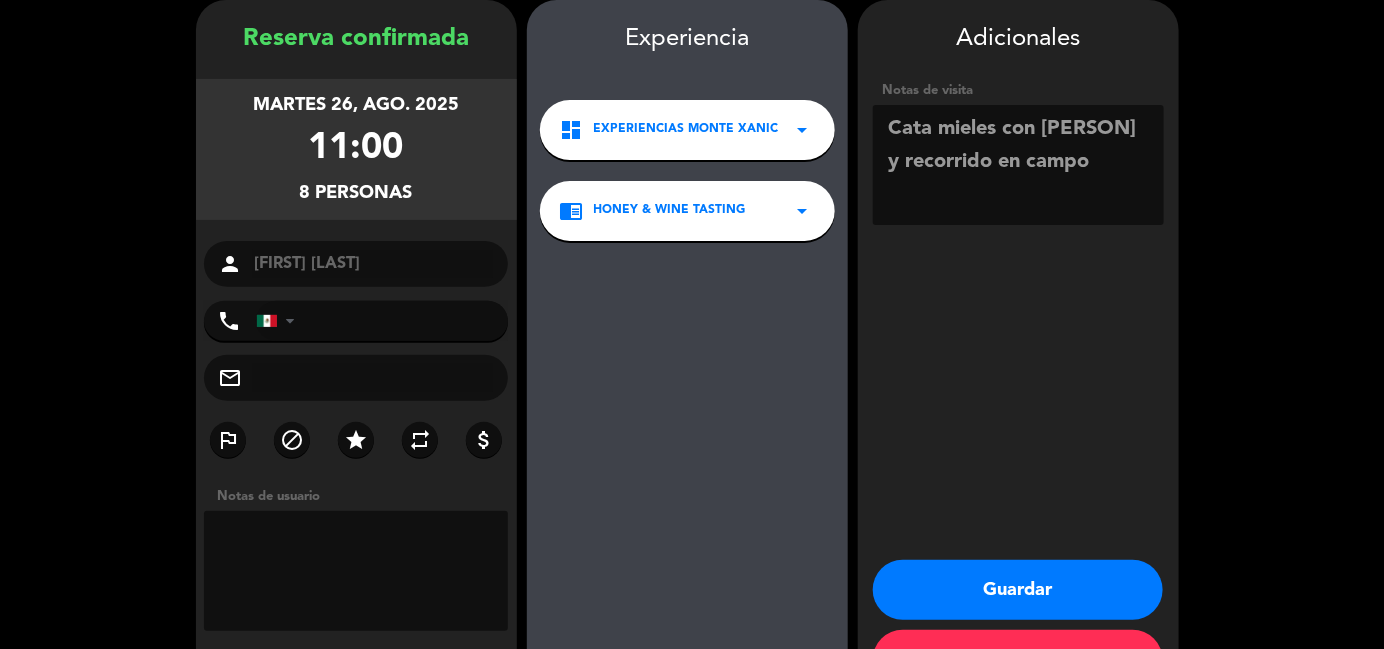 type on "Cata mieles con [PERSON] y recorrido en campo" 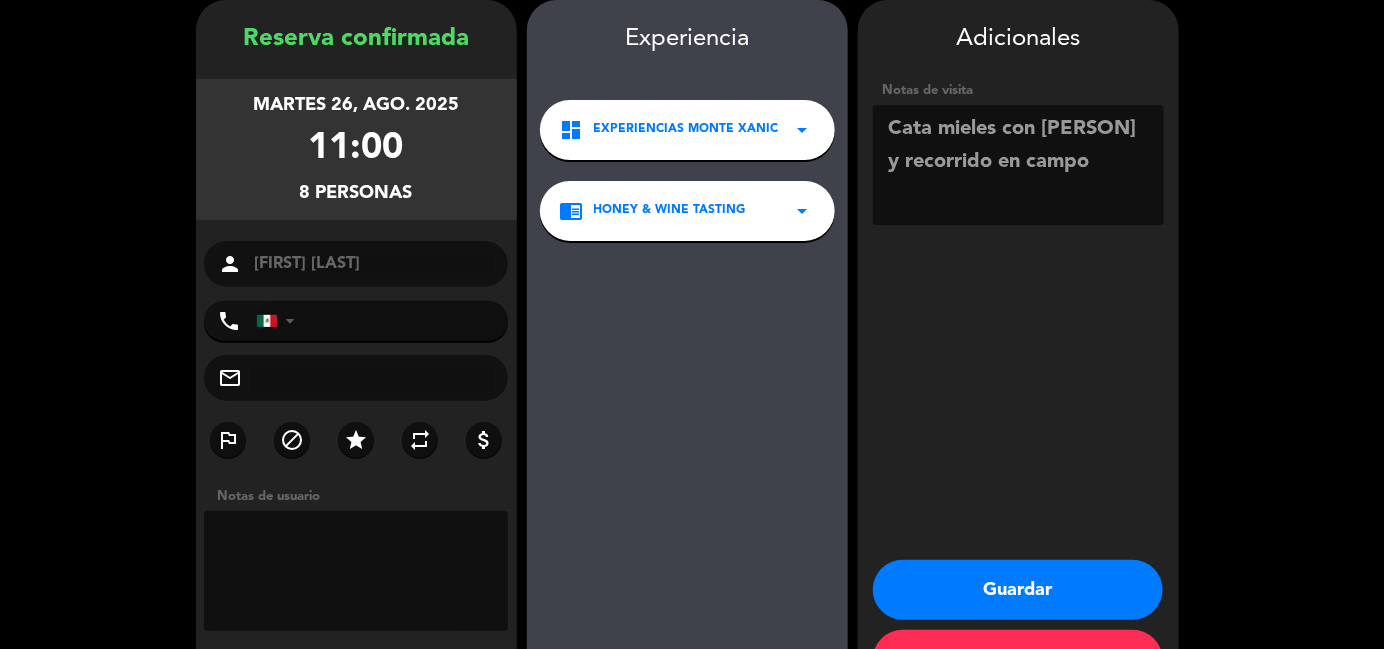 click on "Guardar" at bounding box center [1018, 590] 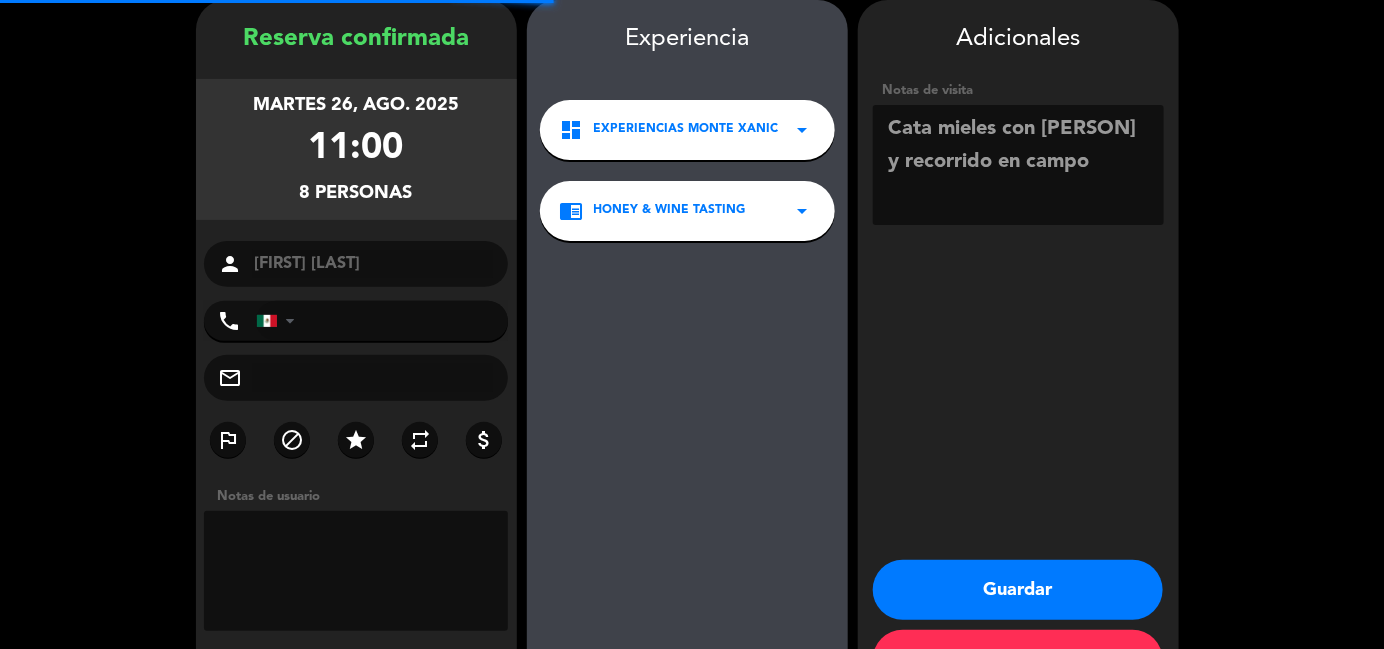 scroll, scrollTop: 0, scrollLeft: 0, axis: both 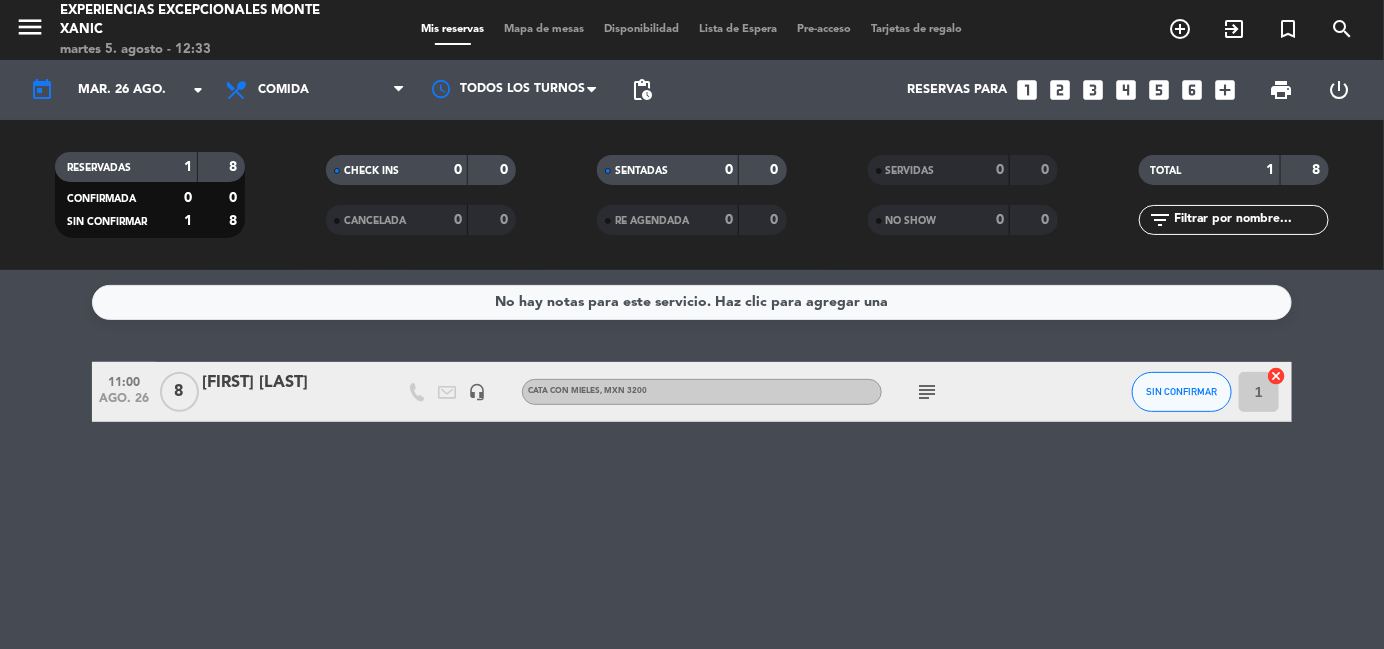 click on "subject" 